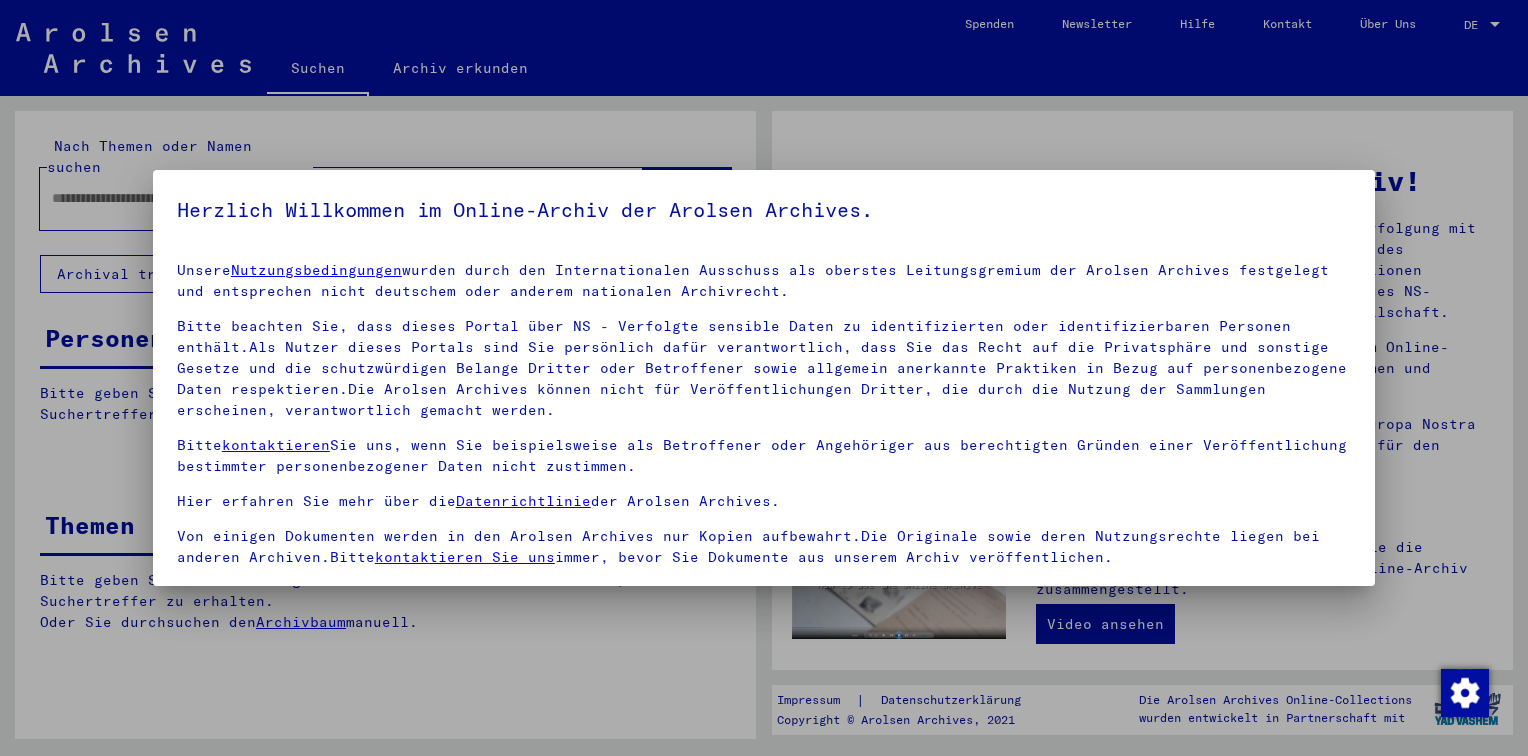 scroll, scrollTop: 0, scrollLeft: 0, axis: both 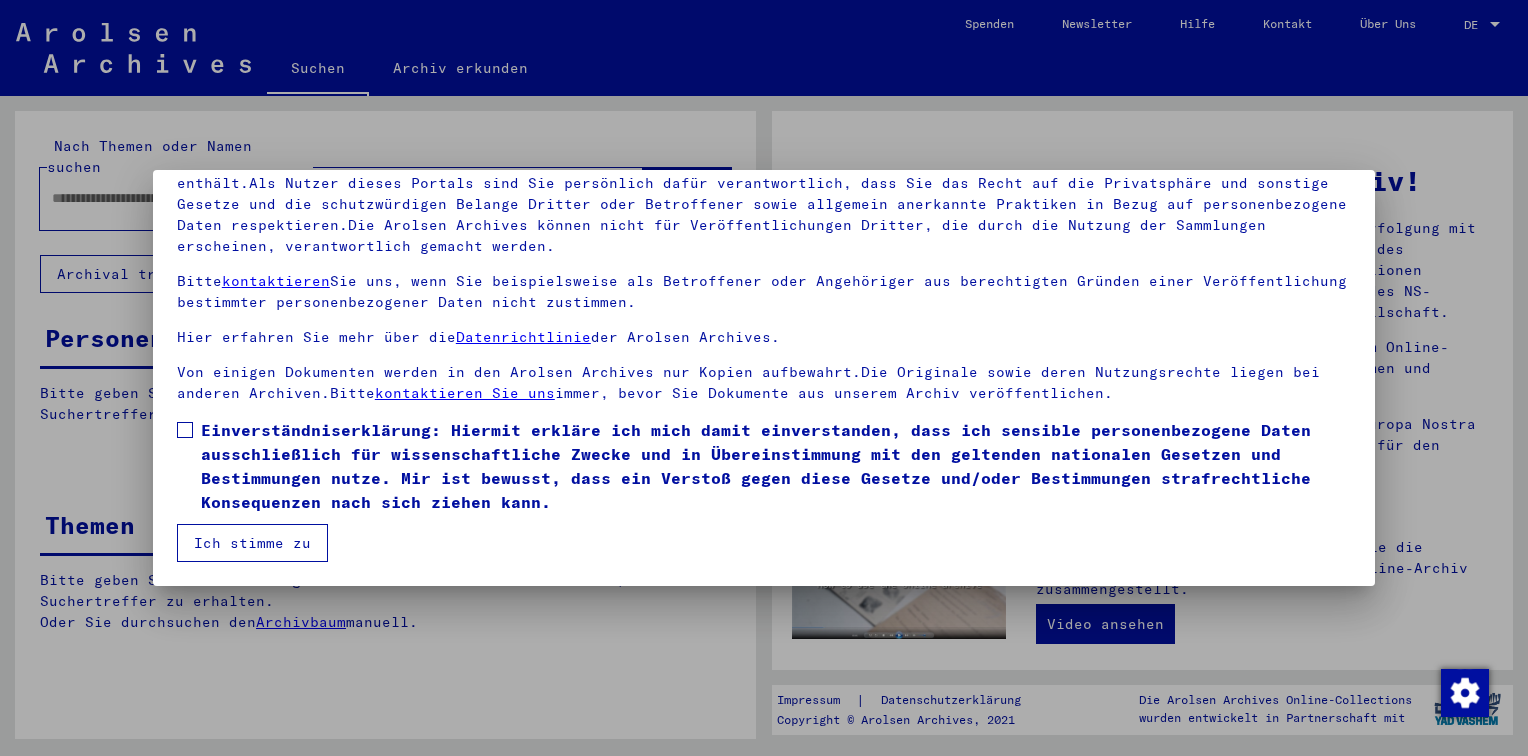 click at bounding box center (185, 430) 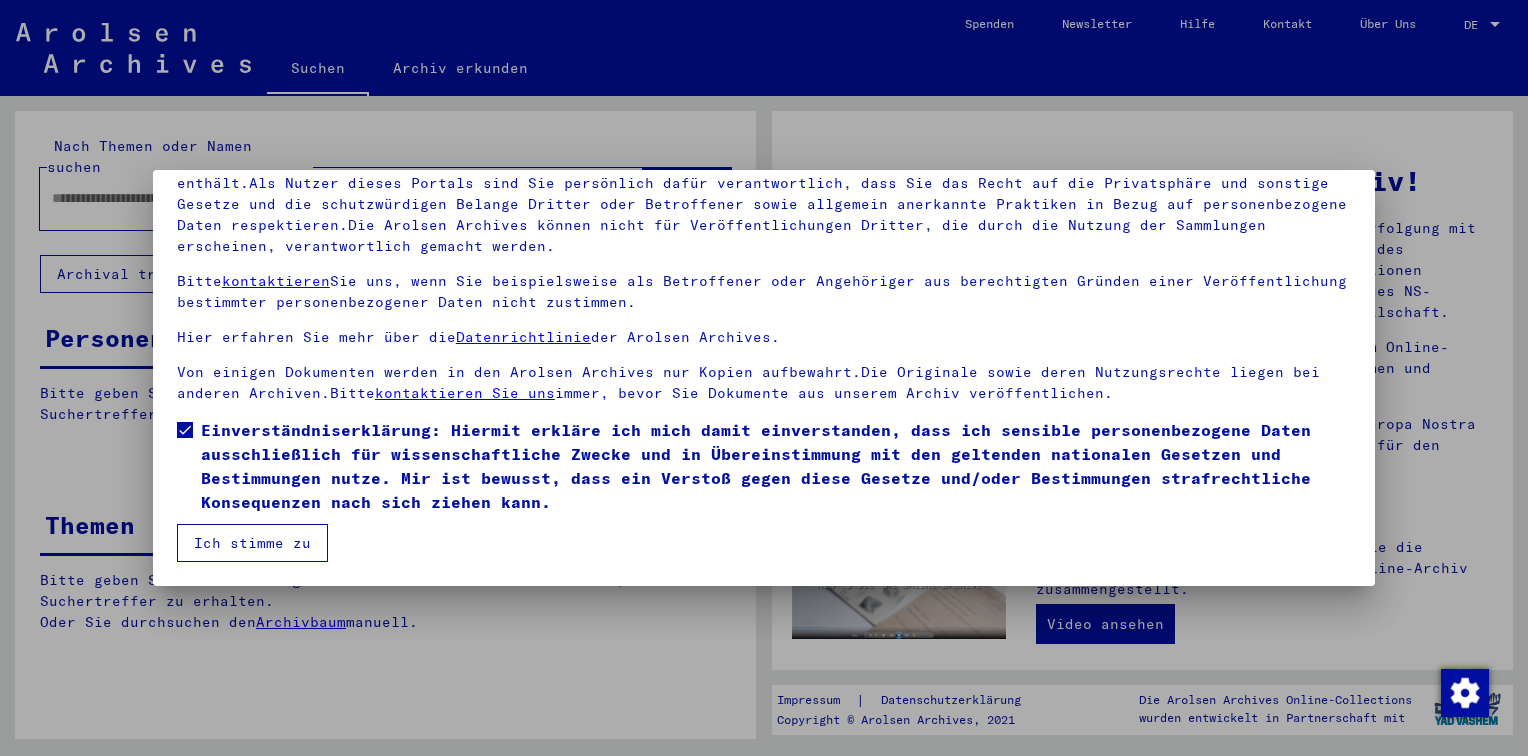 click on "Ich stimme zu" at bounding box center [252, 543] 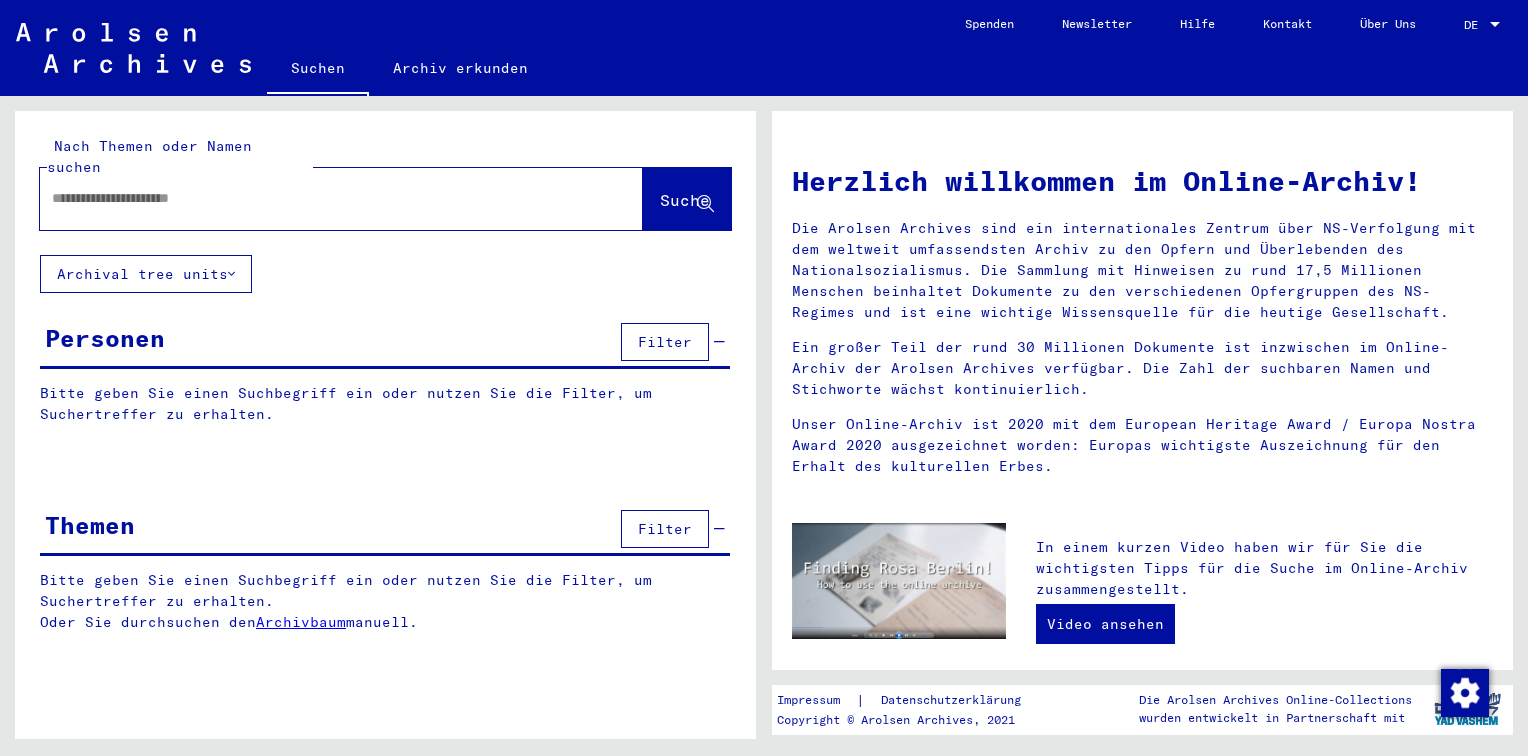 click at bounding box center (317, 198) 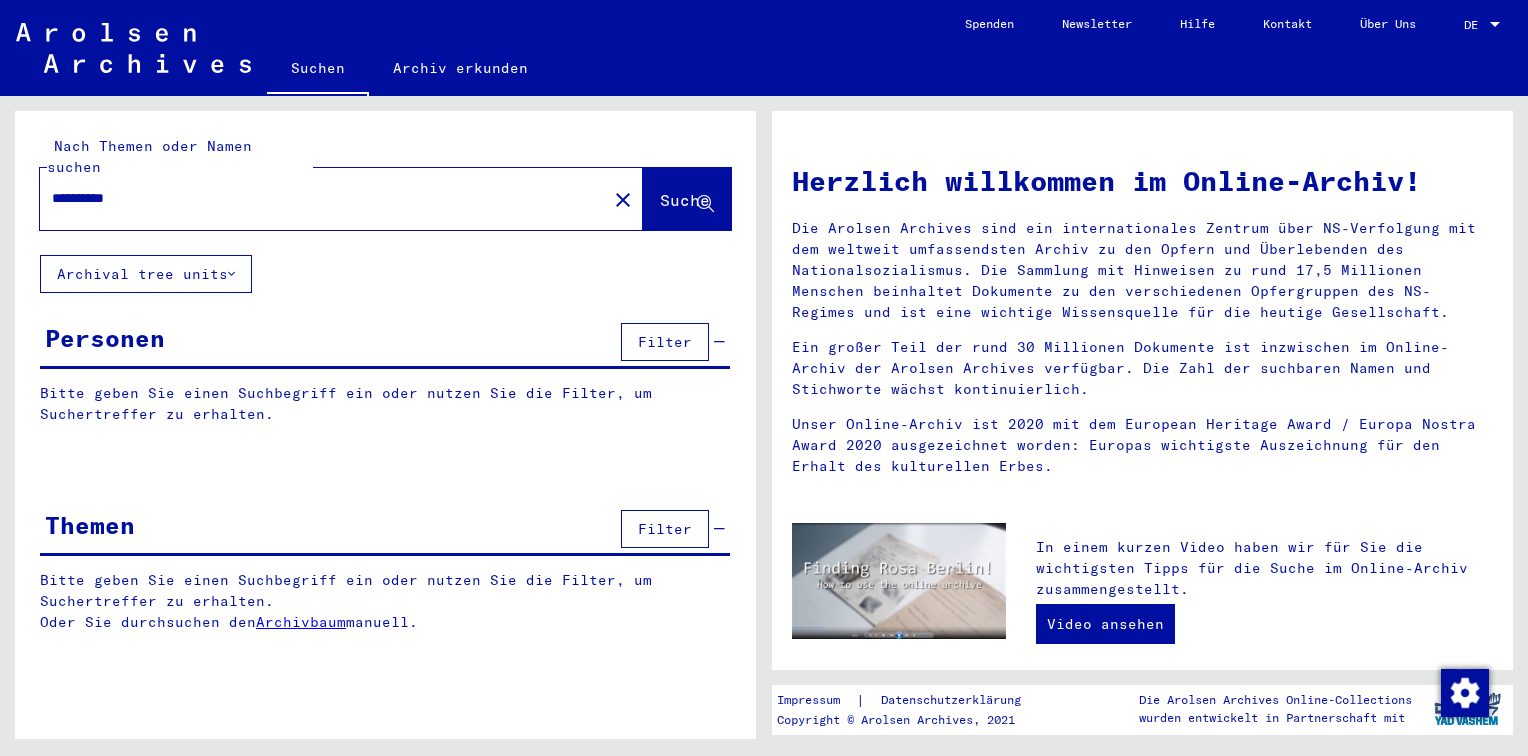 type on "**********" 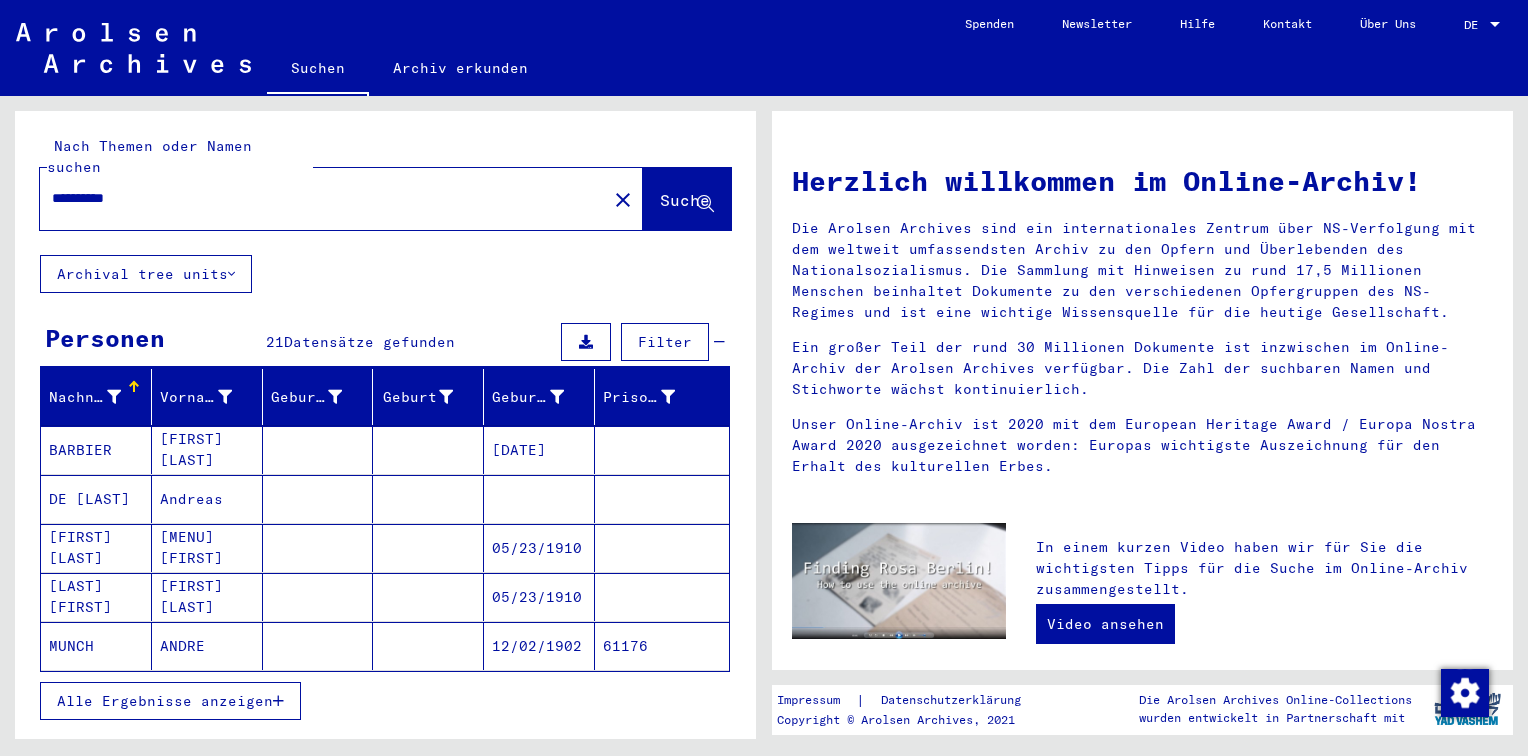 click on "Andreas" at bounding box center [207, 548] 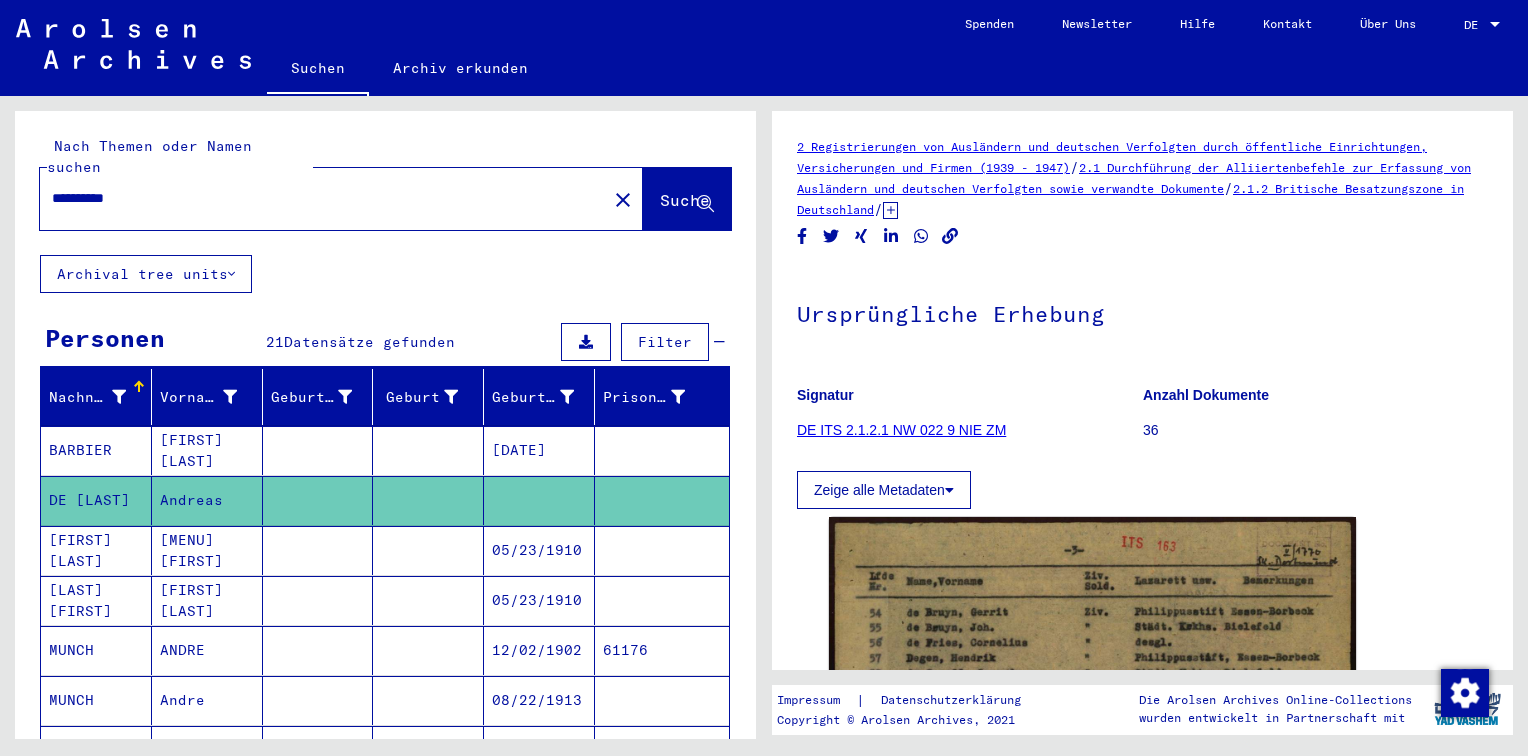 scroll, scrollTop: 0, scrollLeft: 0, axis: both 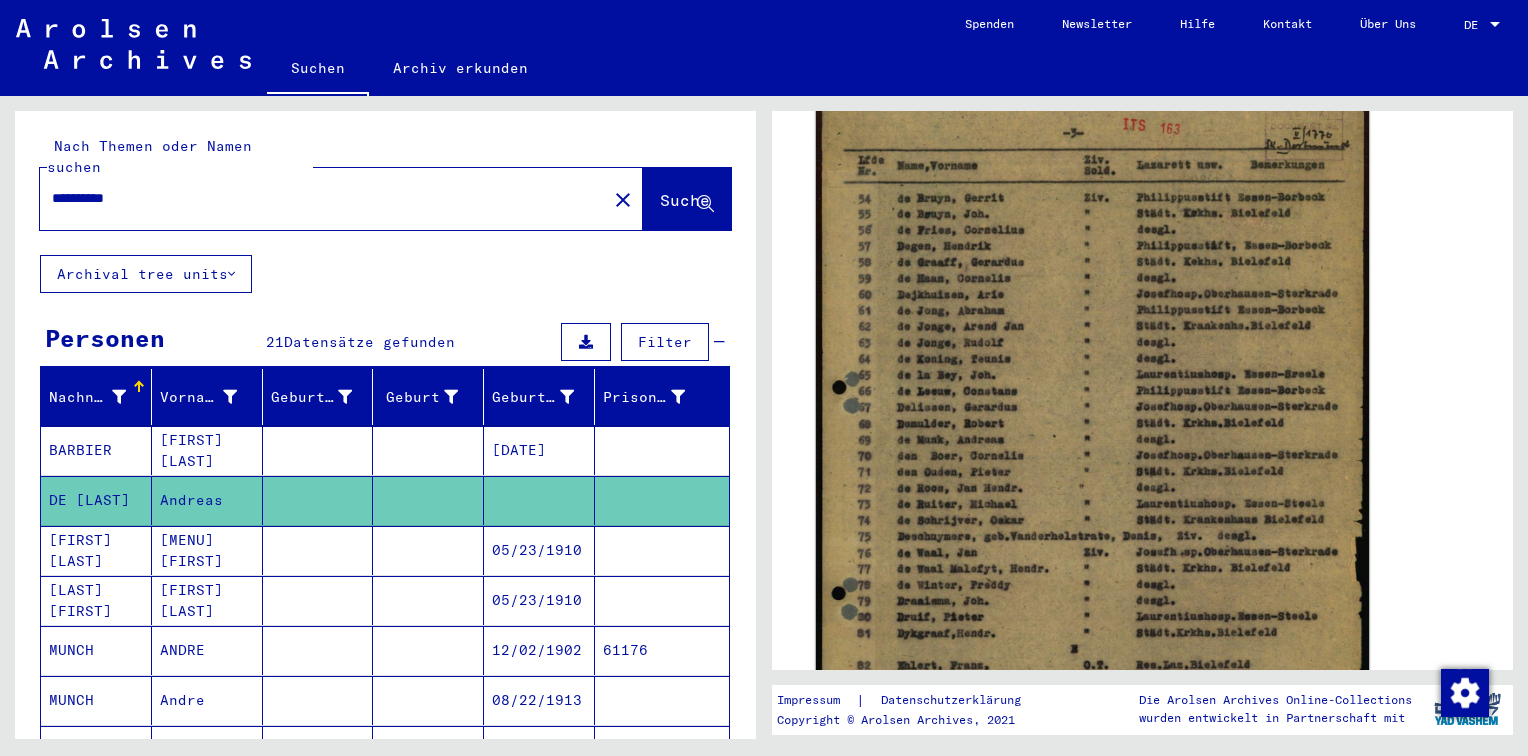 click 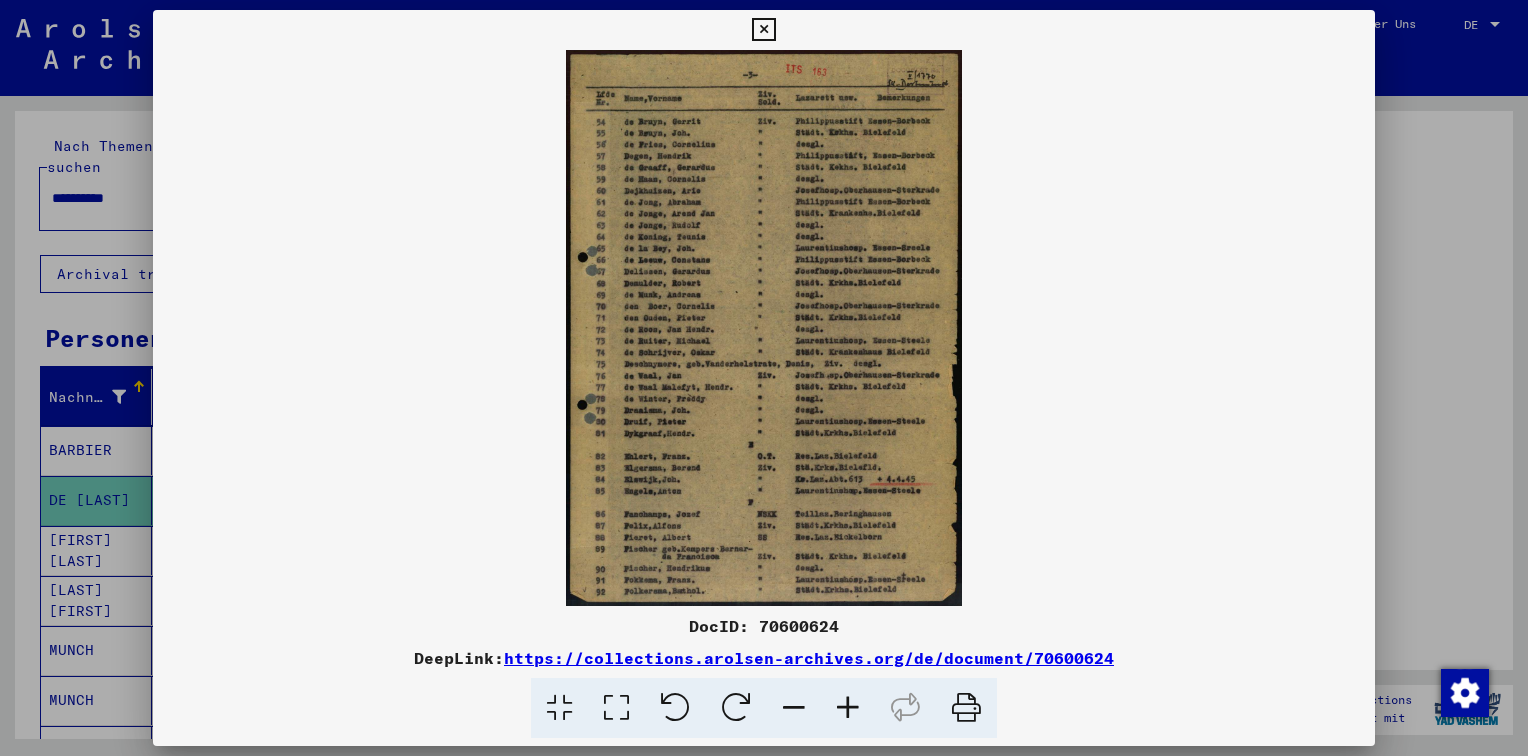 click at bounding box center [848, 708] 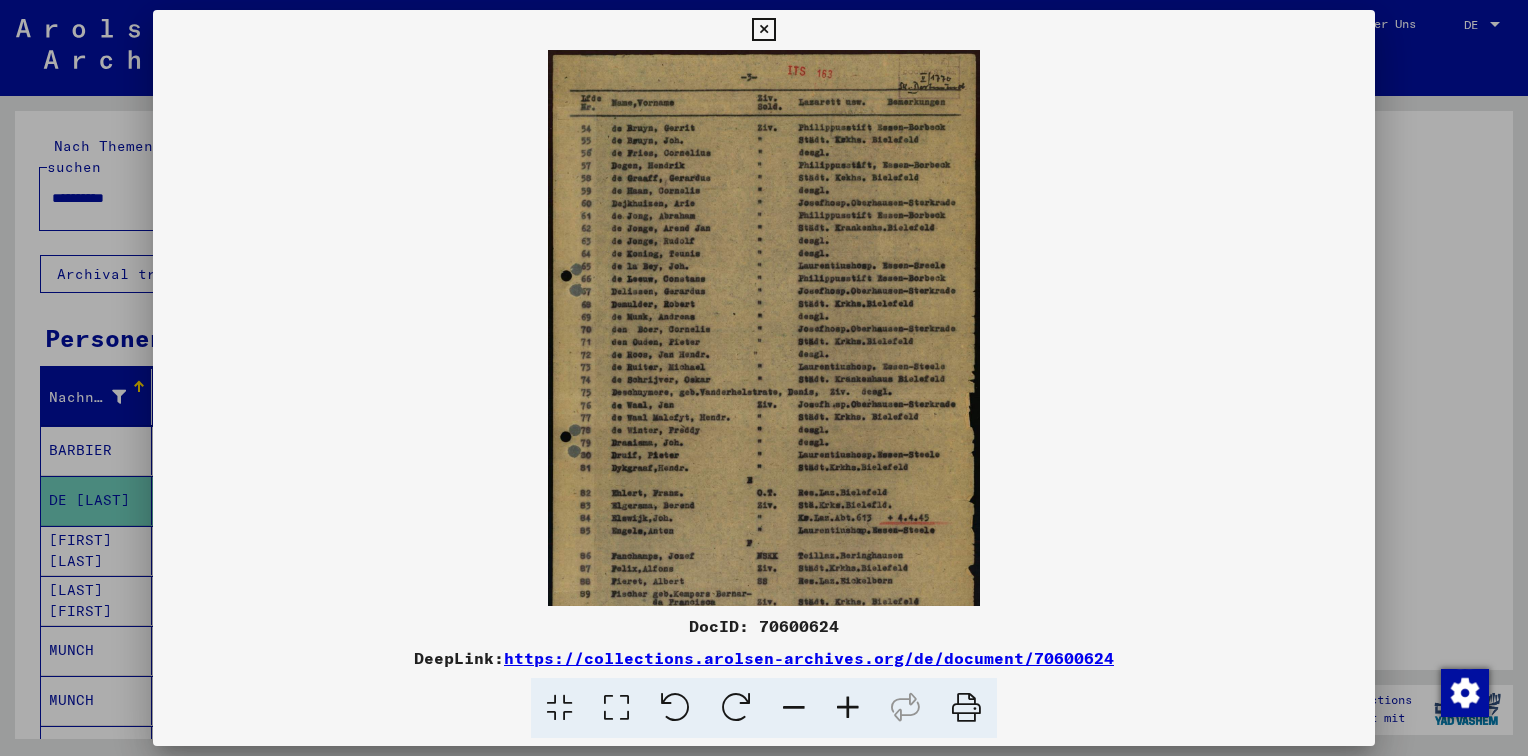 click at bounding box center (848, 708) 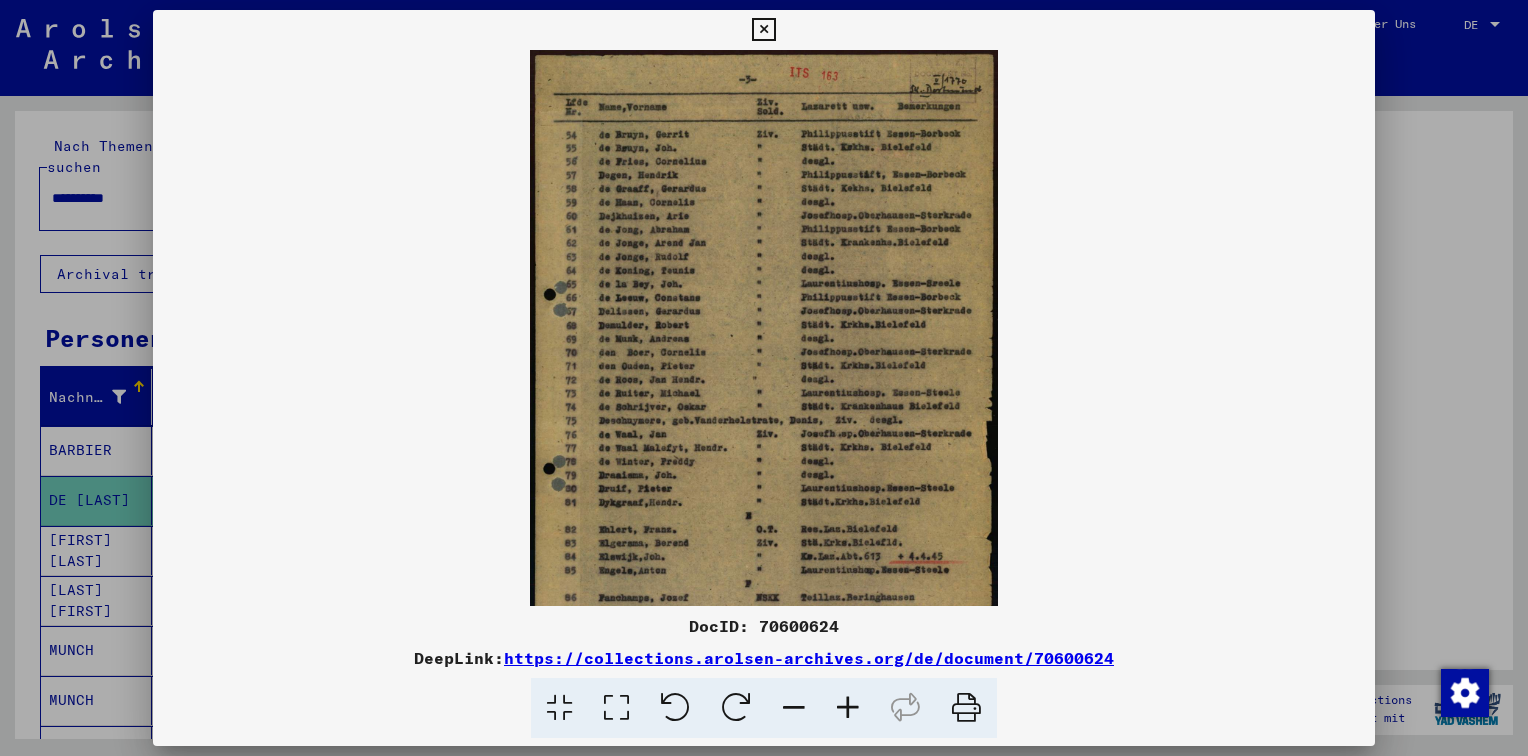 click at bounding box center [848, 708] 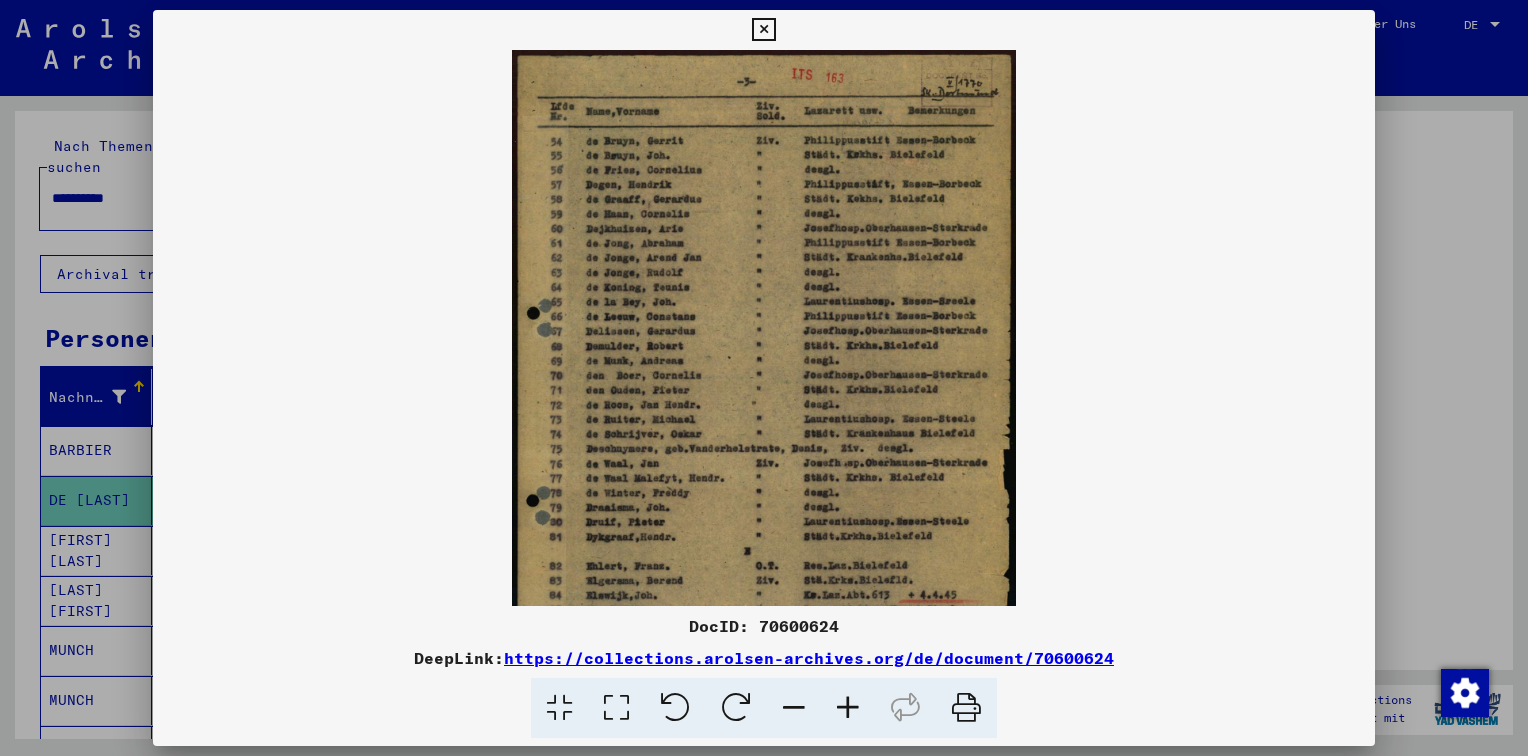 click at bounding box center [848, 708] 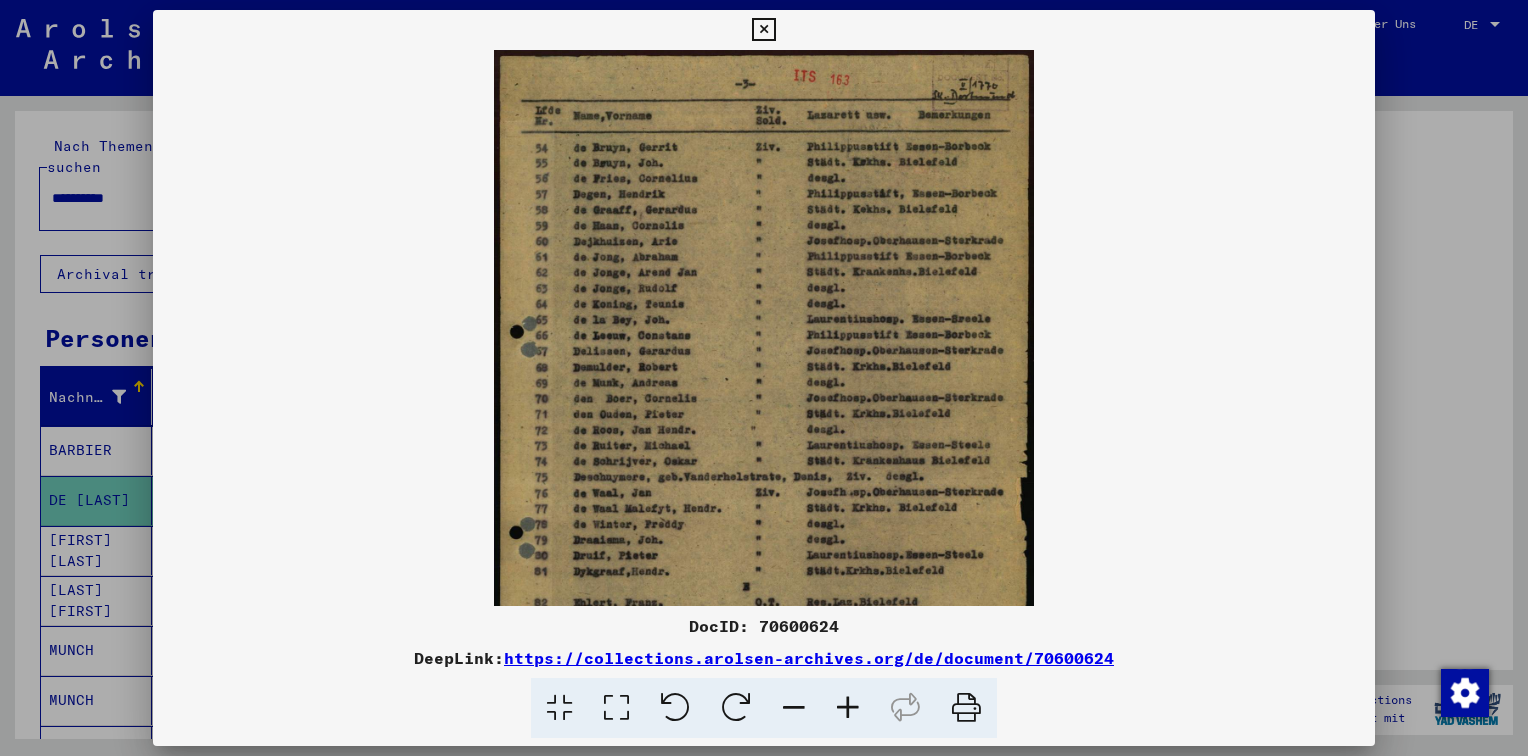 click at bounding box center (848, 708) 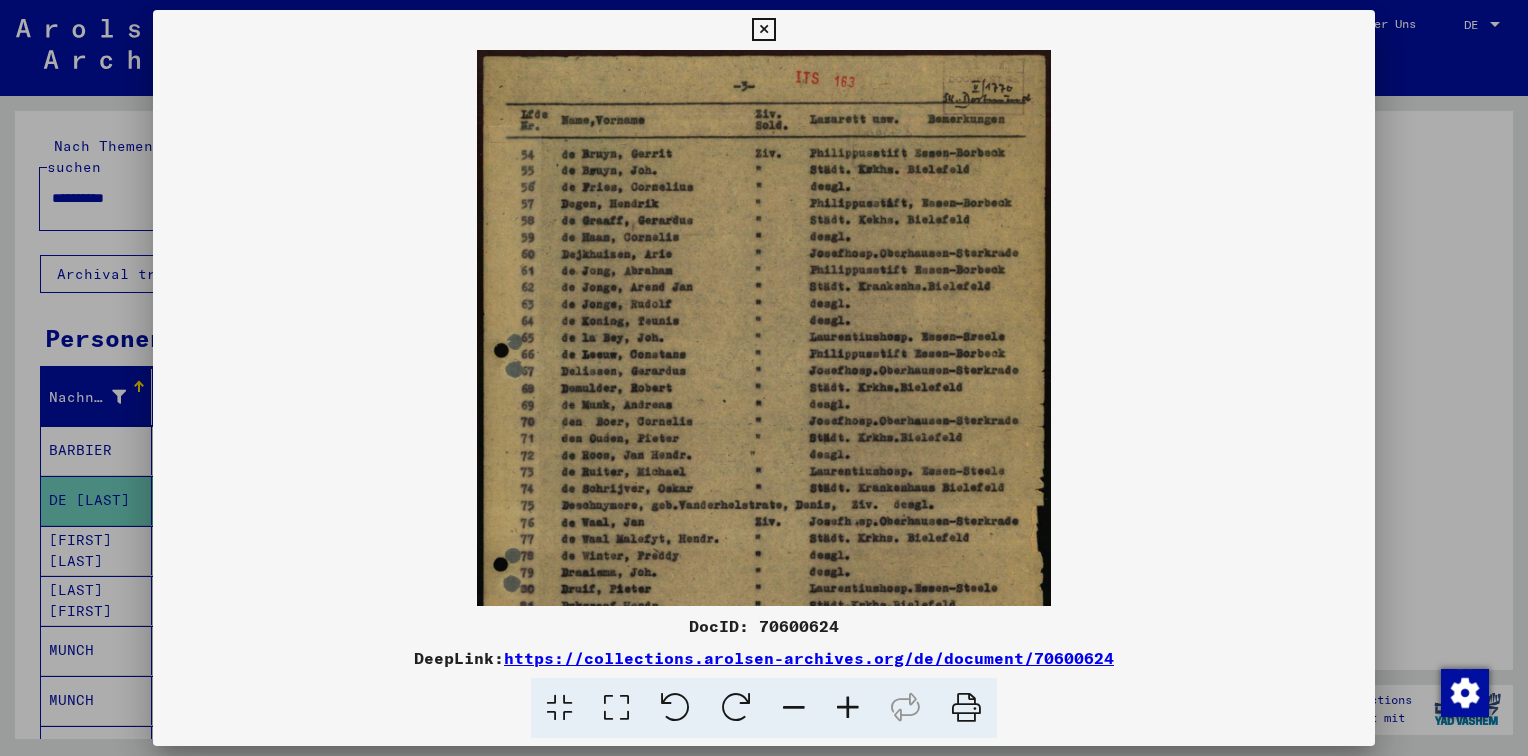 click at bounding box center (848, 708) 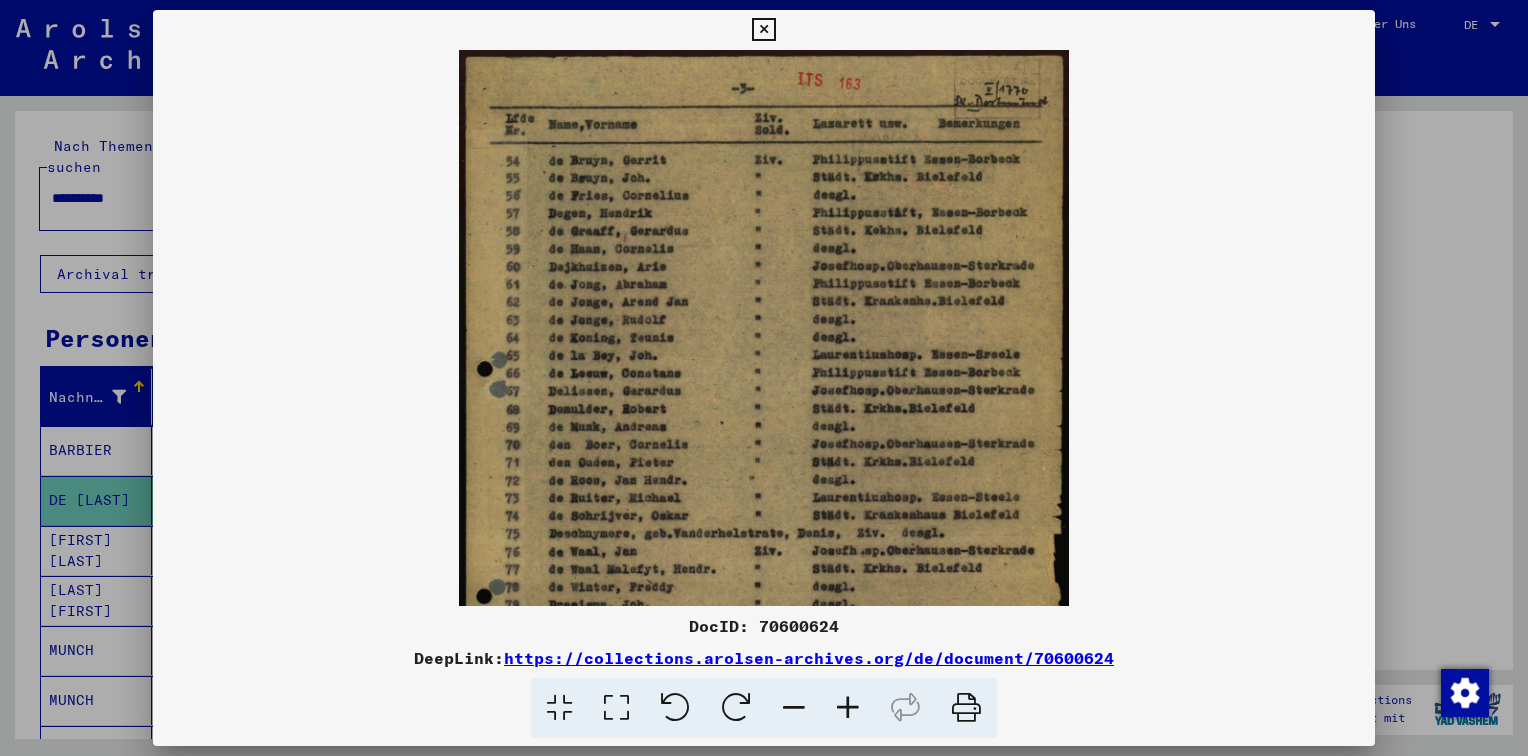 click at bounding box center (848, 708) 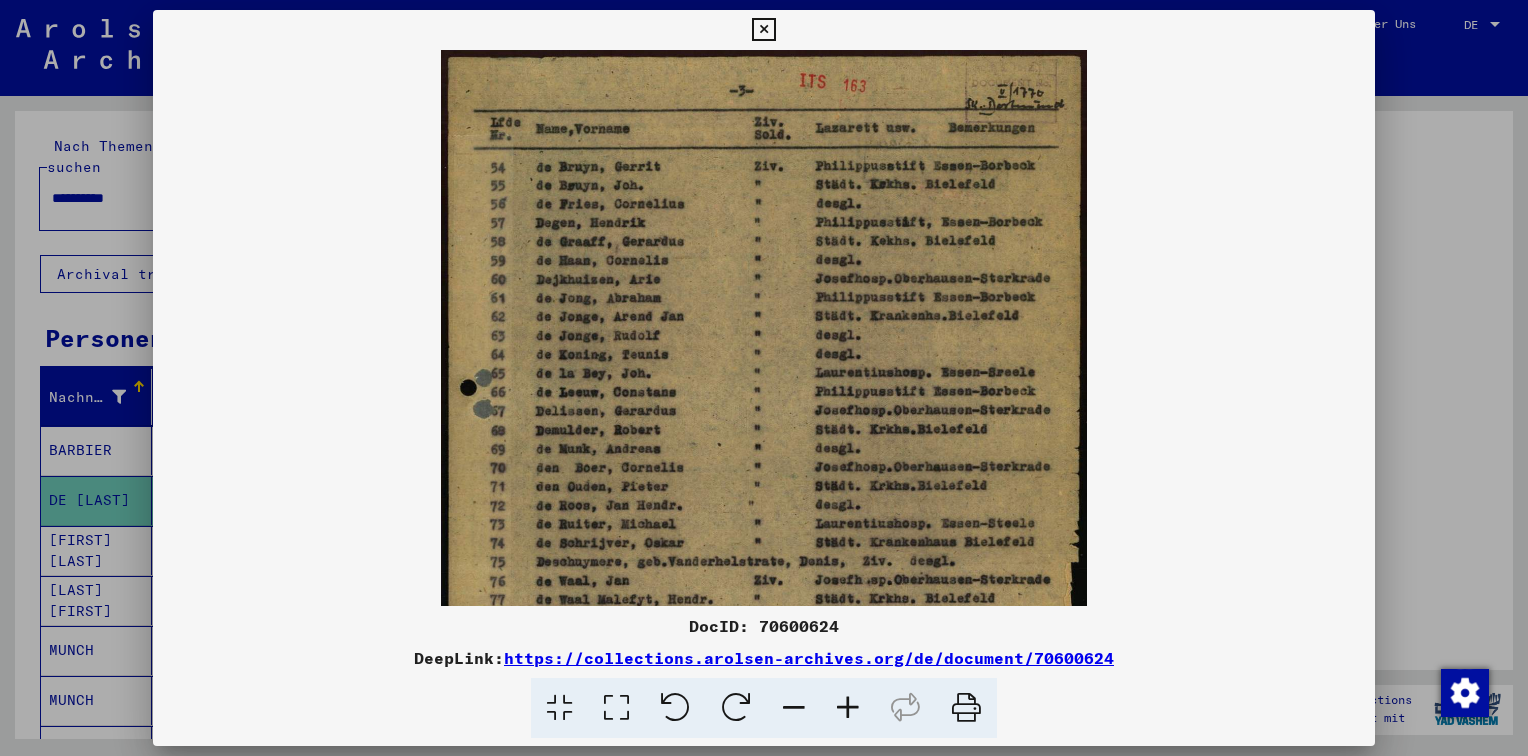 click at bounding box center [794, 708] 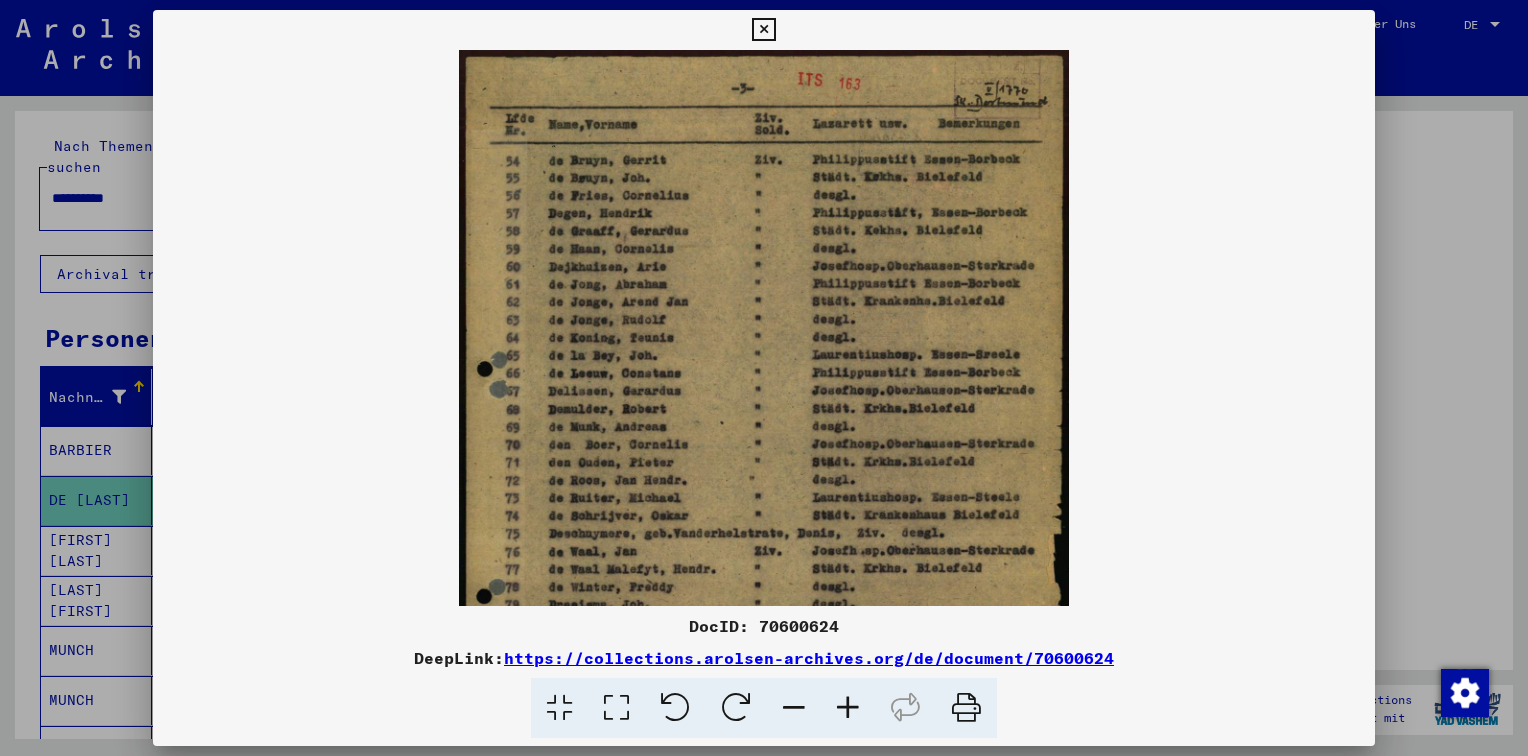 click at bounding box center [794, 708] 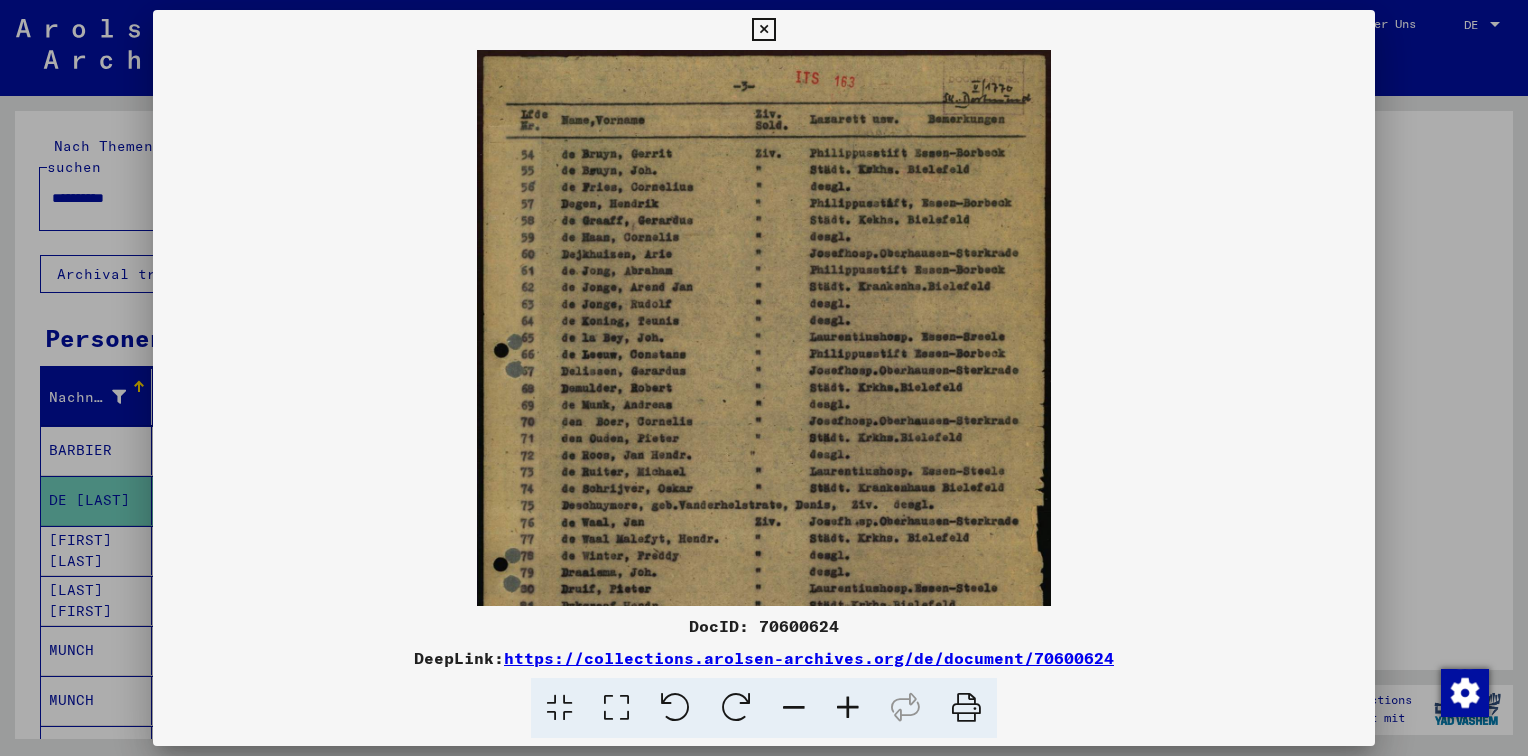 click at bounding box center (794, 708) 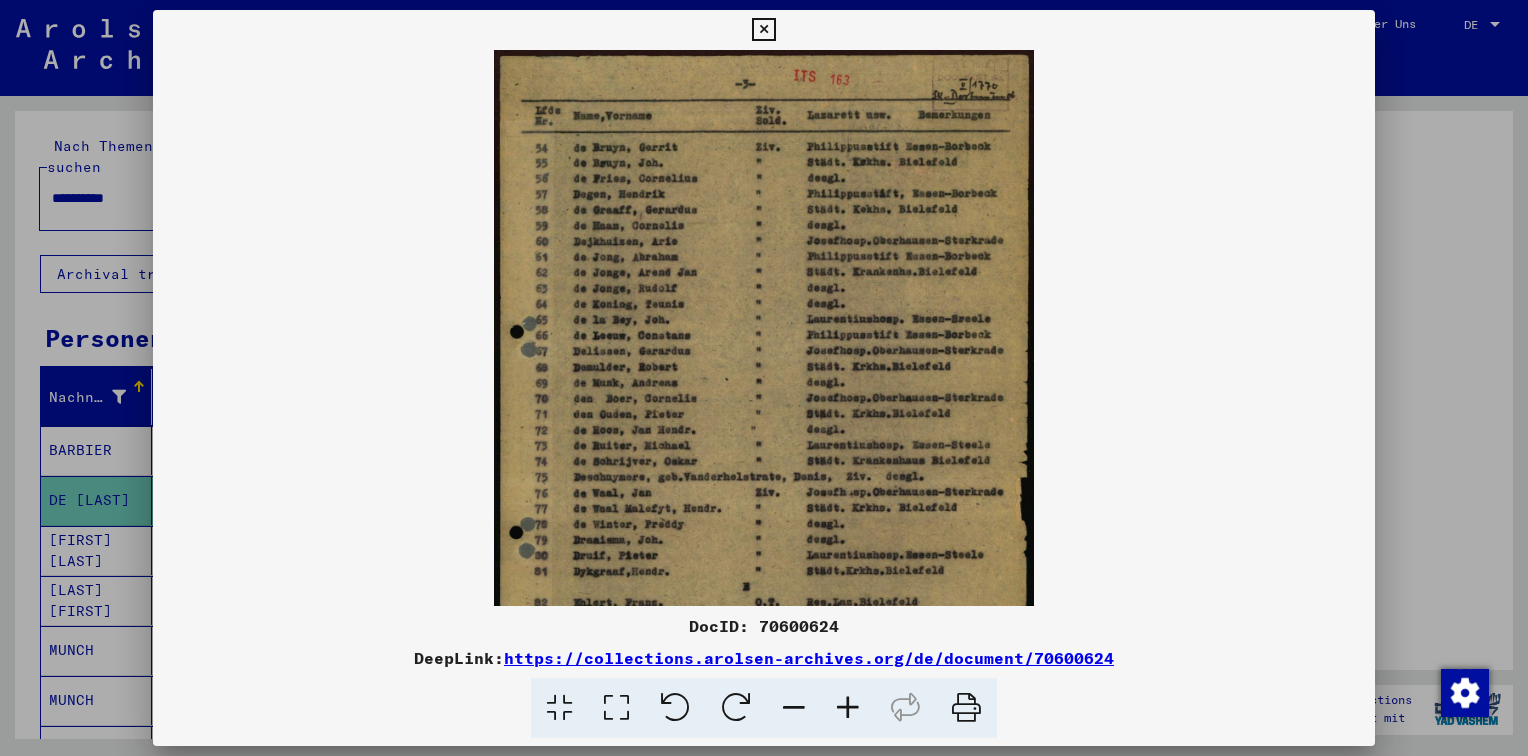 click at bounding box center (794, 708) 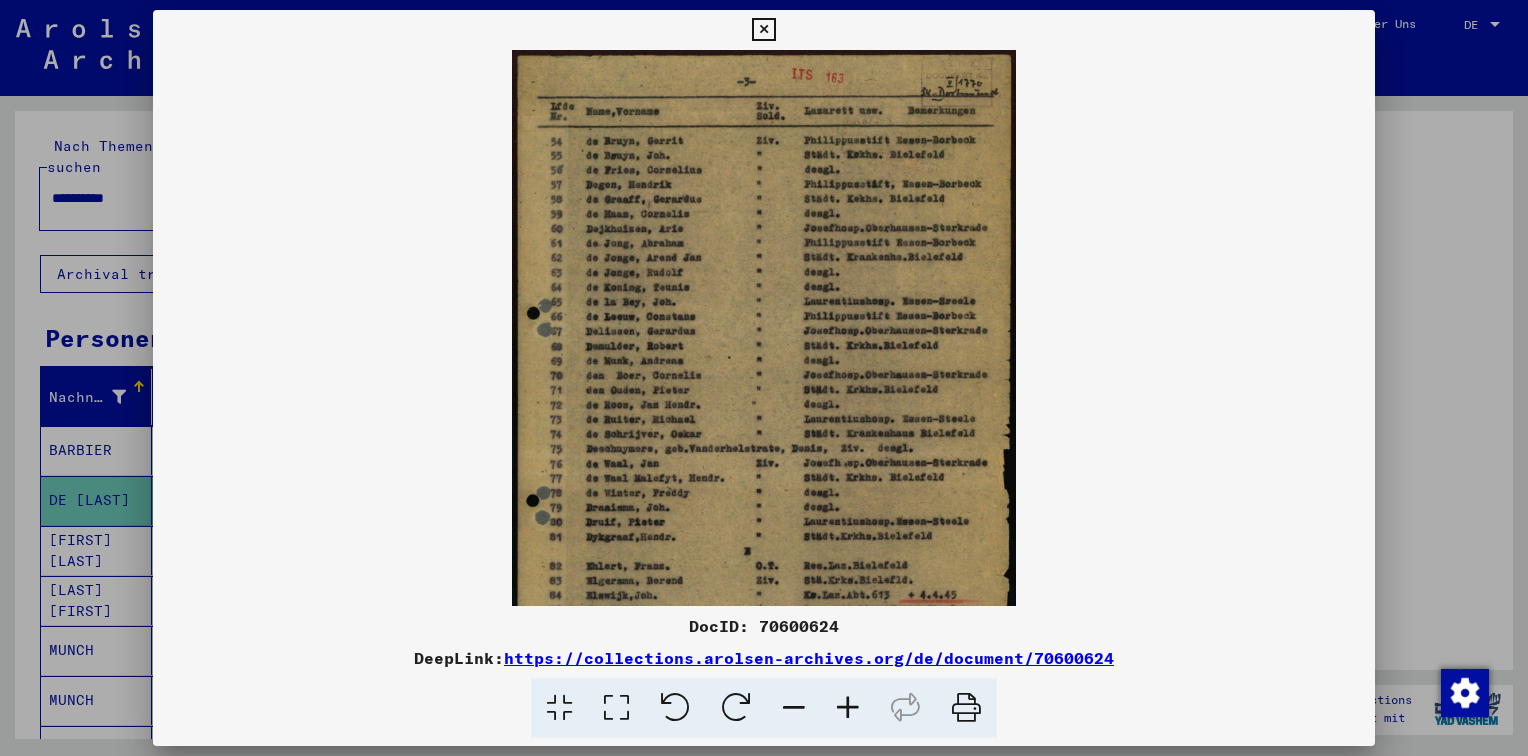 click at bounding box center [794, 708] 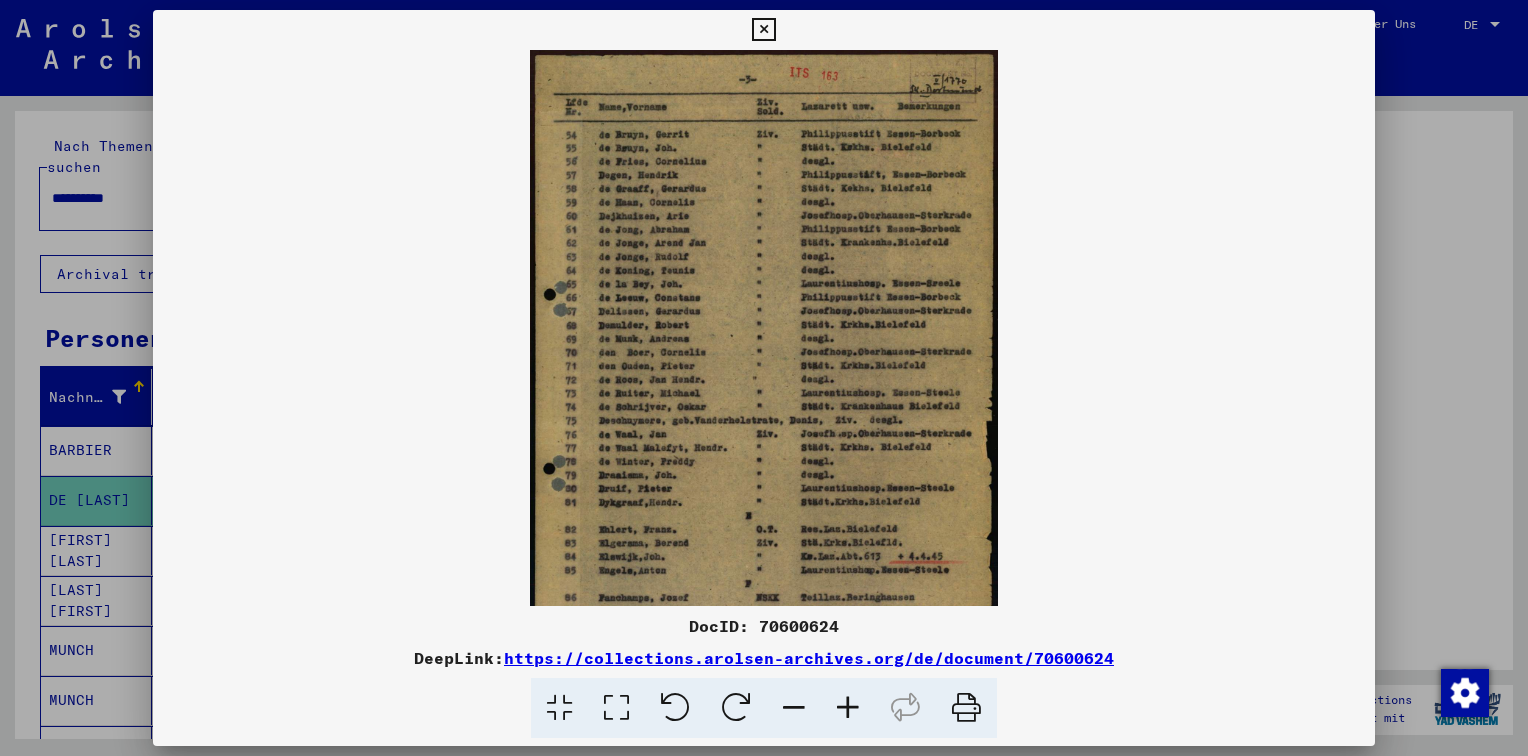 click at bounding box center (763, 30) 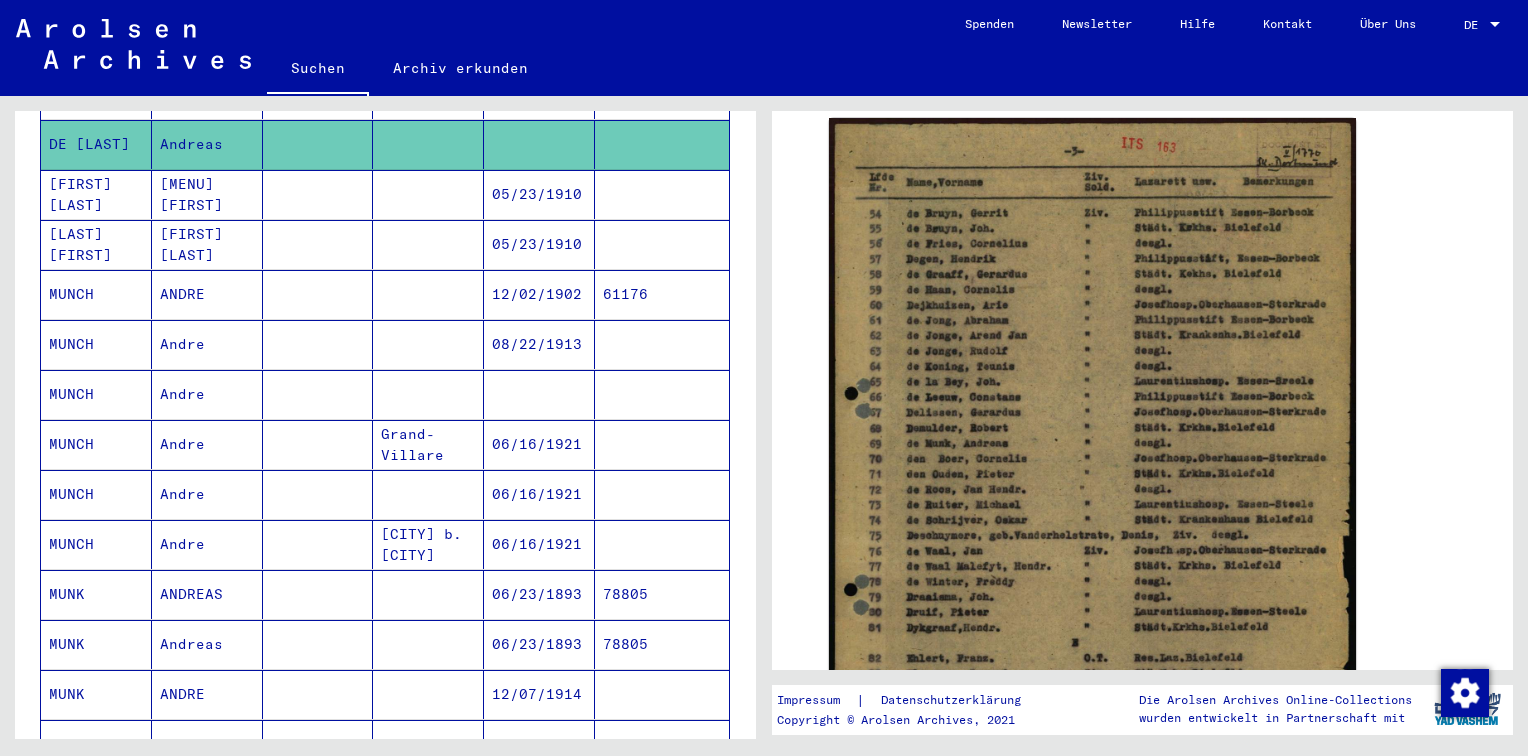 scroll, scrollTop: 400, scrollLeft: 0, axis: vertical 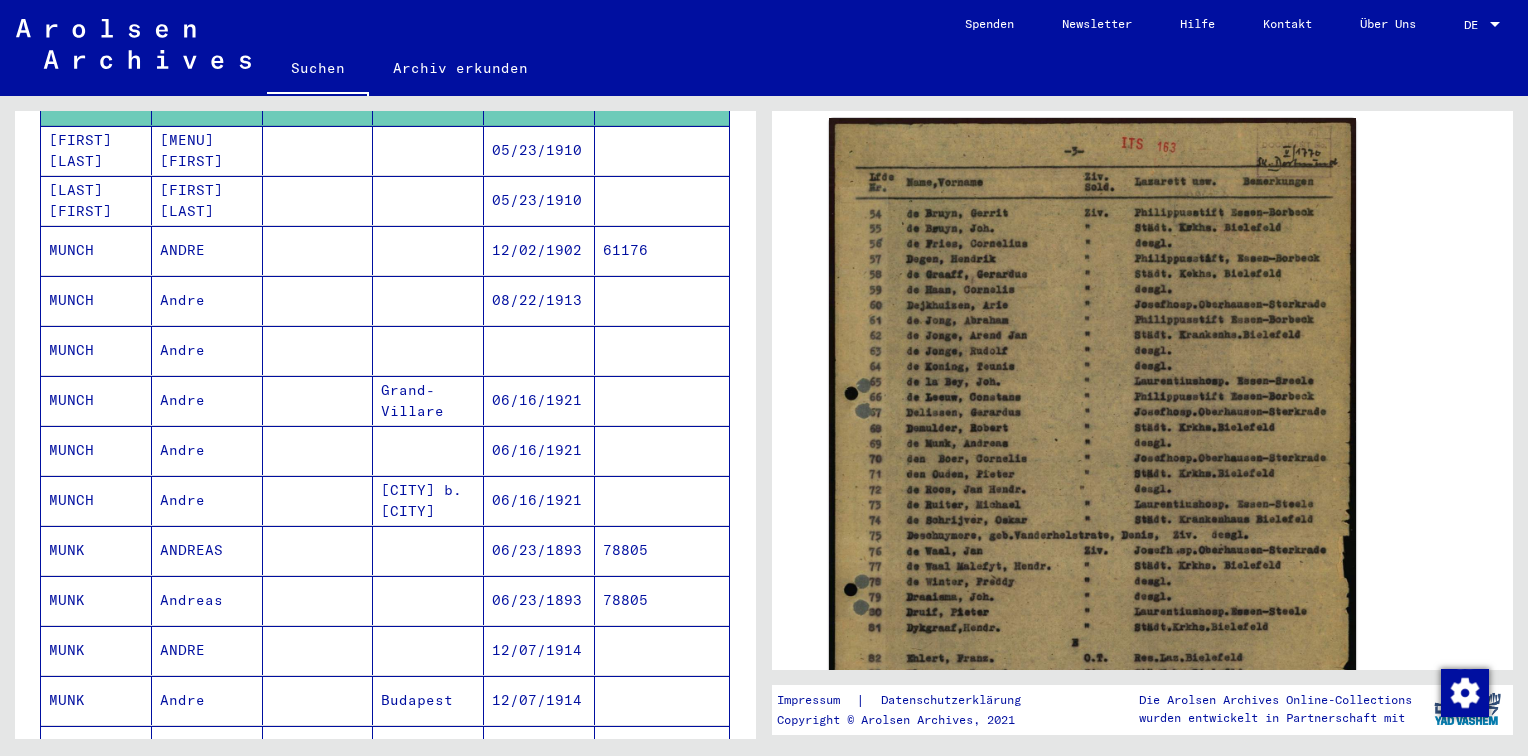click on "ANDREAS" at bounding box center [207, 600] 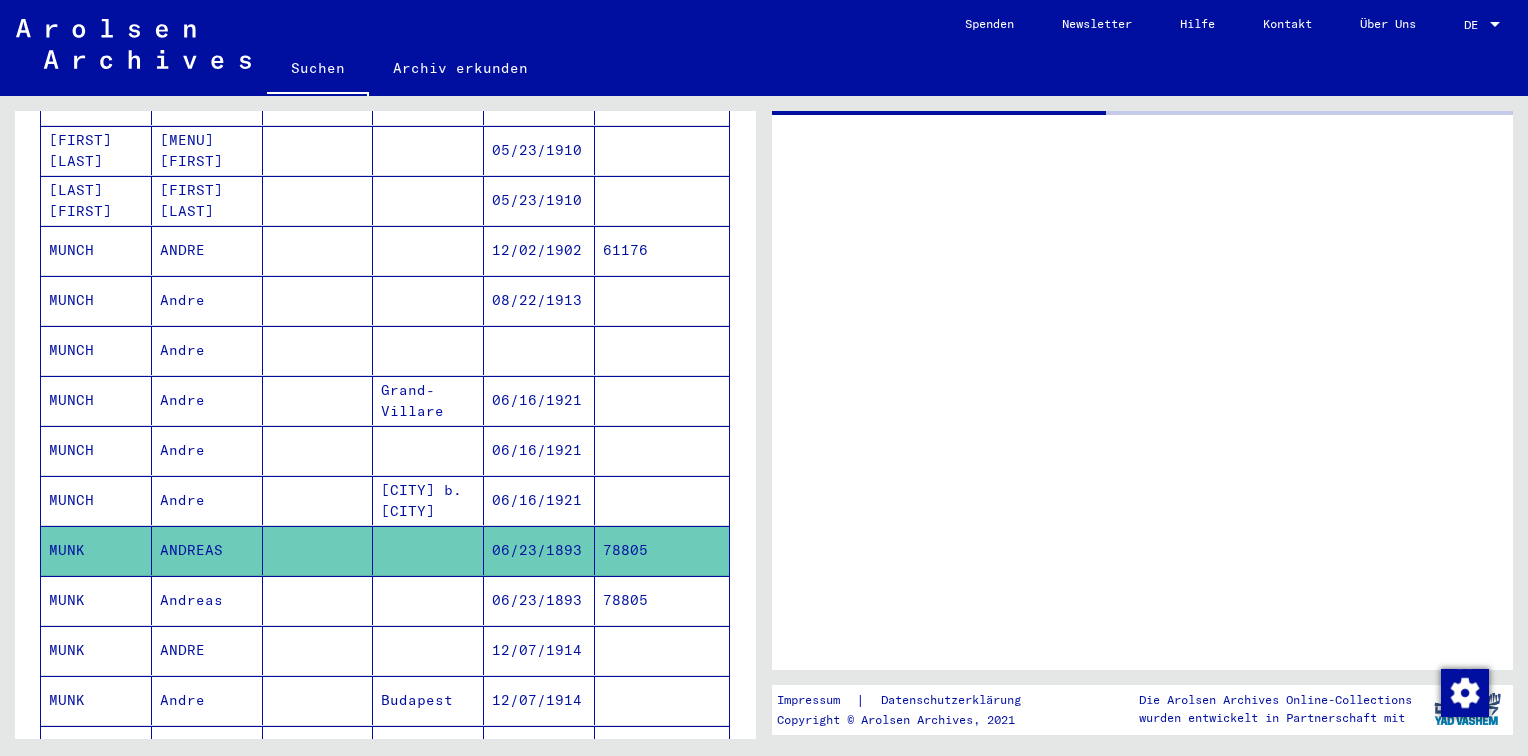 scroll, scrollTop: 0, scrollLeft: 0, axis: both 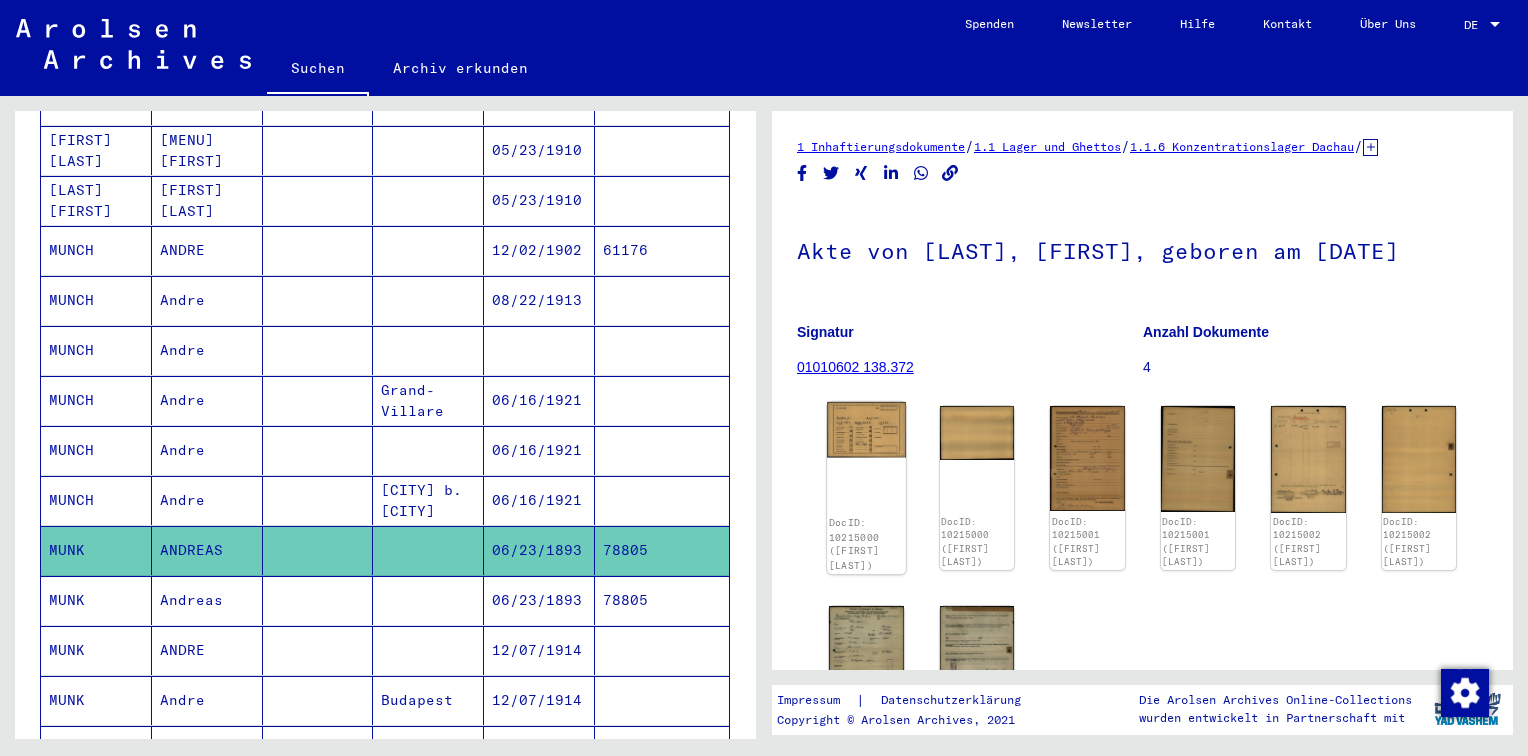 click 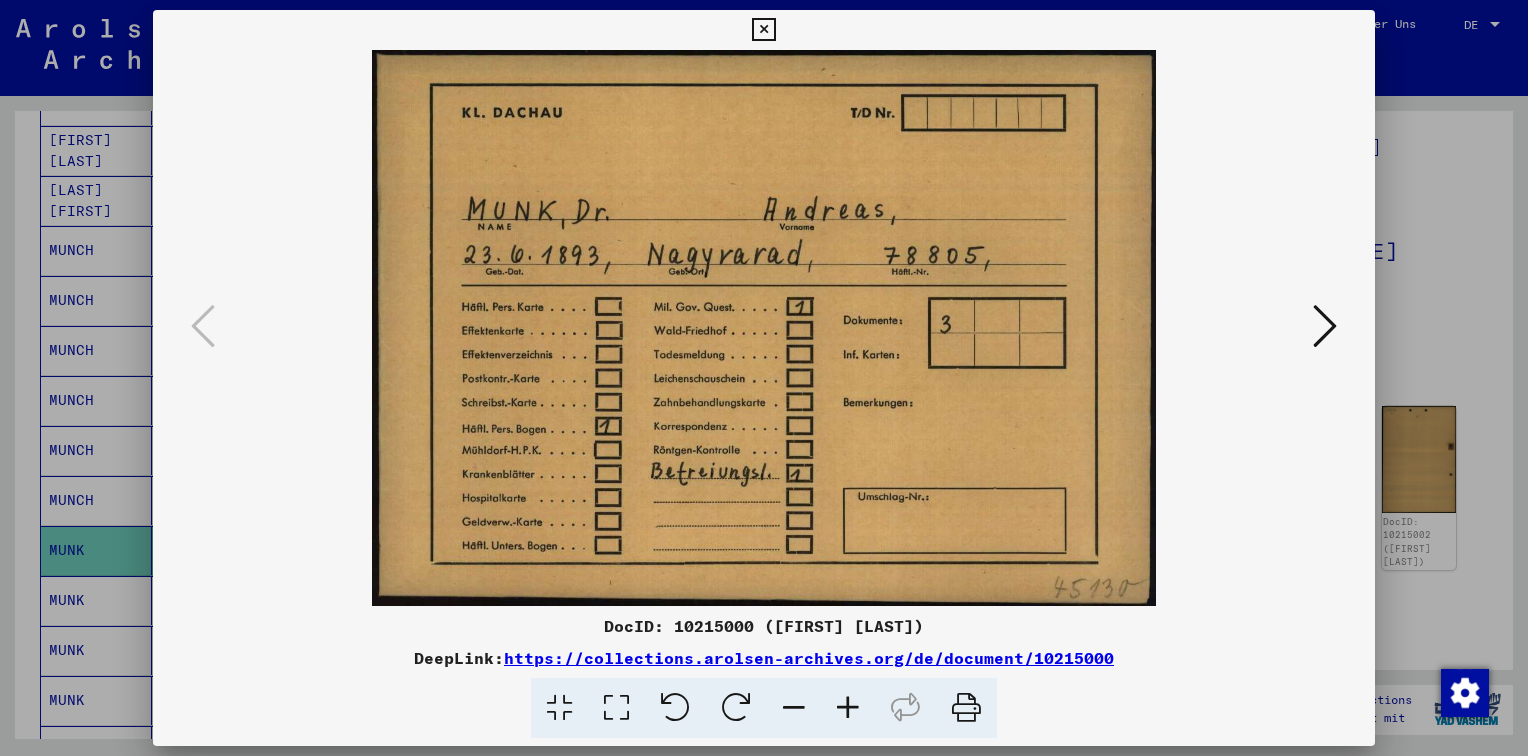 click at bounding box center [1325, 326] 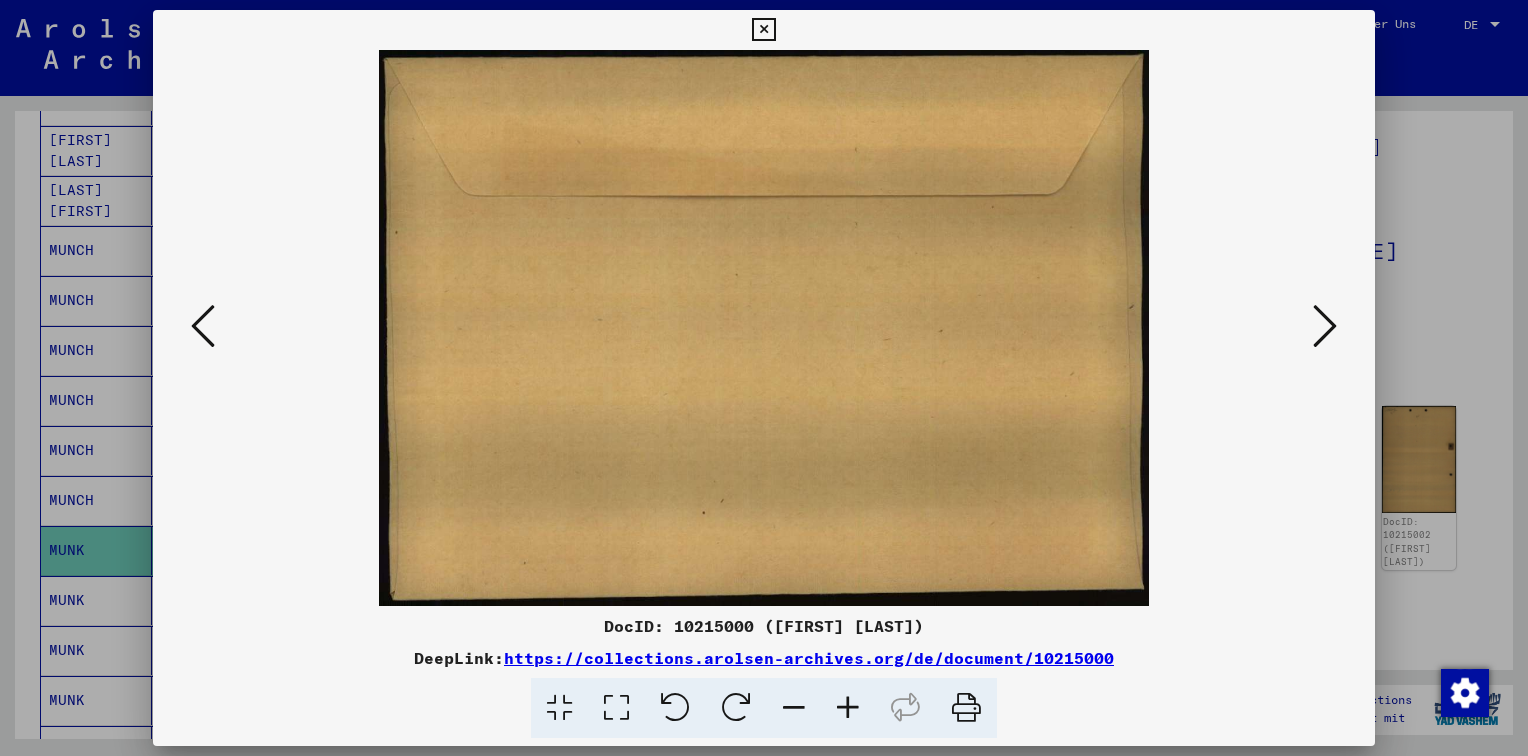 click at bounding box center (1325, 326) 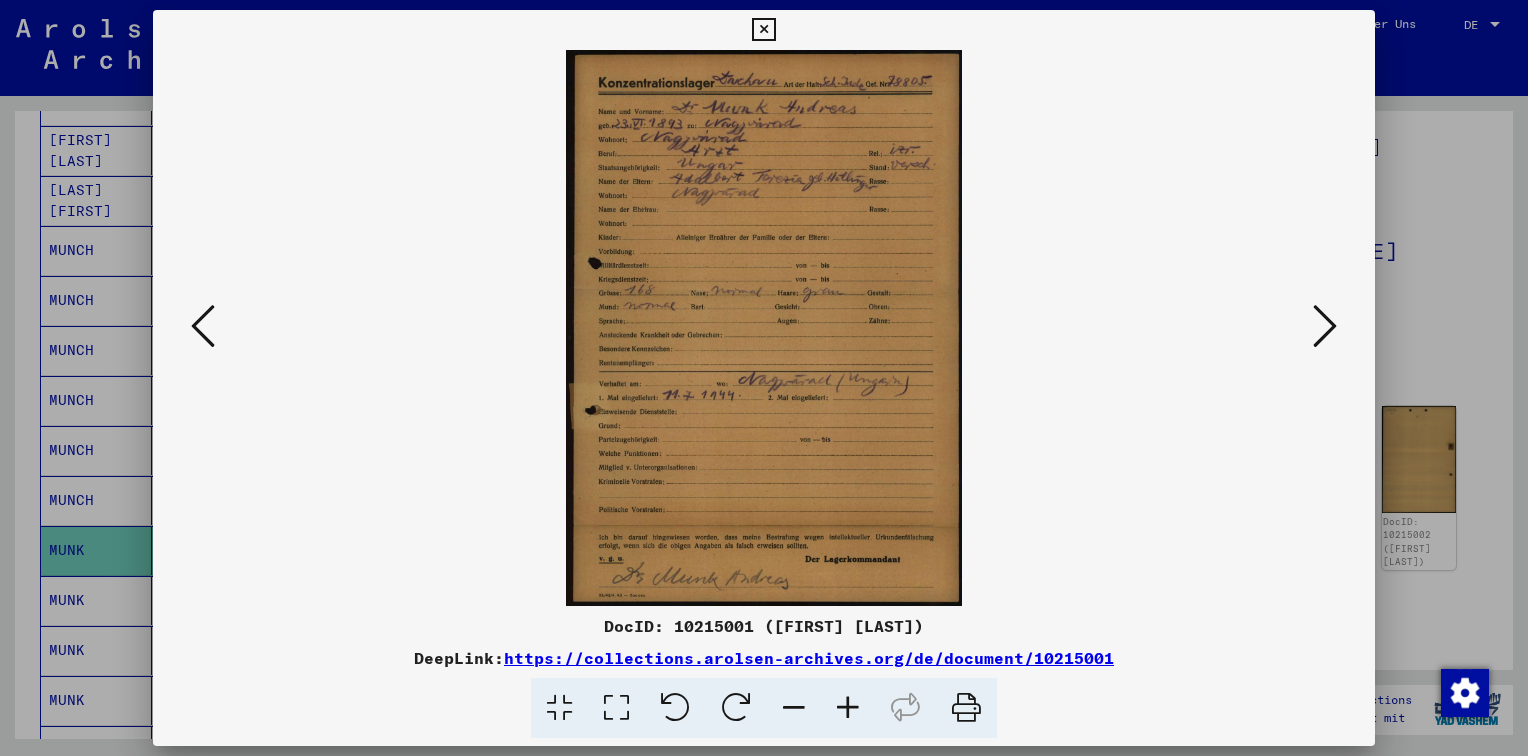 click at bounding box center (848, 708) 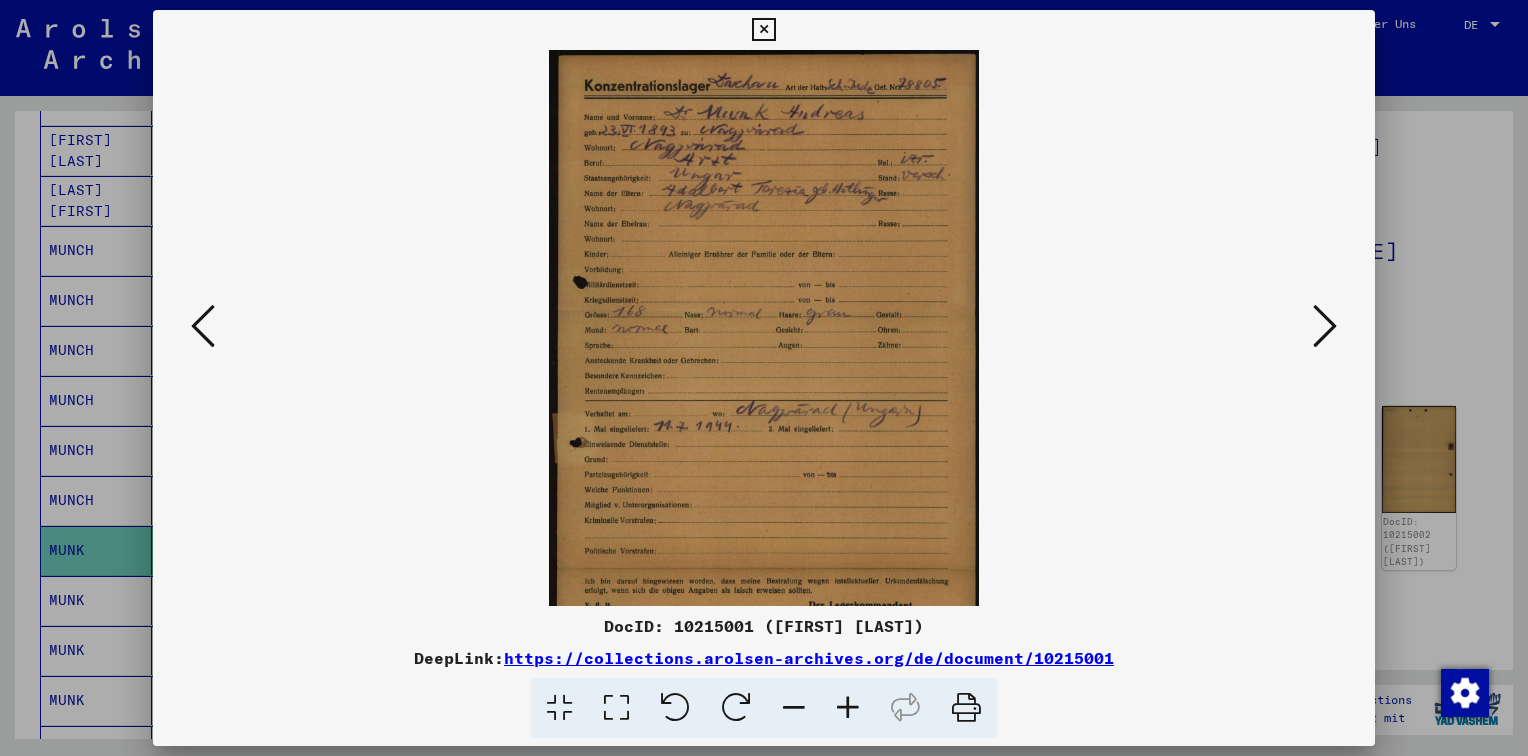 click at bounding box center (848, 708) 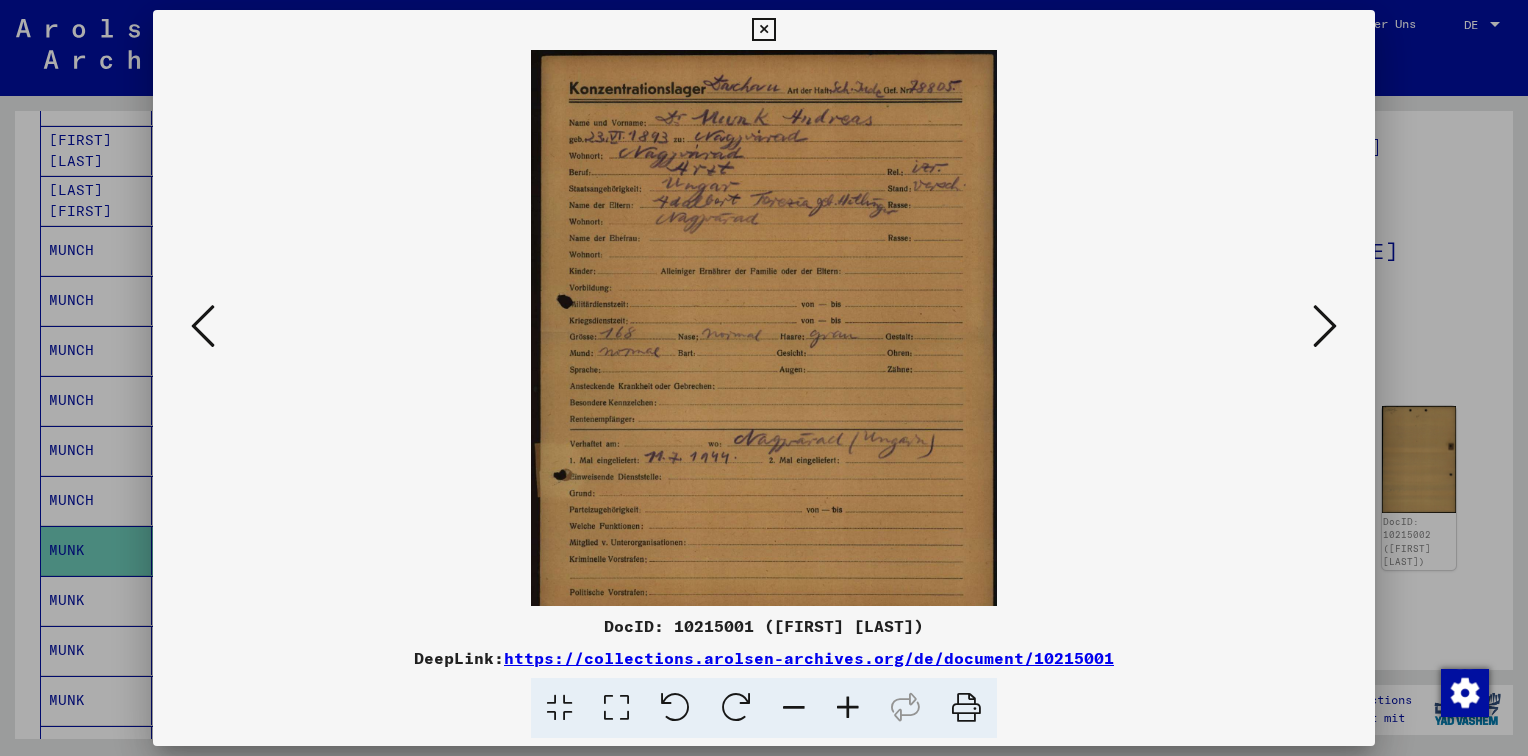 click at bounding box center [848, 708] 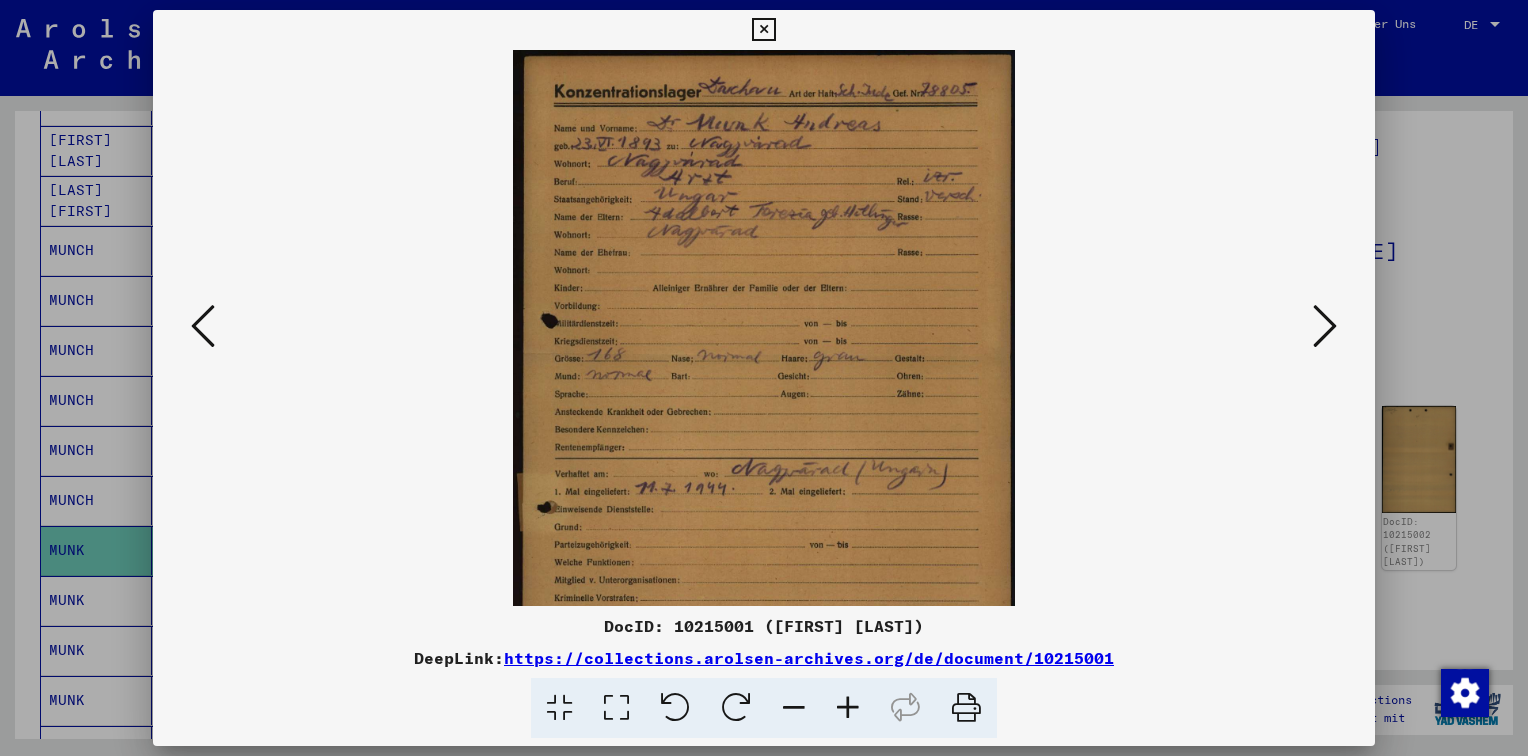 click at bounding box center [848, 708] 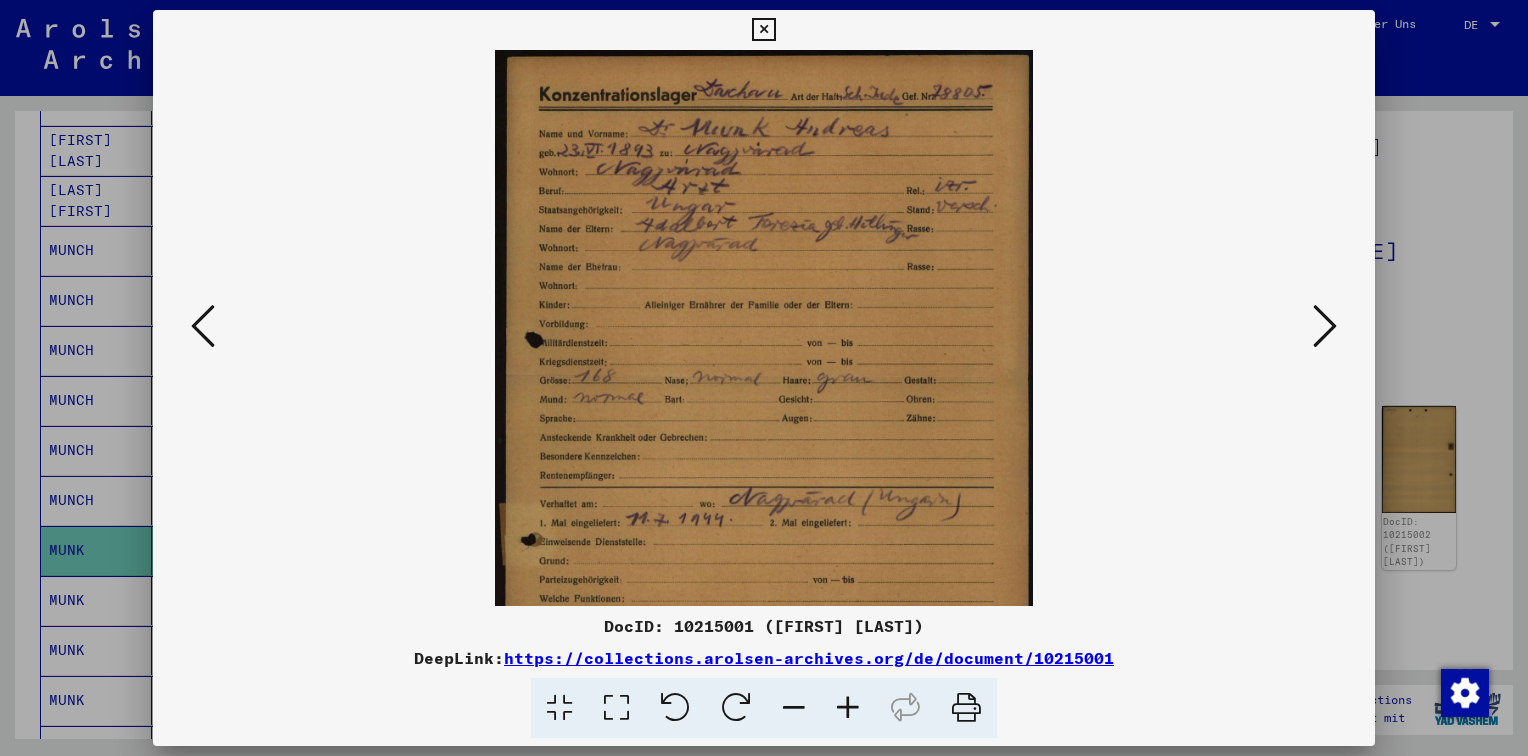 click at bounding box center (848, 708) 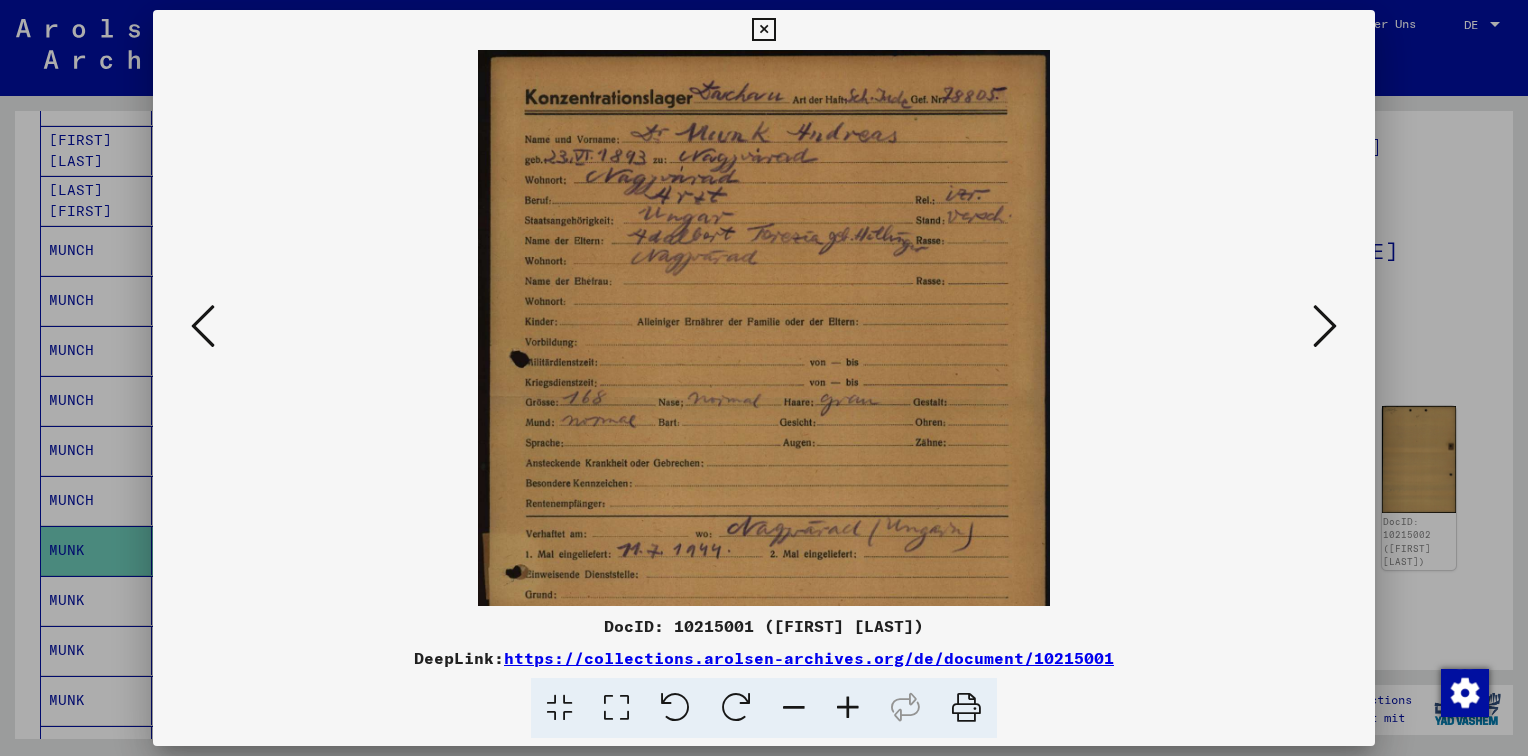click at bounding box center (848, 708) 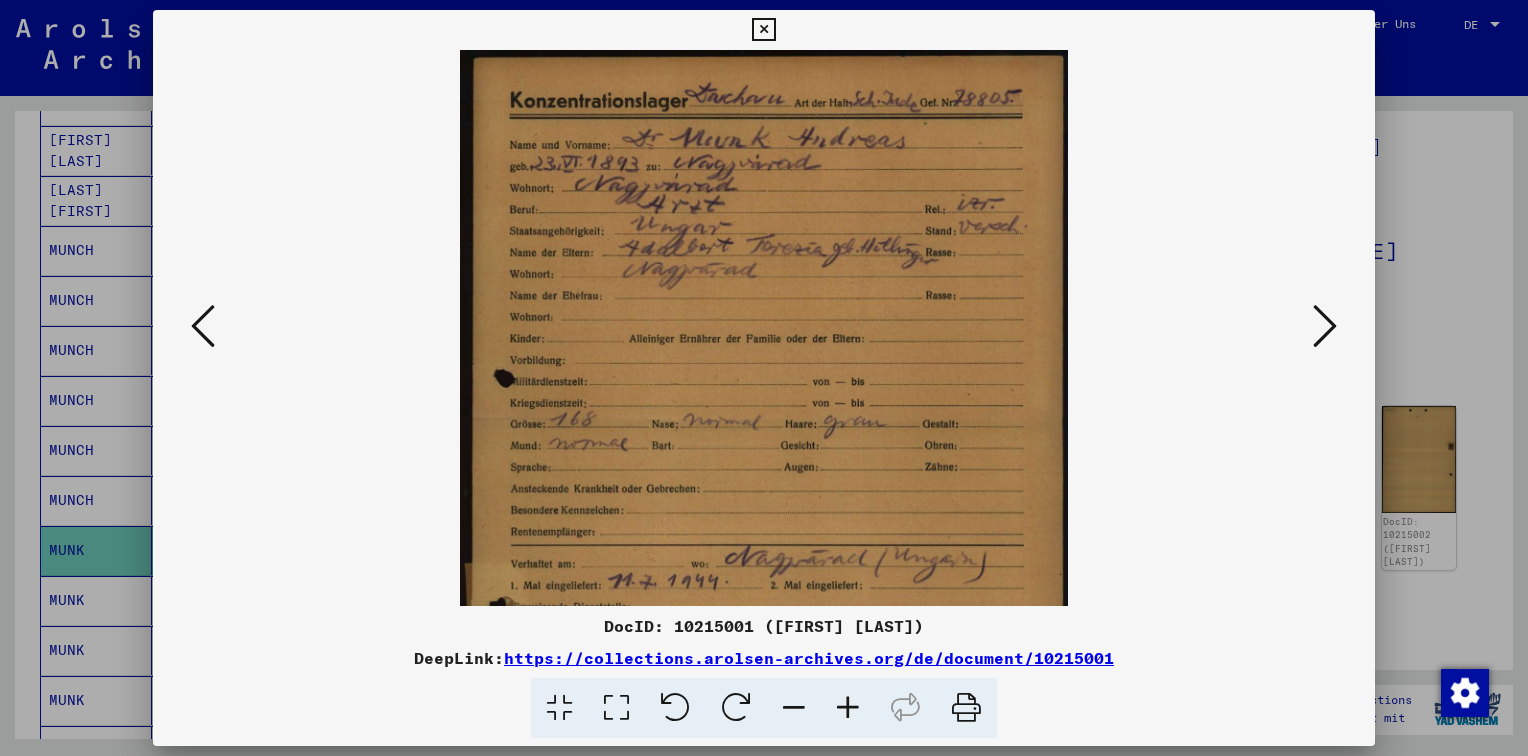click at bounding box center (848, 708) 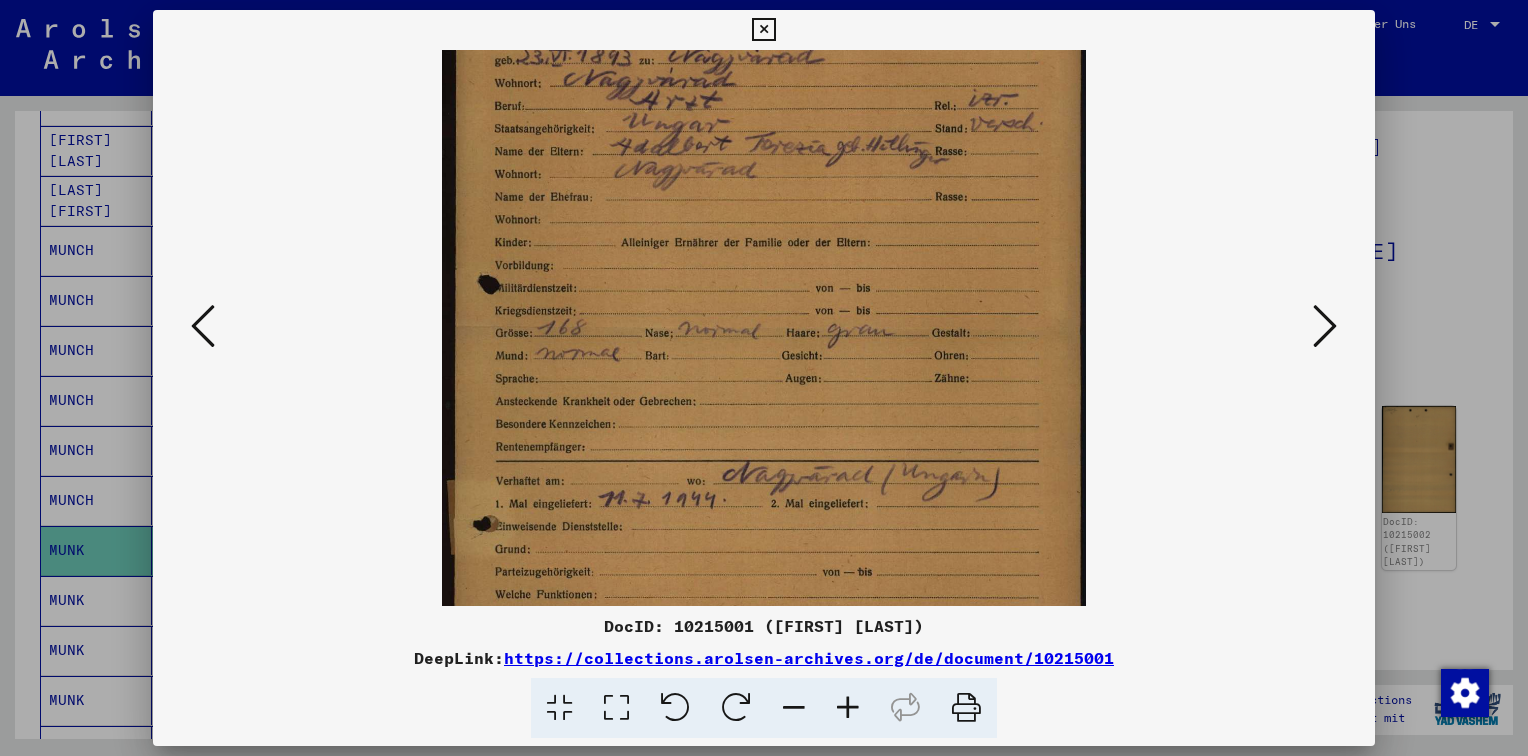 drag, startPoint x: 742, startPoint y: 390, endPoint x: 713, endPoint y: 280, distance: 113.758514 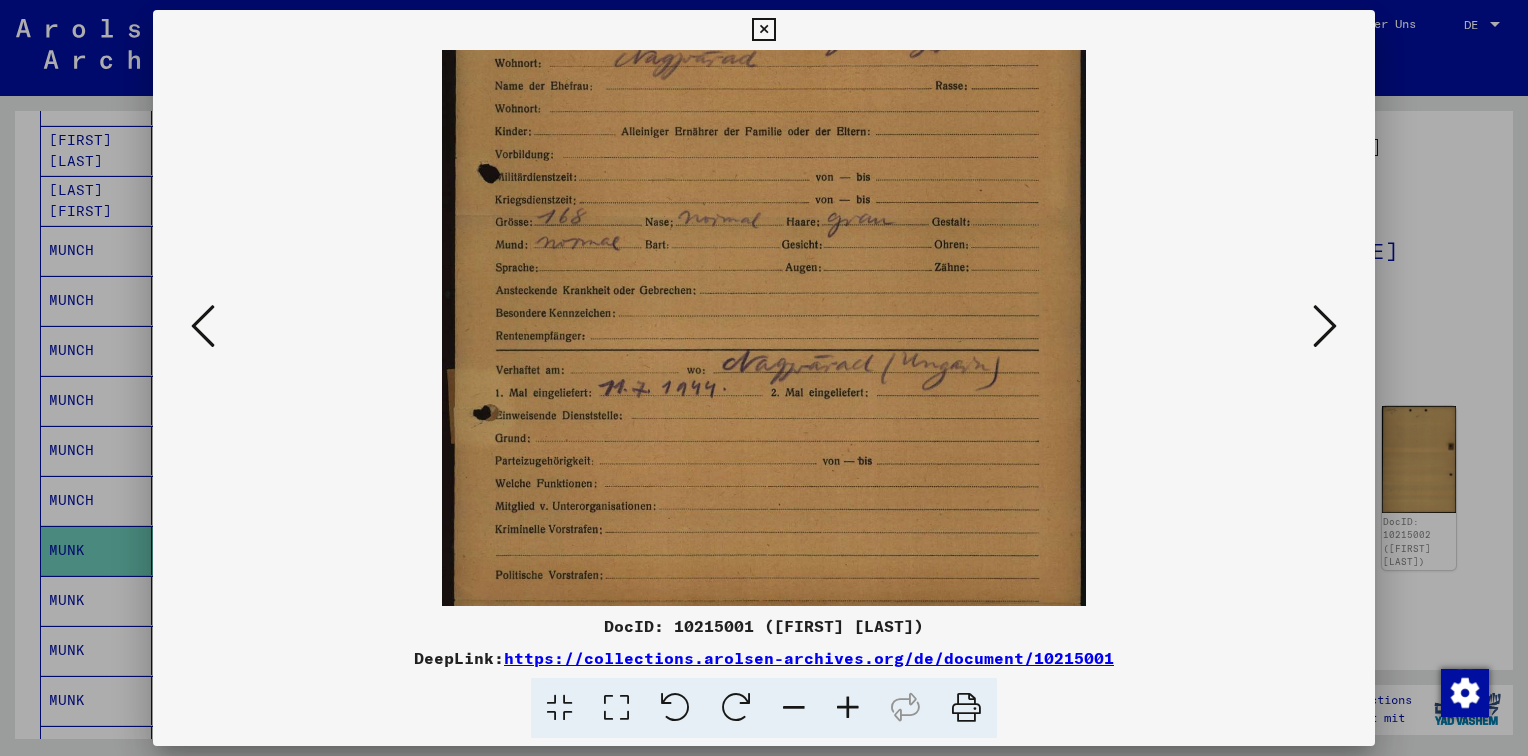 scroll, scrollTop: 225, scrollLeft: 0, axis: vertical 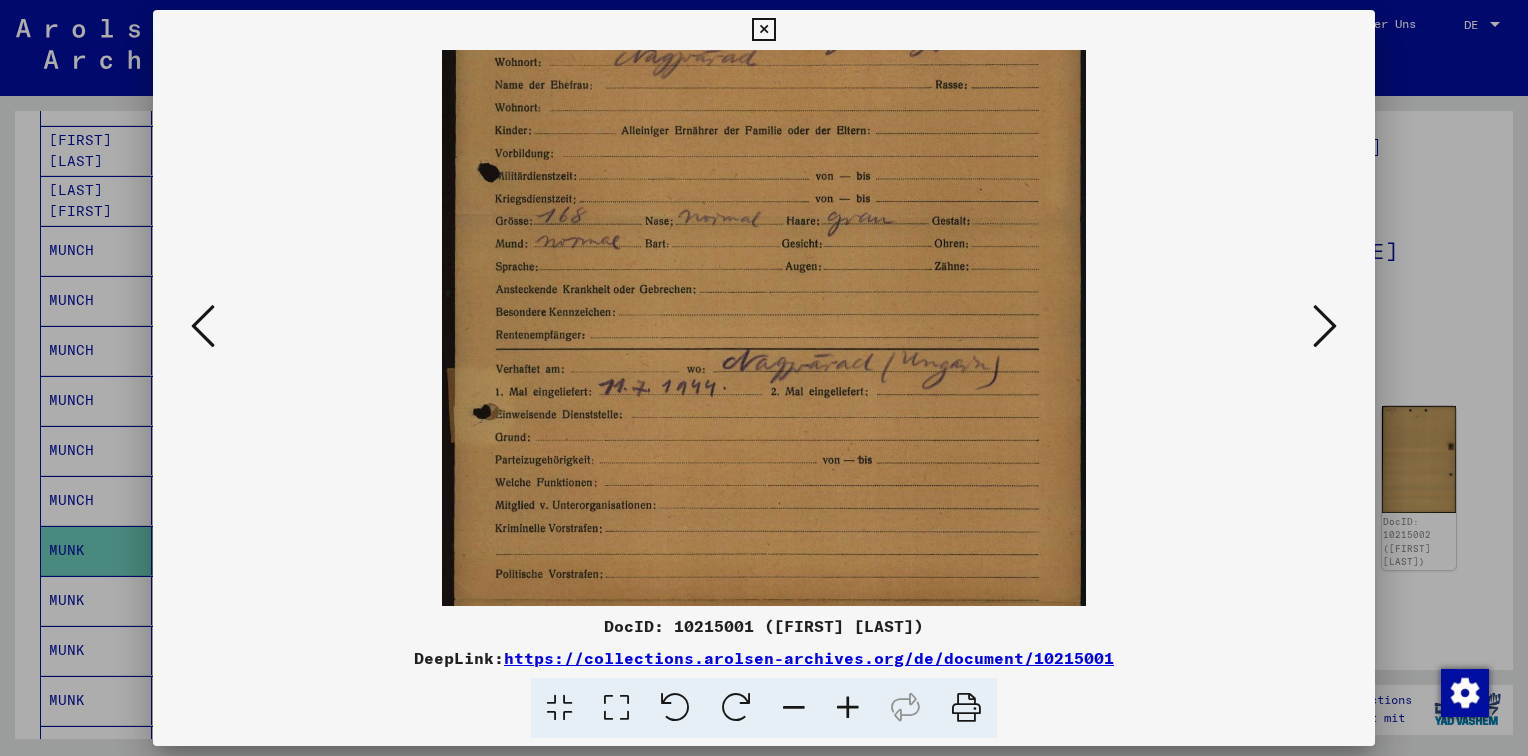 drag, startPoint x: 744, startPoint y: 394, endPoint x: 724, endPoint y: 289, distance: 106.887794 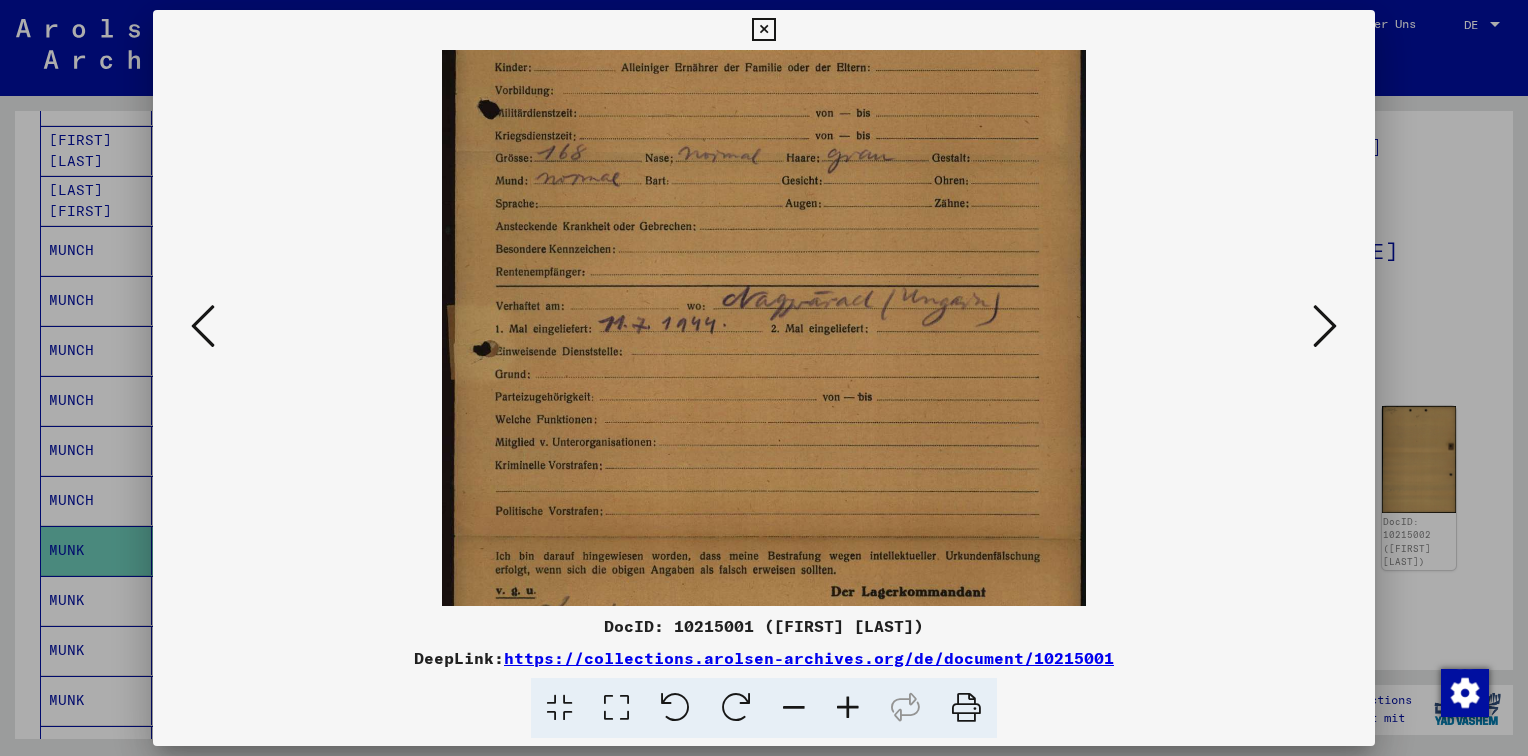 scroll, scrollTop: 350, scrollLeft: 0, axis: vertical 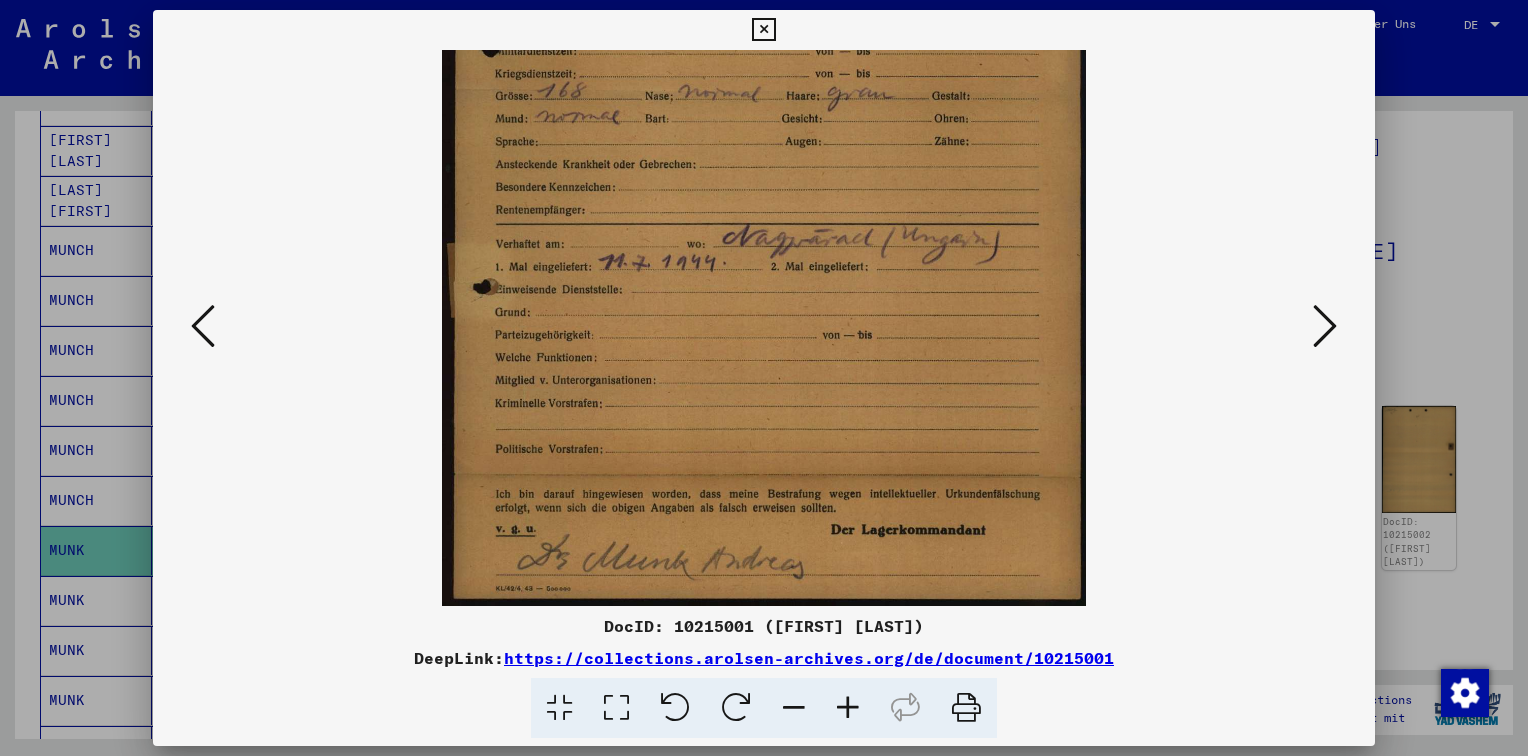 drag, startPoint x: 737, startPoint y: 461, endPoint x: 749, endPoint y: 282, distance: 179.40178 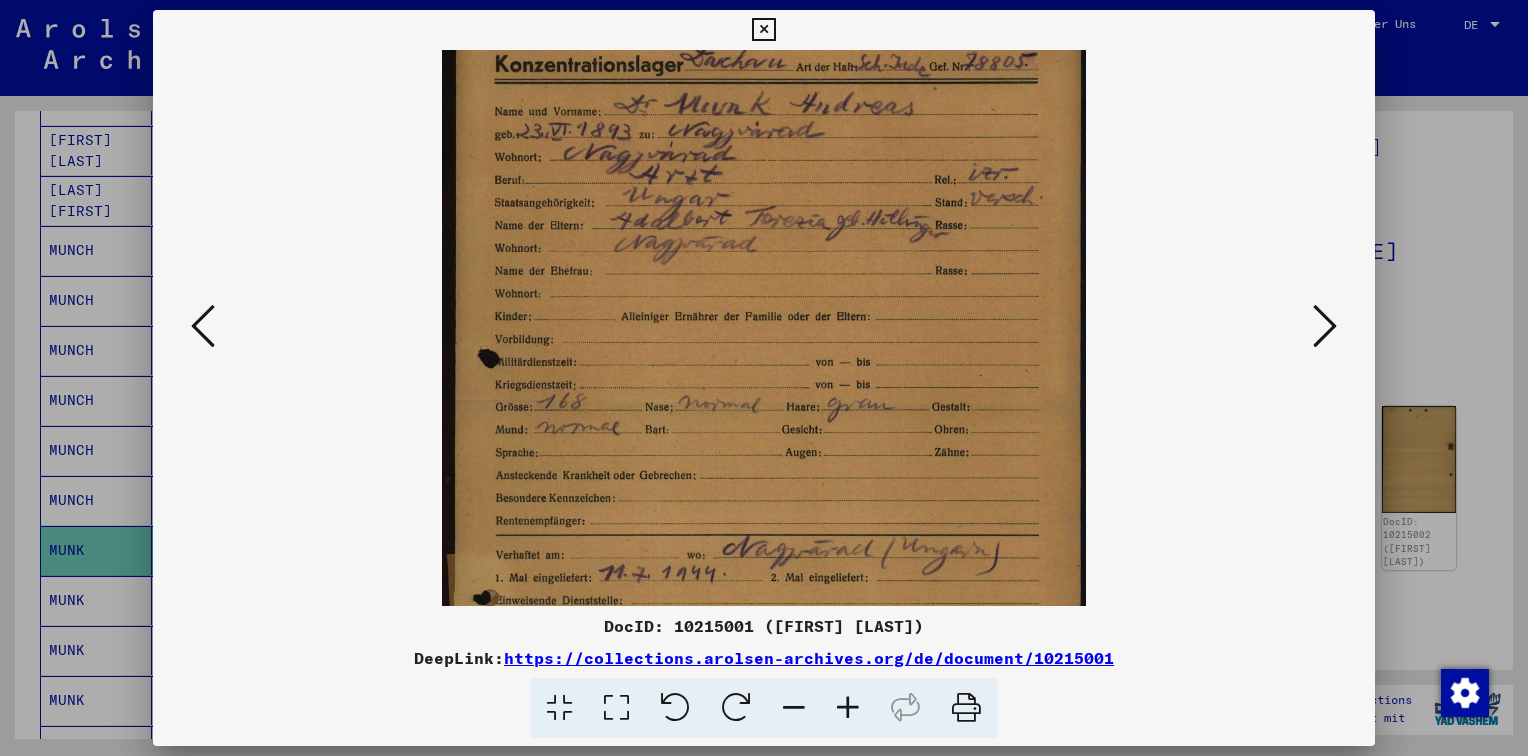 drag, startPoint x: 802, startPoint y: 365, endPoint x: 847, endPoint y: 602, distance: 241.23433 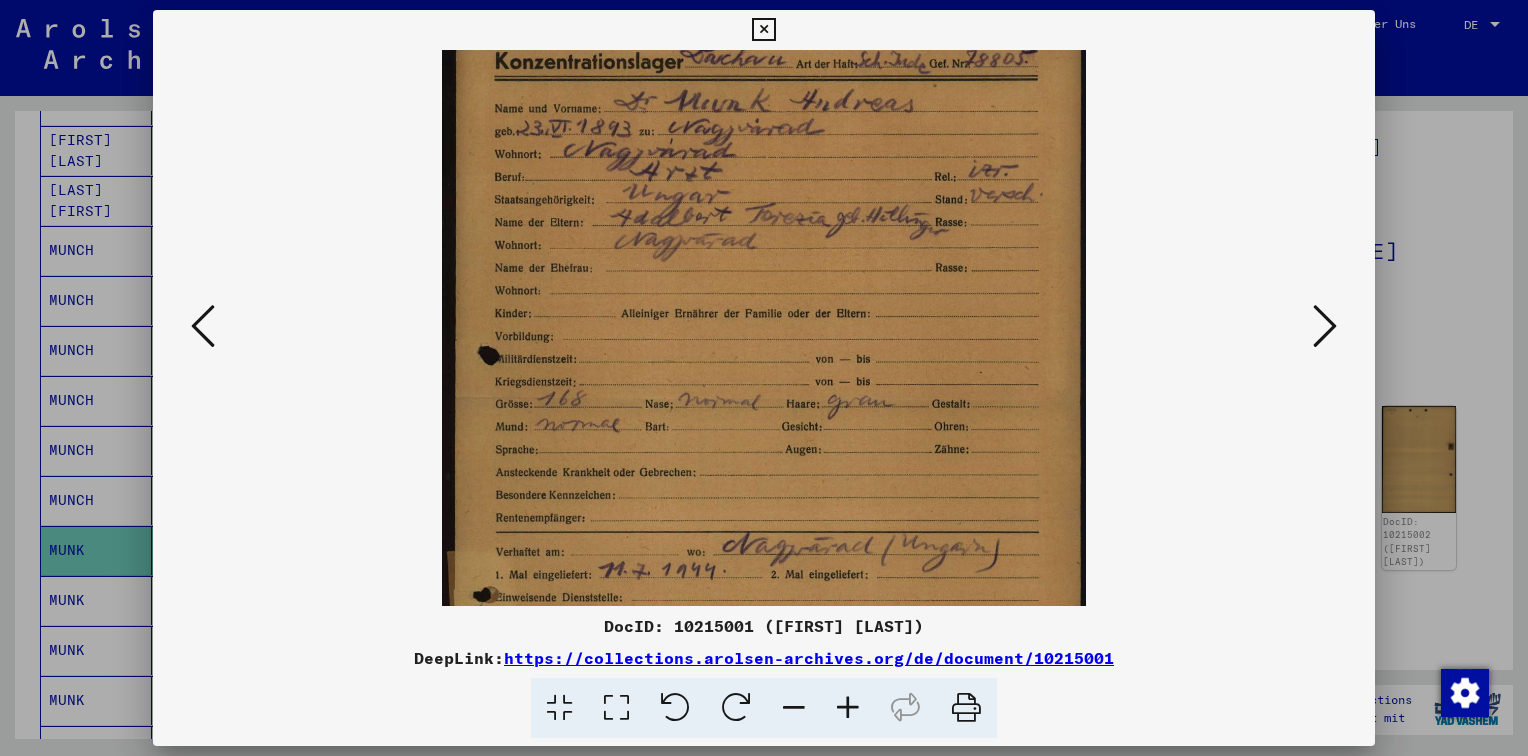 scroll, scrollTop: 0, scrollLeft: 0, axis: both 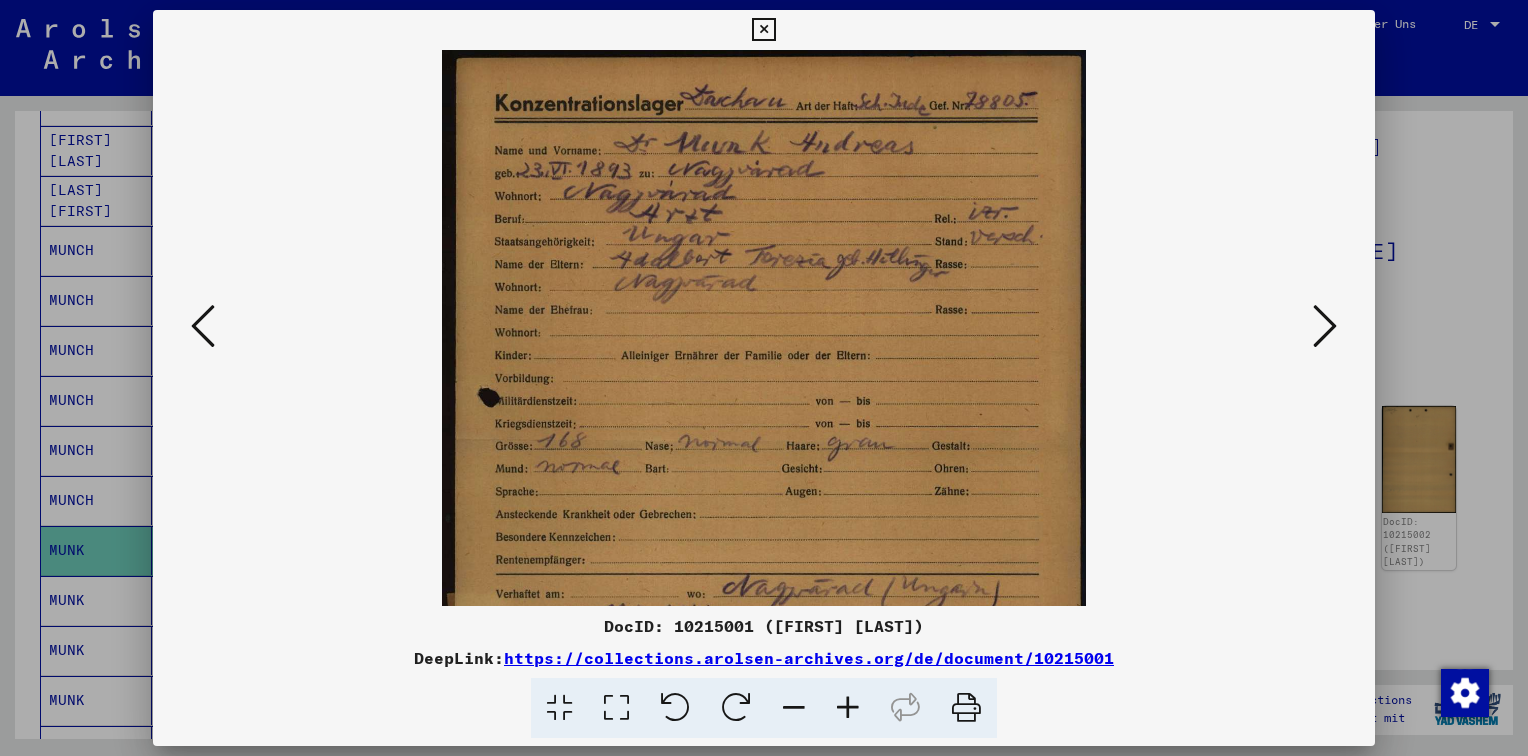 drag, startPoint x: 802, startPoint y: 347, endPoint x: 814, endPoint y: 445, distance: 98.731964 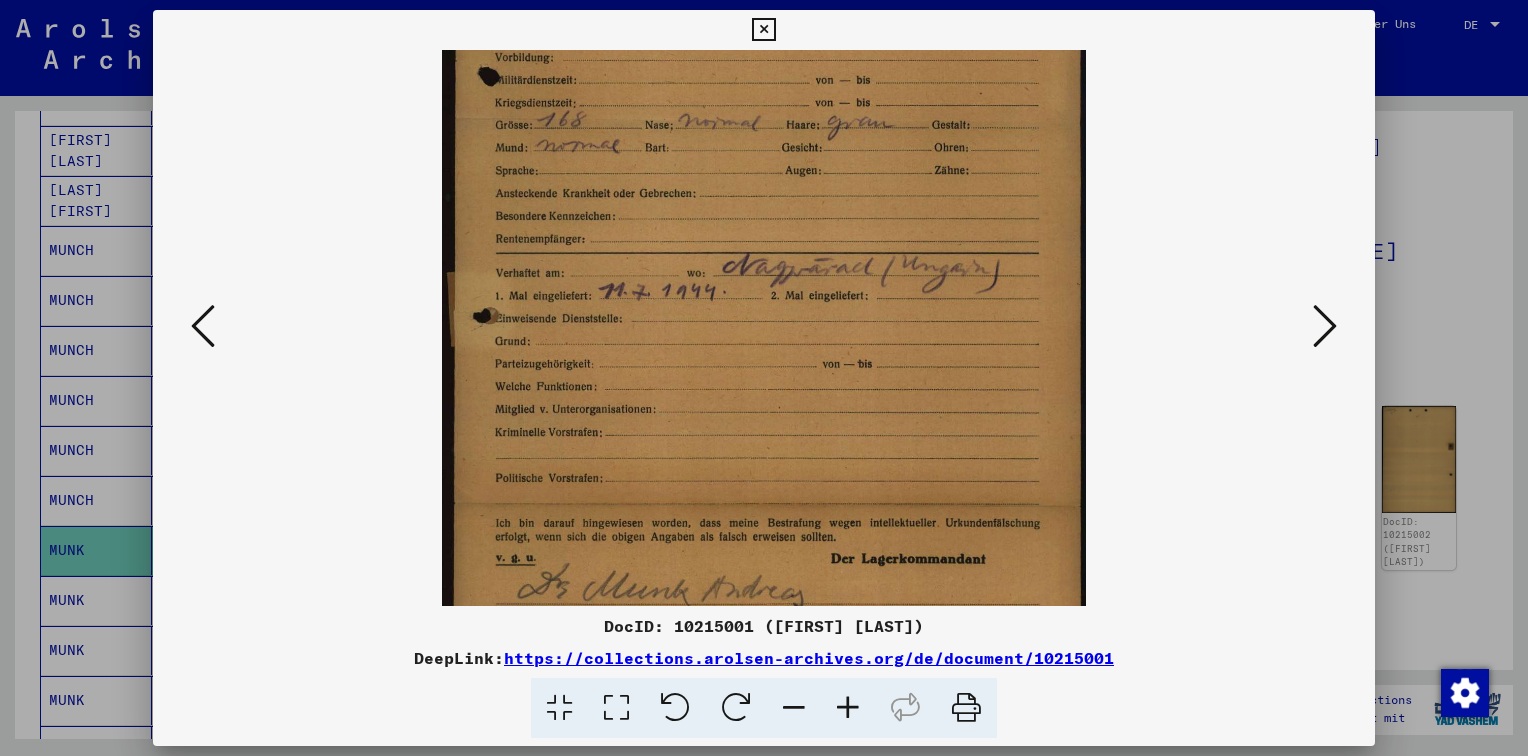 scroll, scrollTop: 350, scrollLeft: 0, axis: vertical 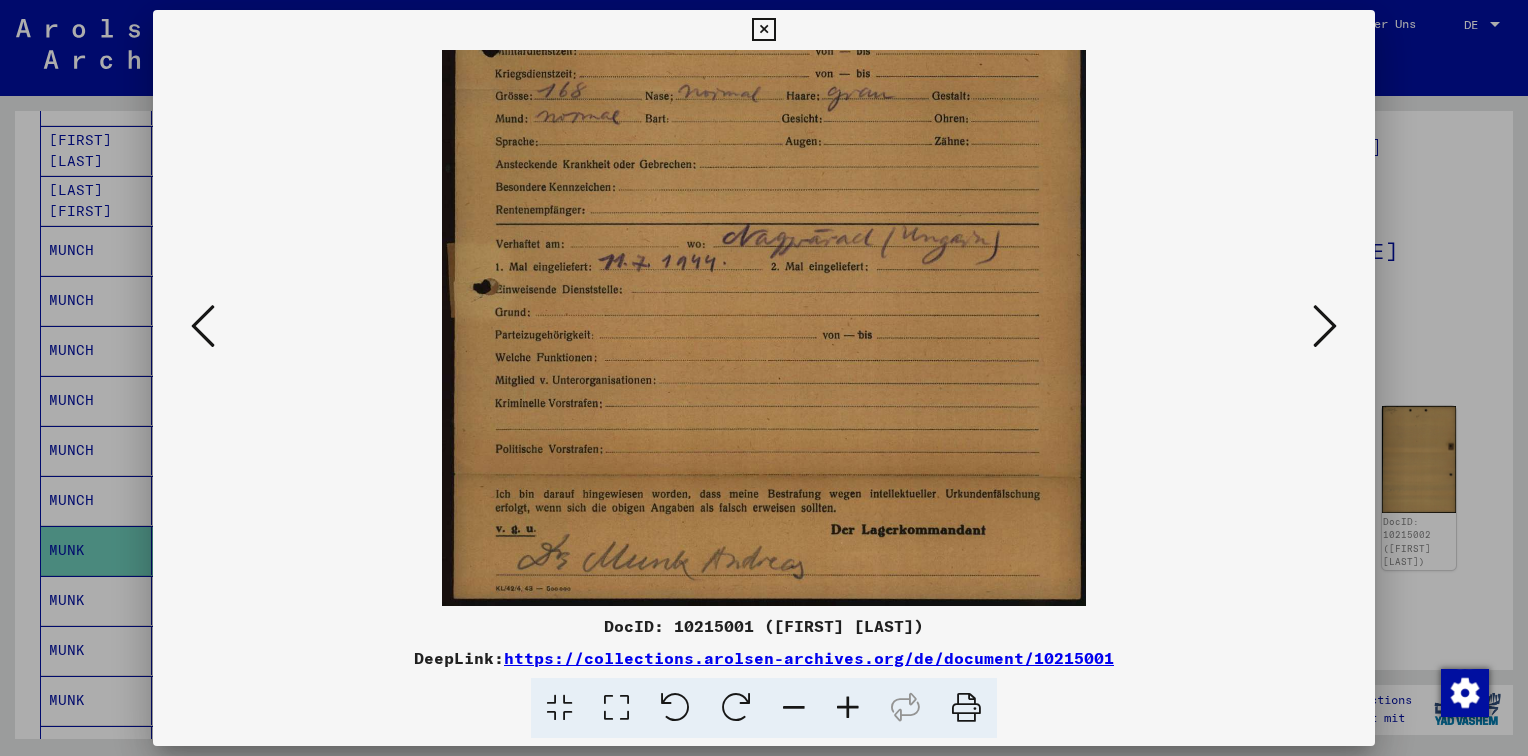 drag, startPoint x: 768, startPoint y: 482, endPoint x: 820, endPoint y: 84, distance: 401.3826 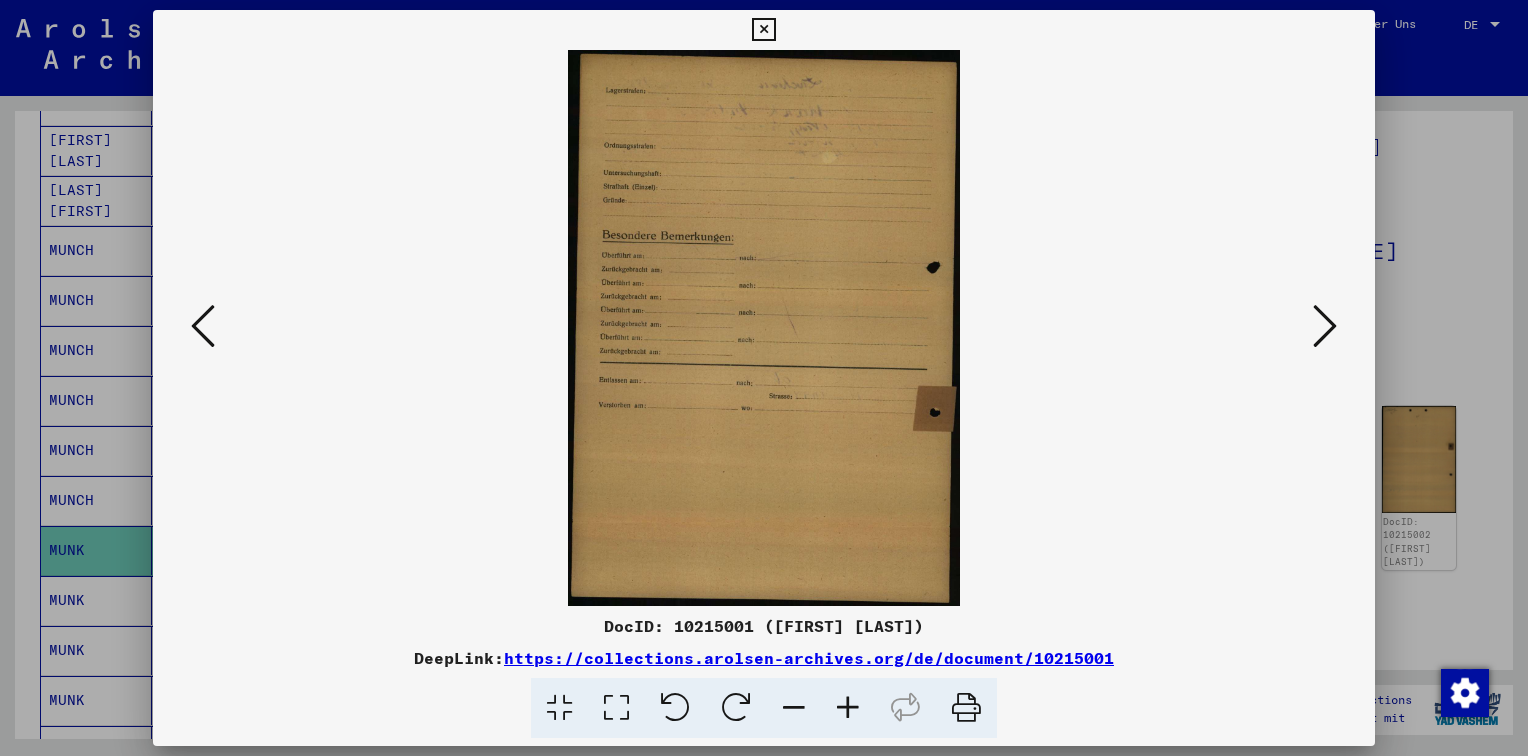 click at bounding box center (1325, 326) 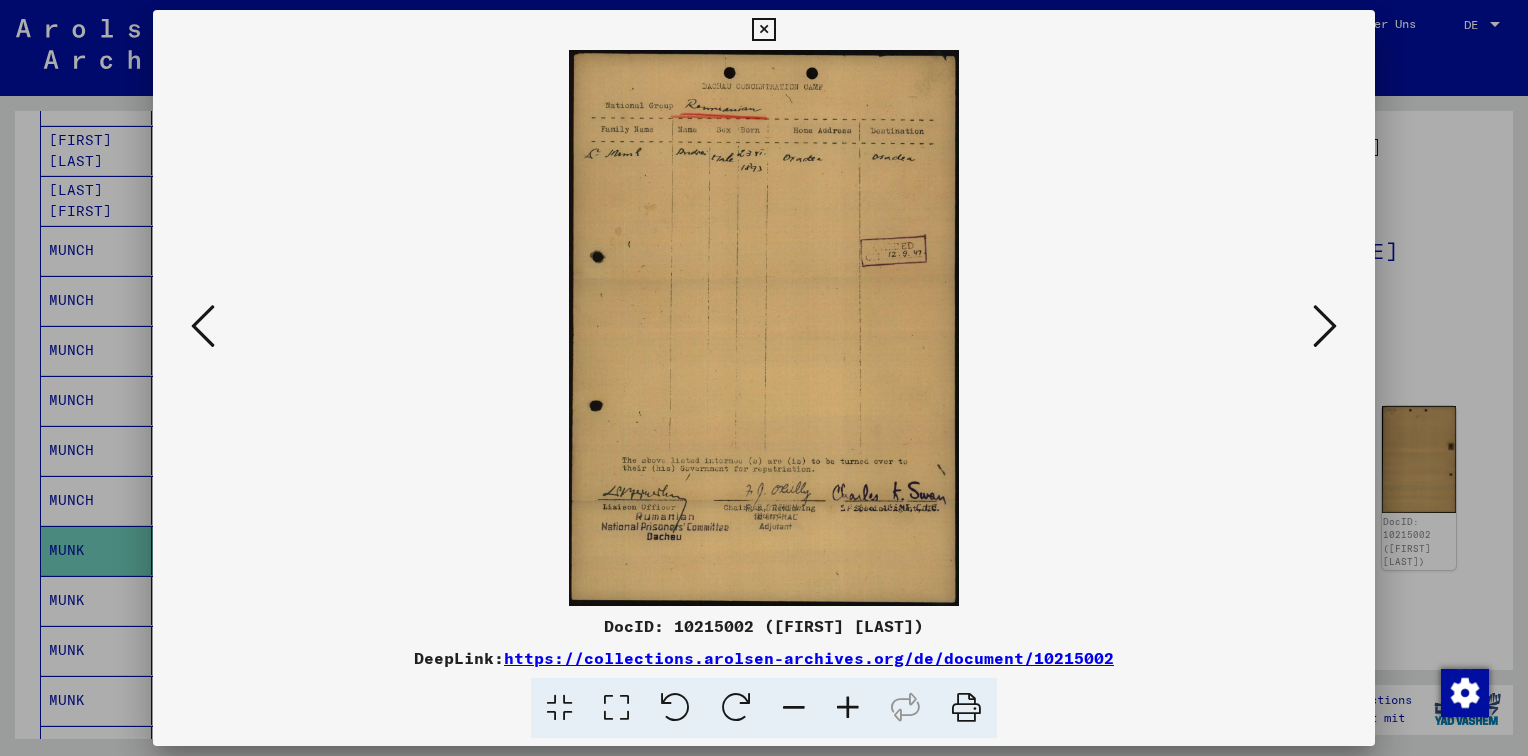click at bounding box center (848, 708) 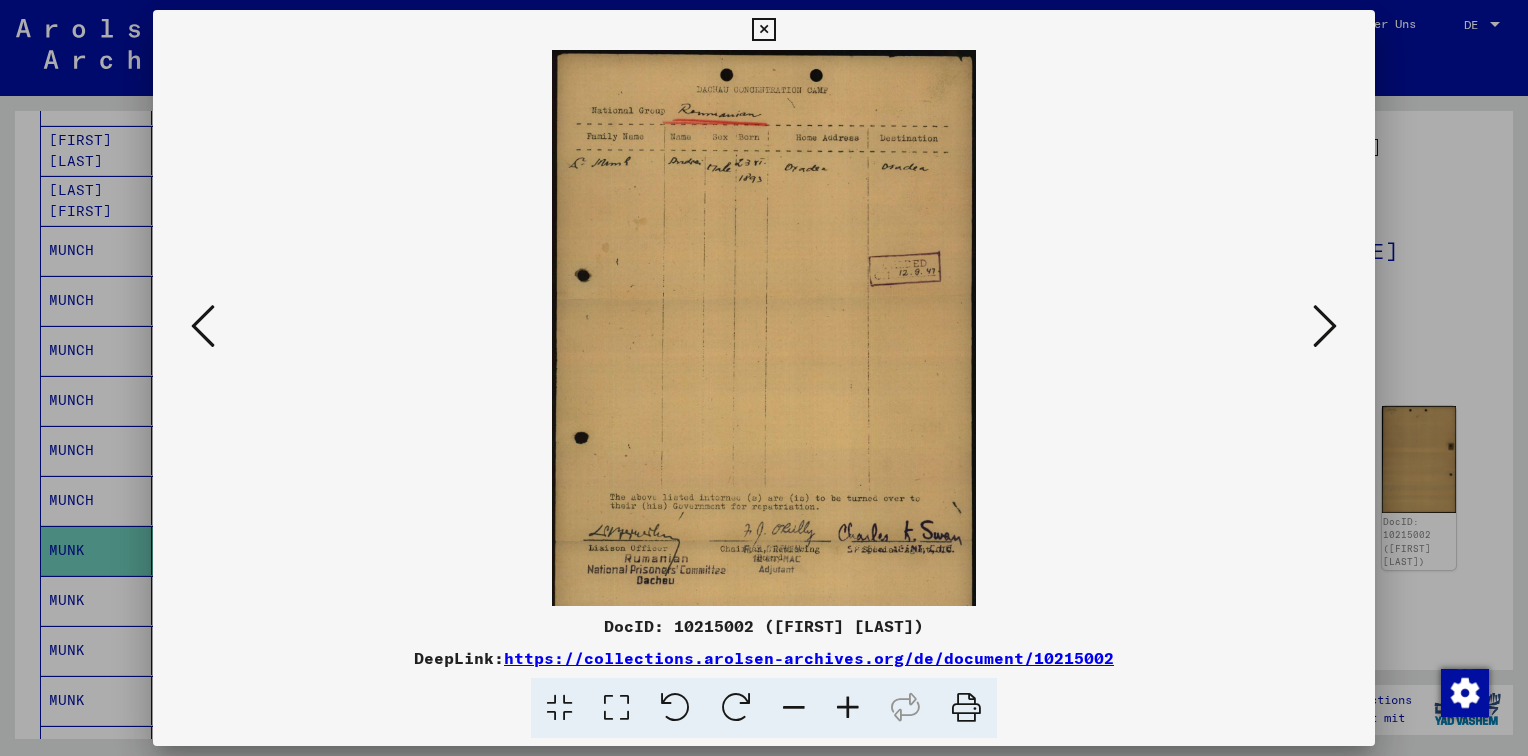 click at bounding box center [848, 708] 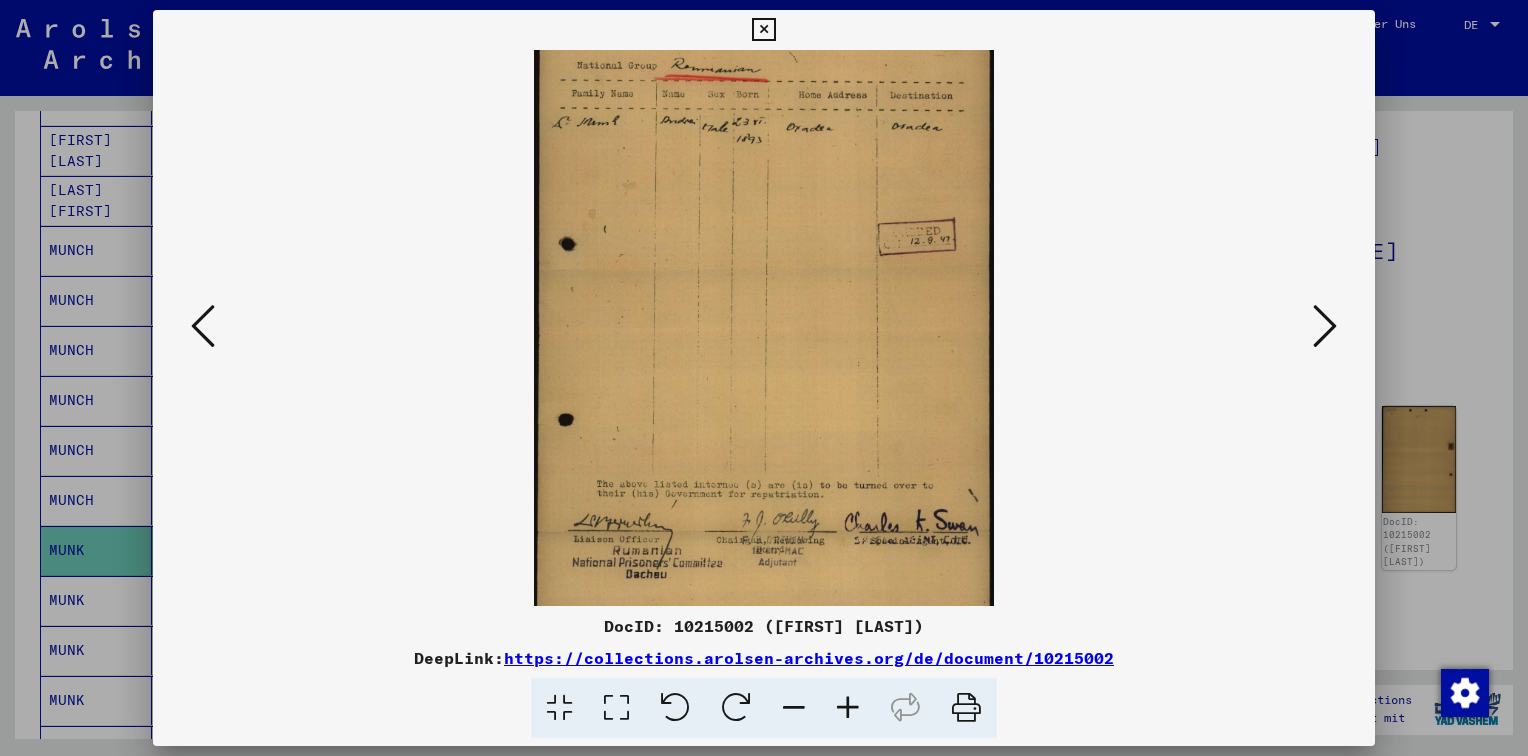 scroll, scrollTop: 100, scrollLeft: 0, axis: vertical 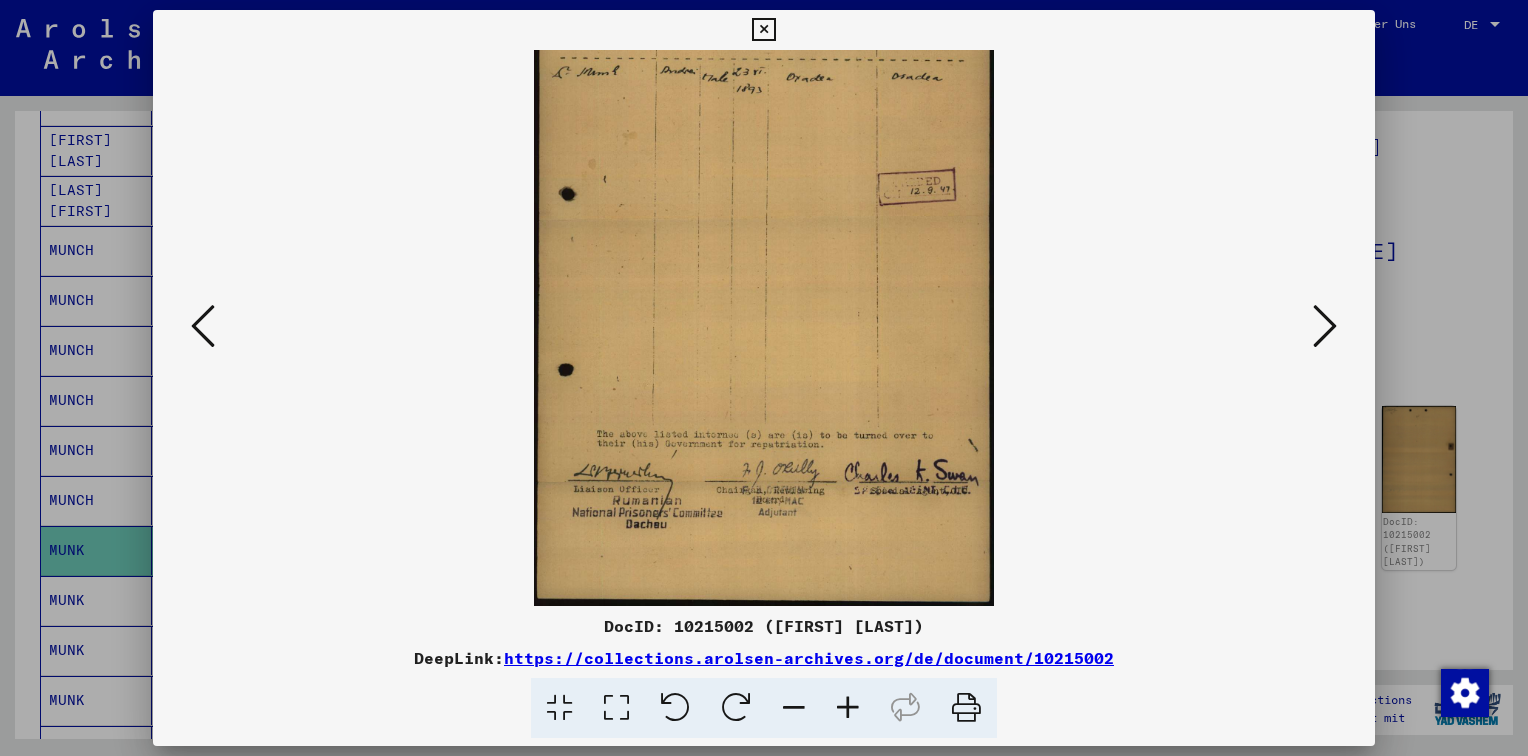 drag, startPoint x: 776, startPoint y: 547, endPoint x: 722, endPoint y: 406, distance: 150.98676 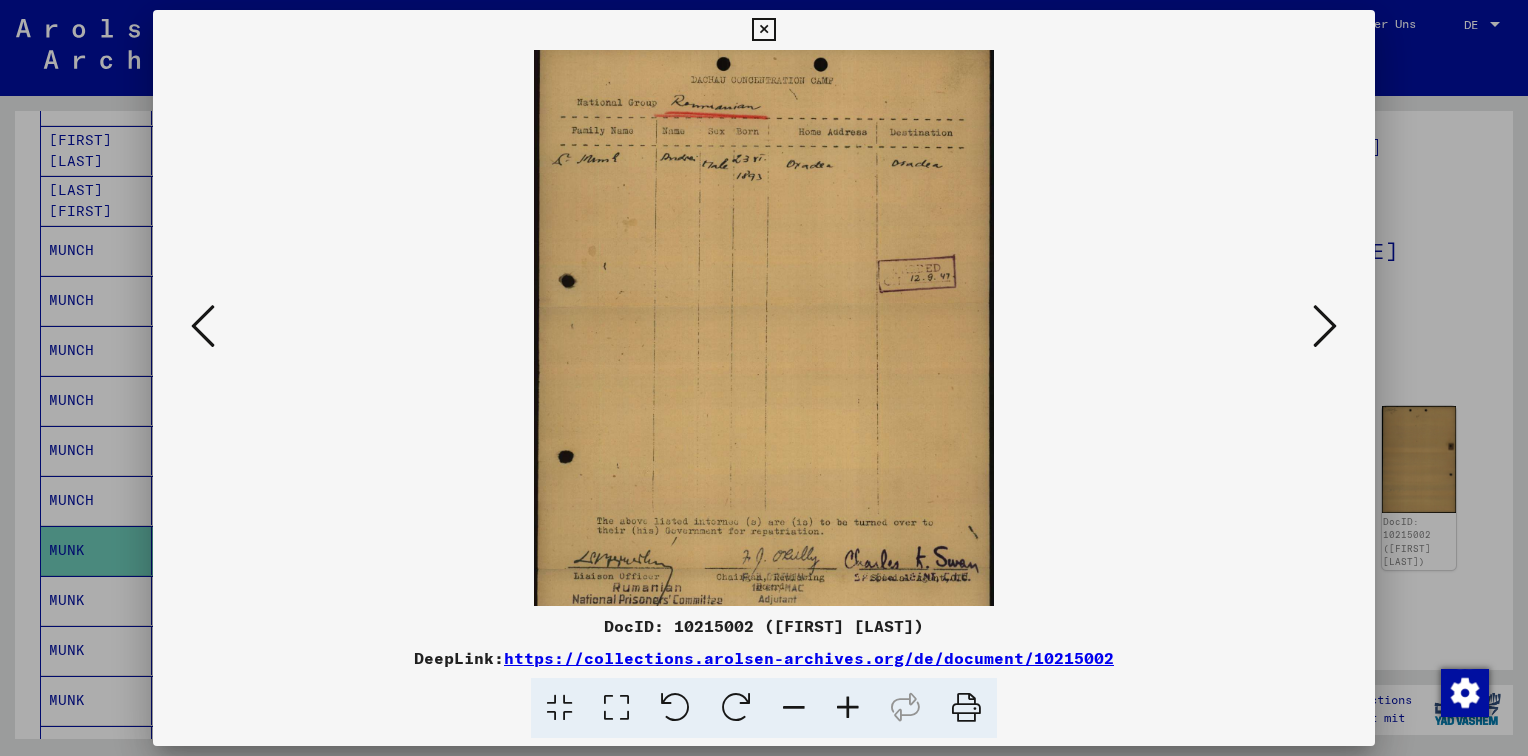 scroll, scrollTop: 10, scrollLeft: 0, axis: vertical 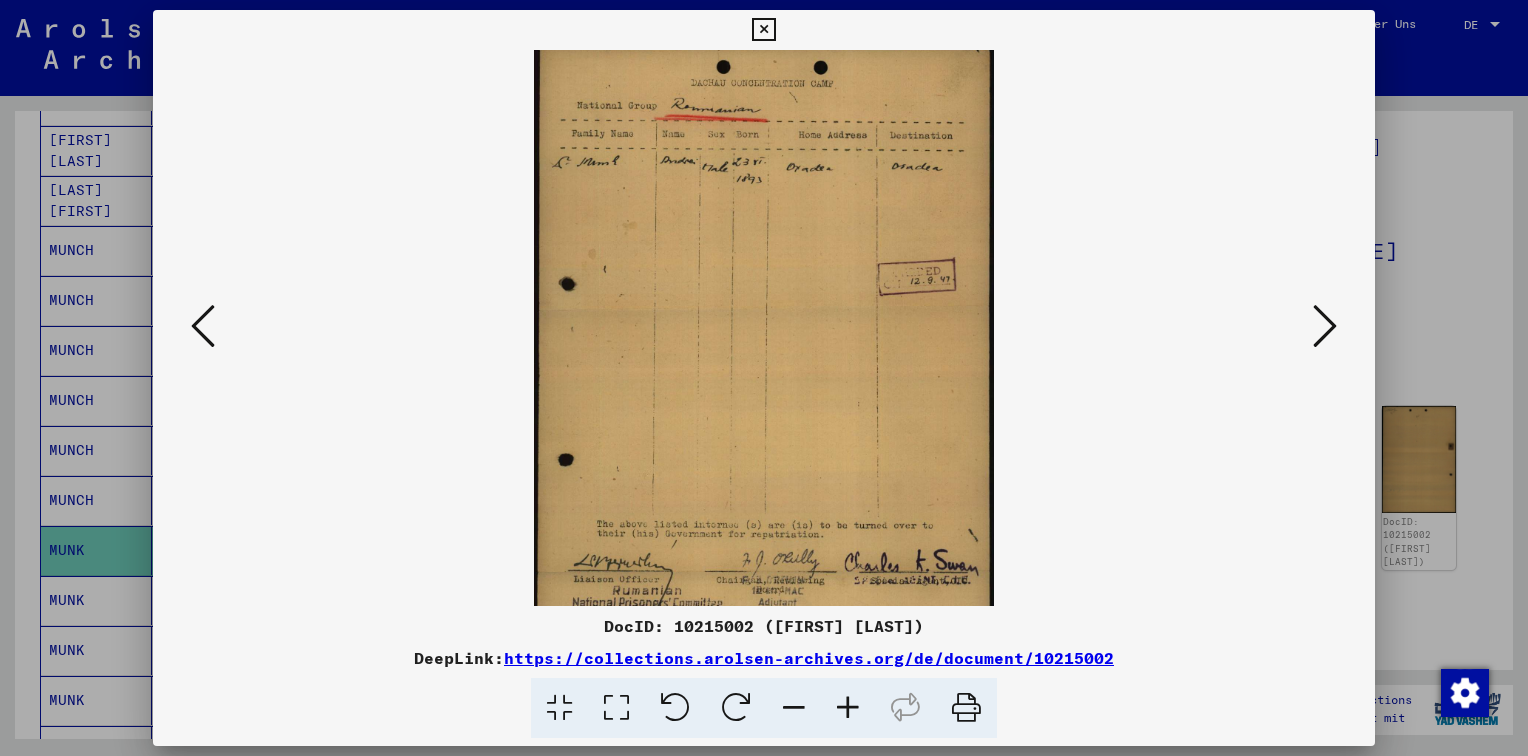 drag, startPoint x: 769, startPoint y: 422, endPoint x: 781, endPoint y: 515, distance: 93.770996 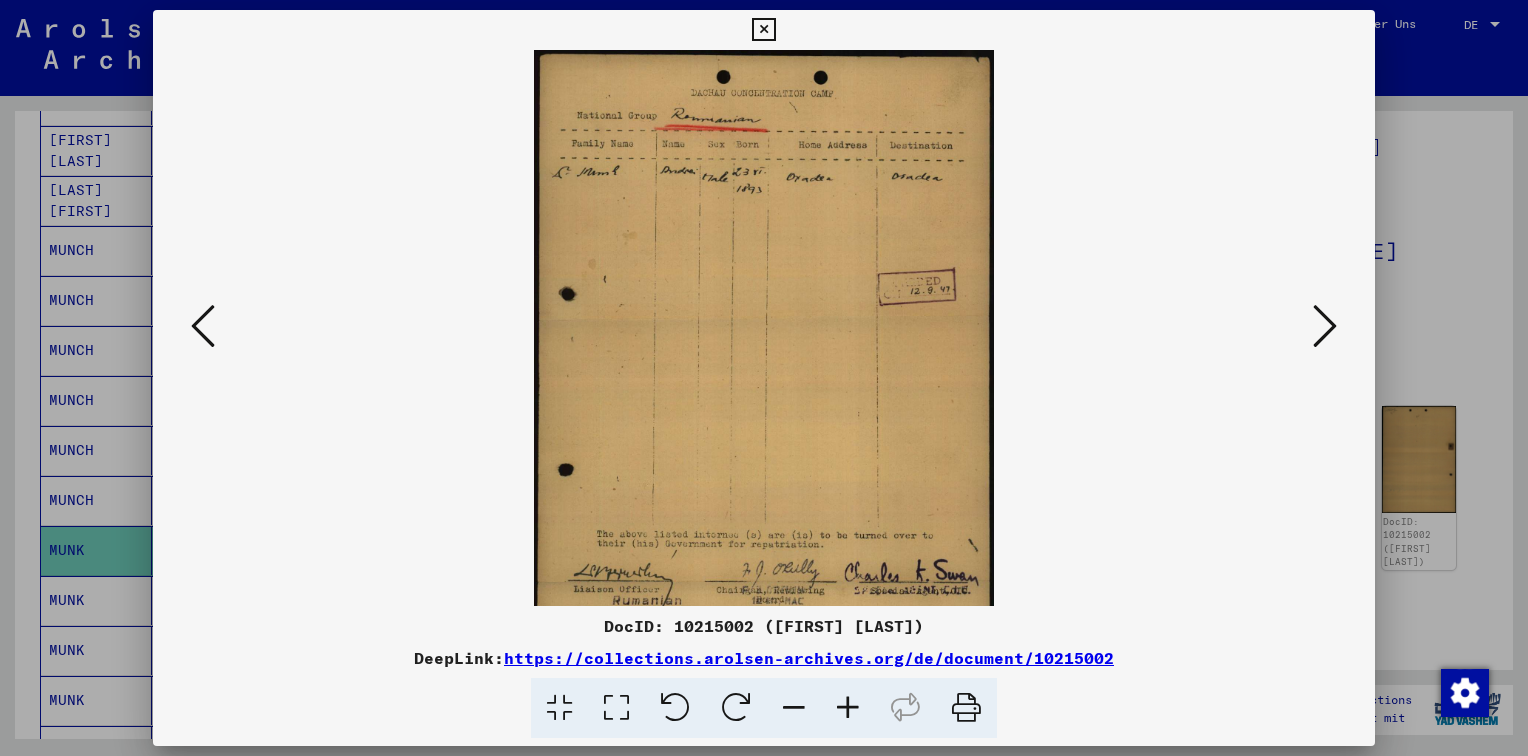 drag, startPoint x: 737, startPoint y: 366, endPoint x: 734, endPoint y: 426, distance: 60.074955 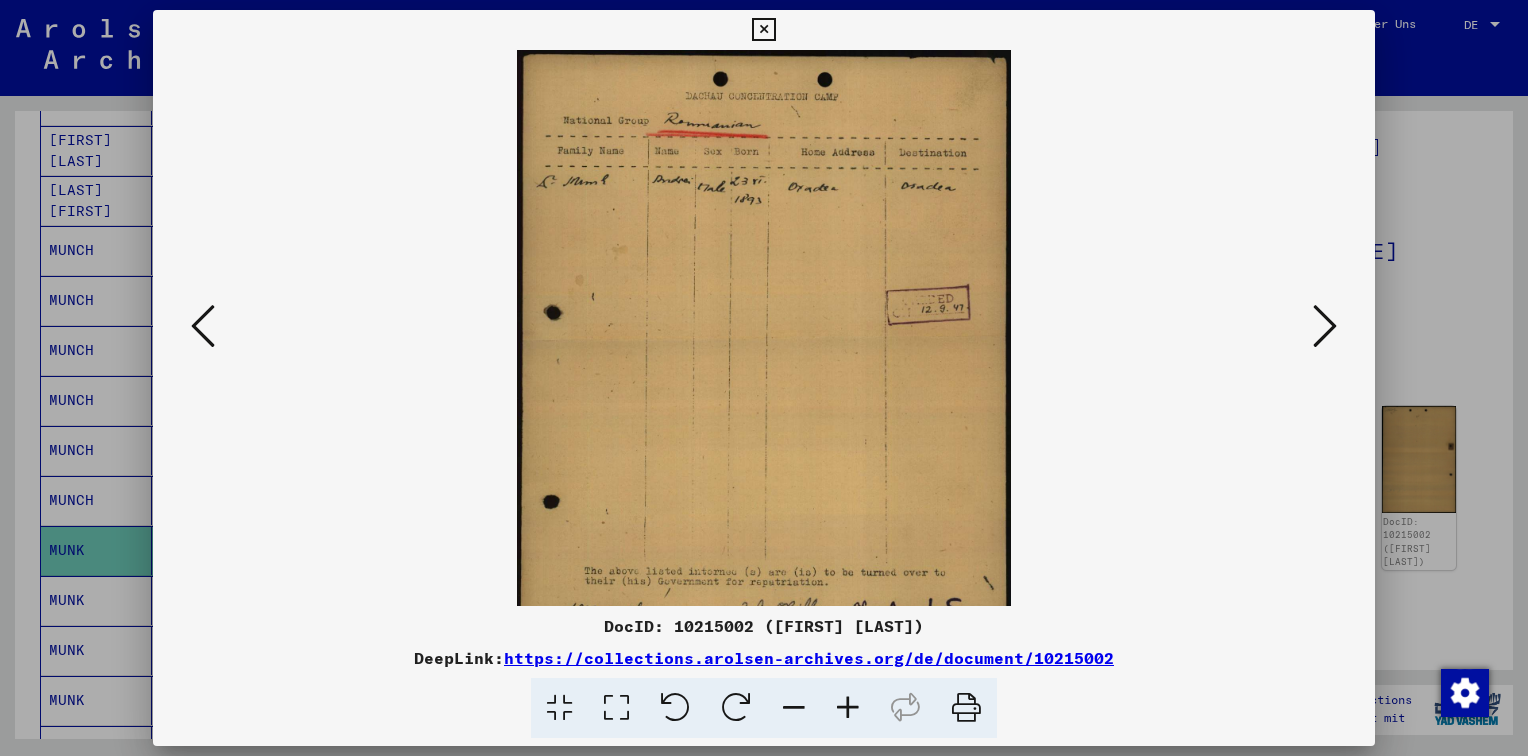 drag, startPoint x: 851, startPoint y: 704, endPoint x: 836, endPoint y: 650, distance: 56.044624 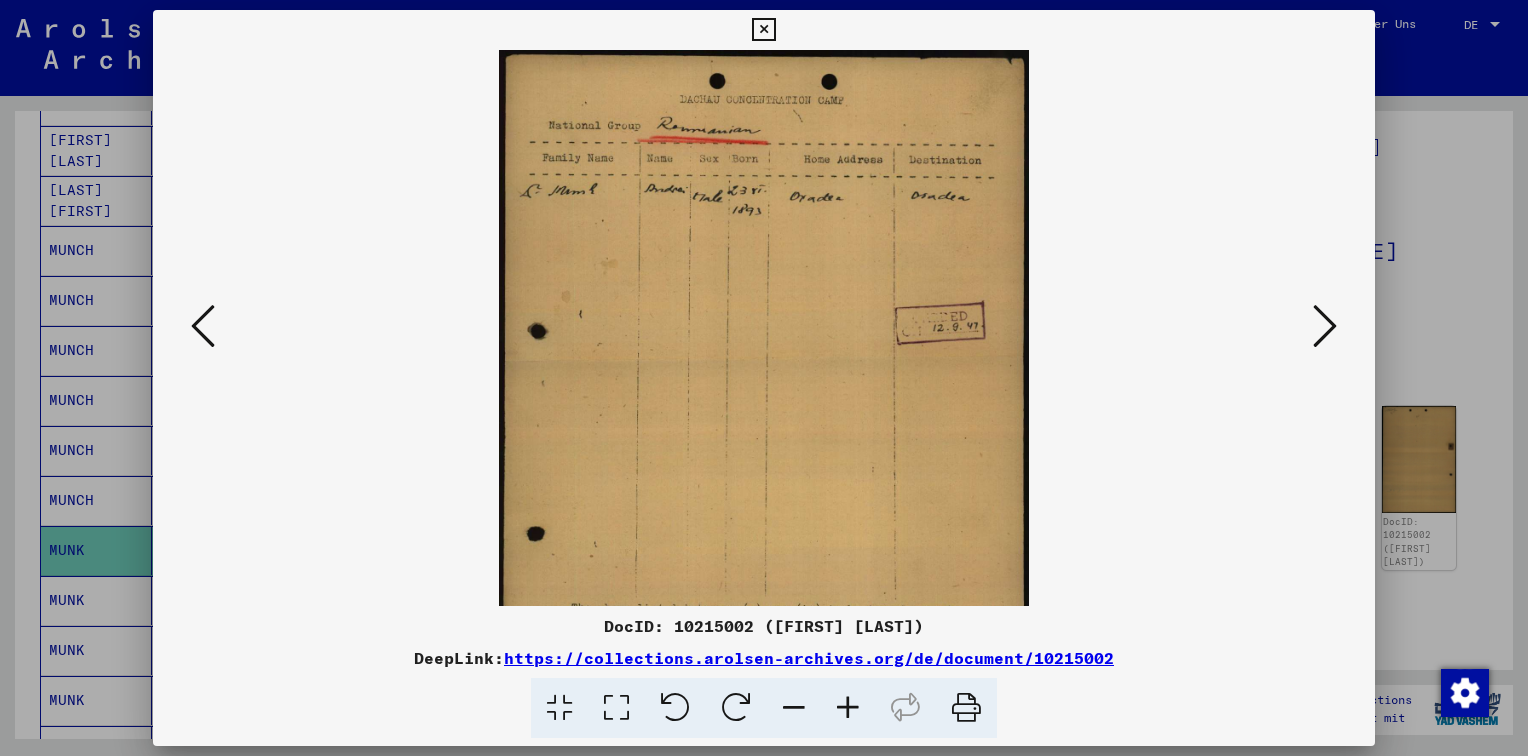 drag, startPoint x: 676, startPoint y: 357, endPoint x: 684, endPoint y: 395, distance: 38.832977 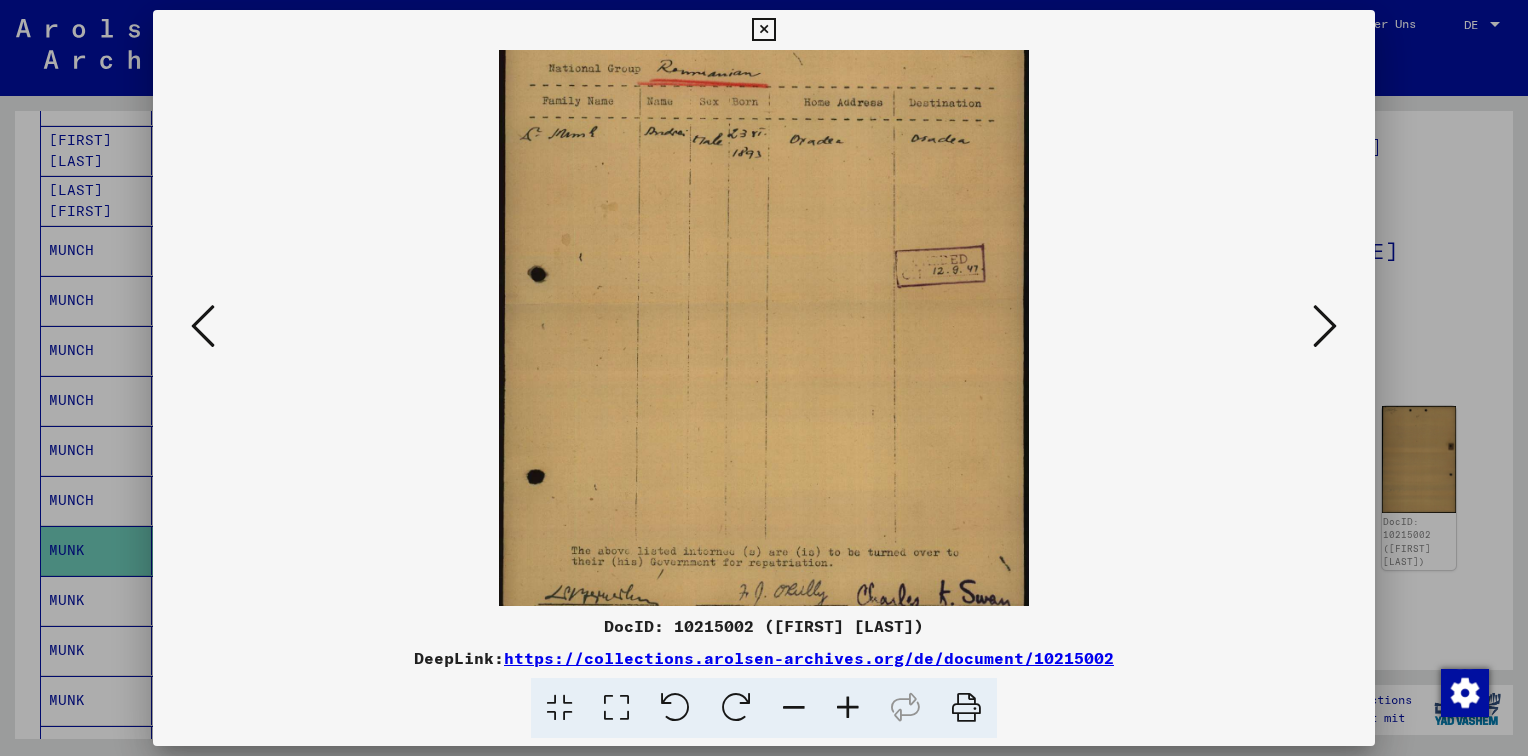 scroll, scrollTop: 200, scrollLeft: 0, axis: vertical 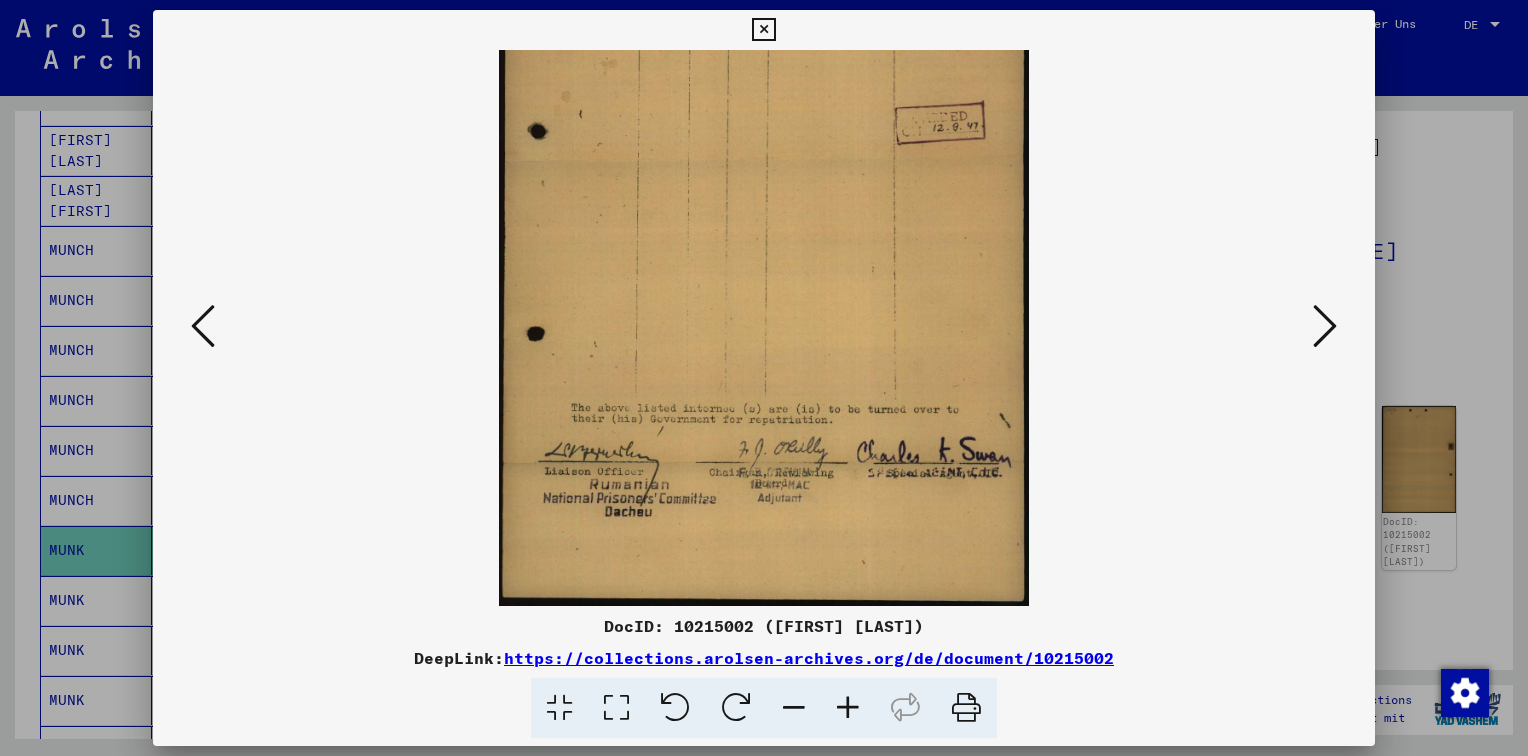 drag, startPoint x: 852, startPoint y: 522, endPoint x: 794, endPoint y: 174, distance: 352.80023 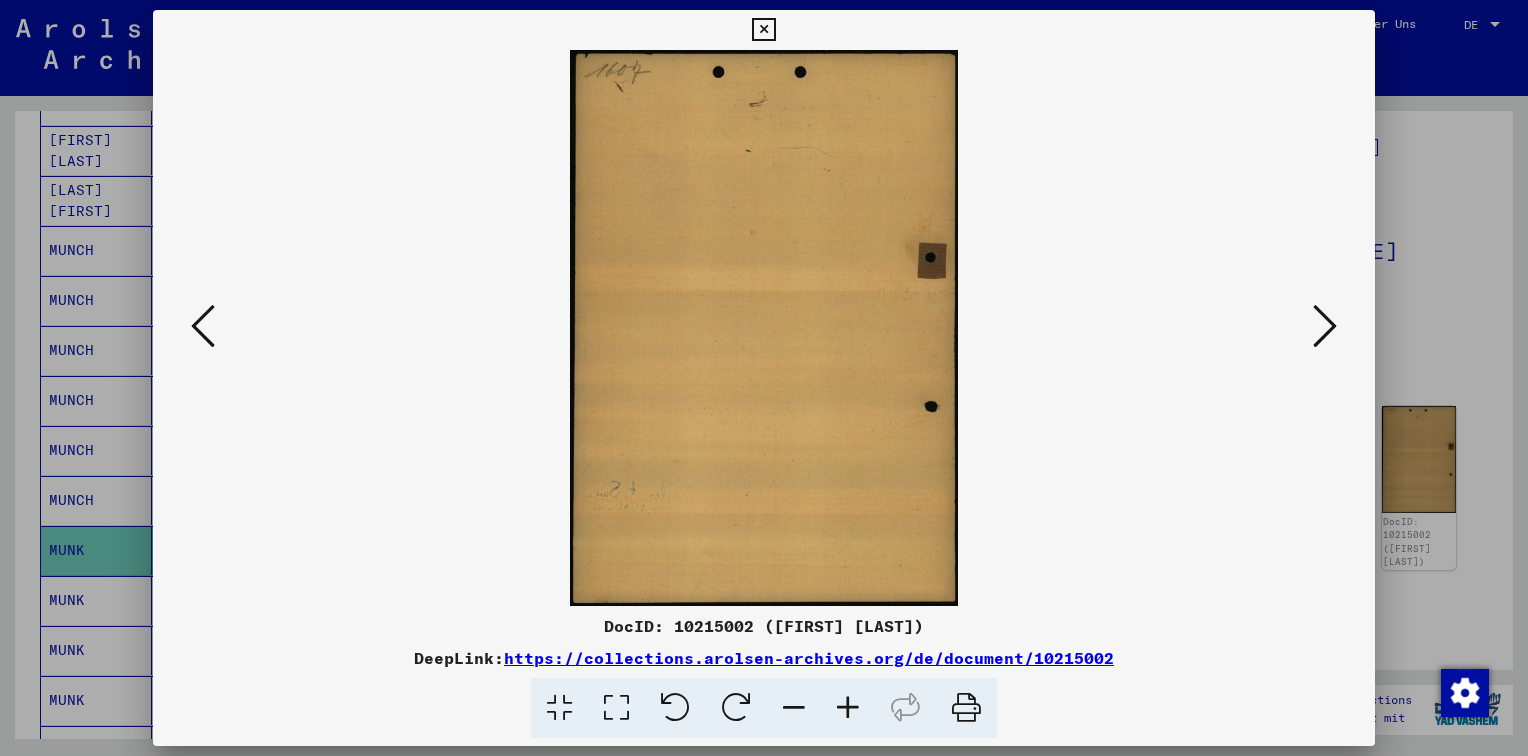 click at bounding box center (1325, 326) 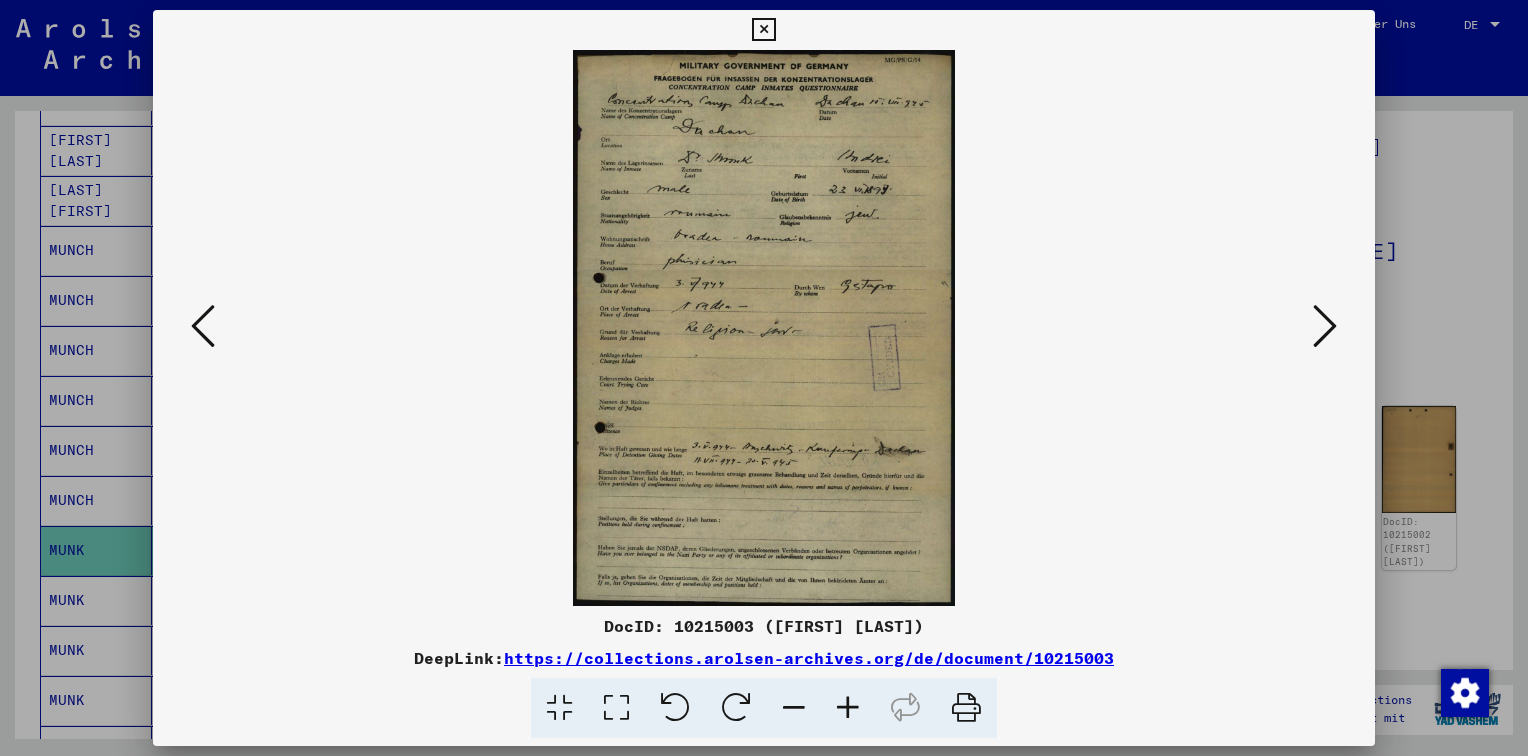 click at bounding box center (848, 708) 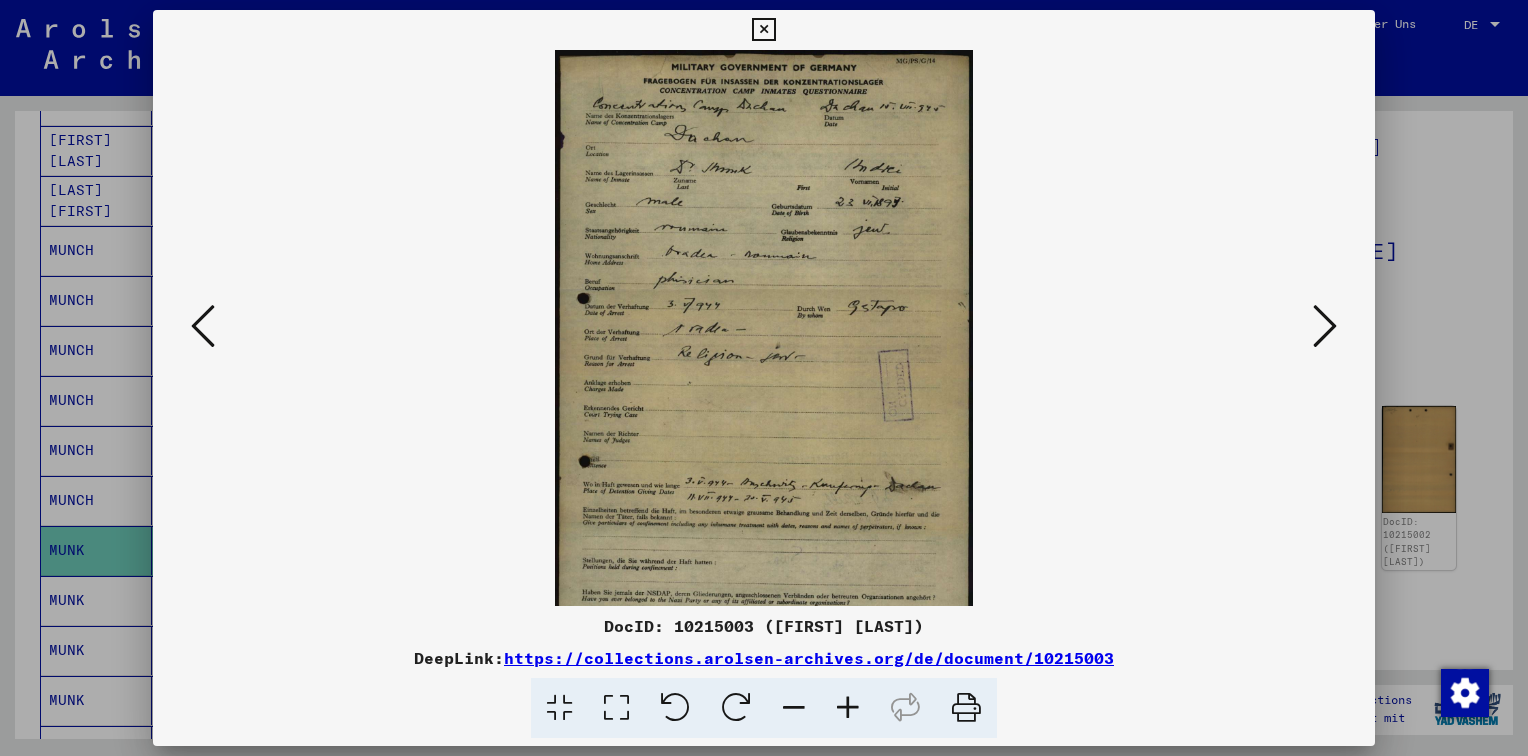 click at bounding box center [848, 708] 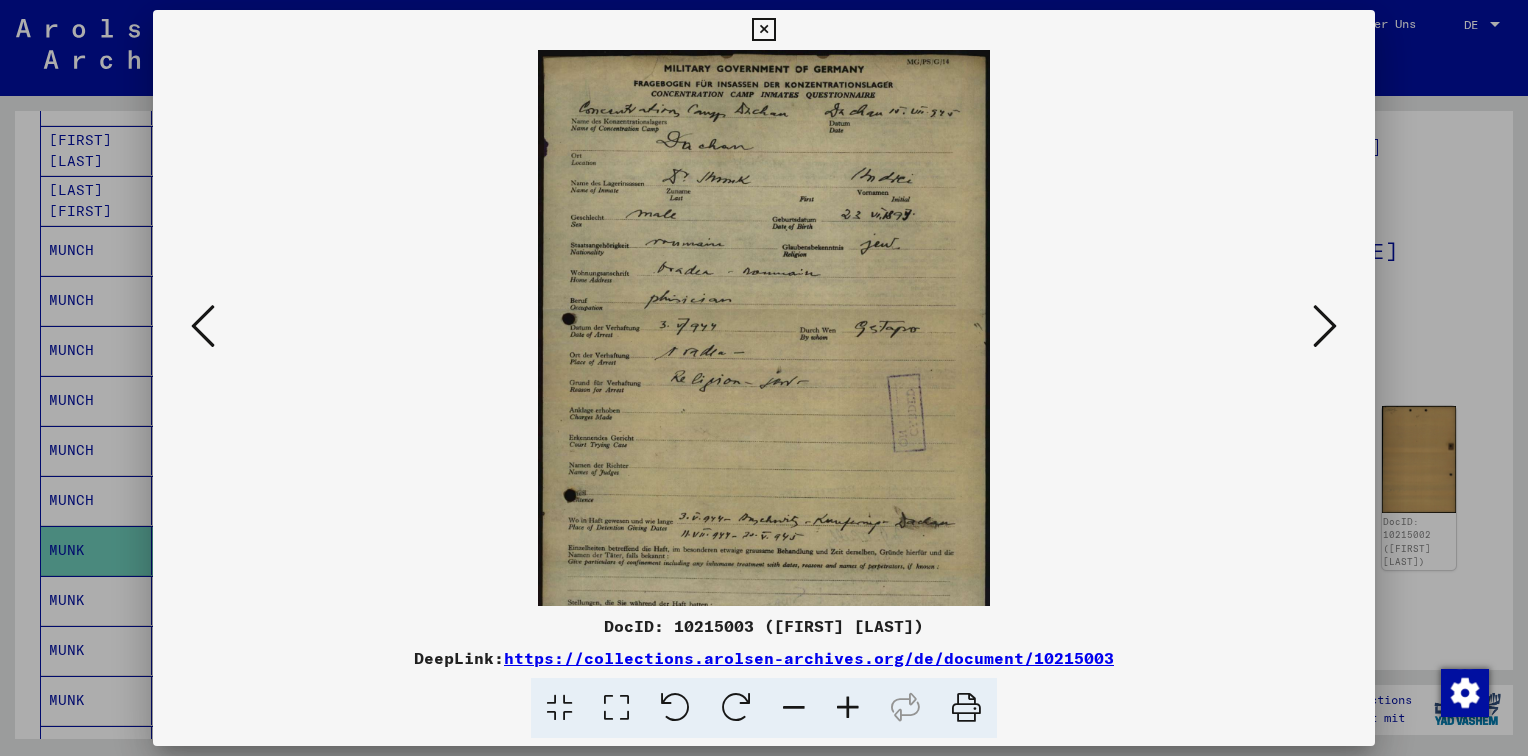 click at bounding box center (848, 708) 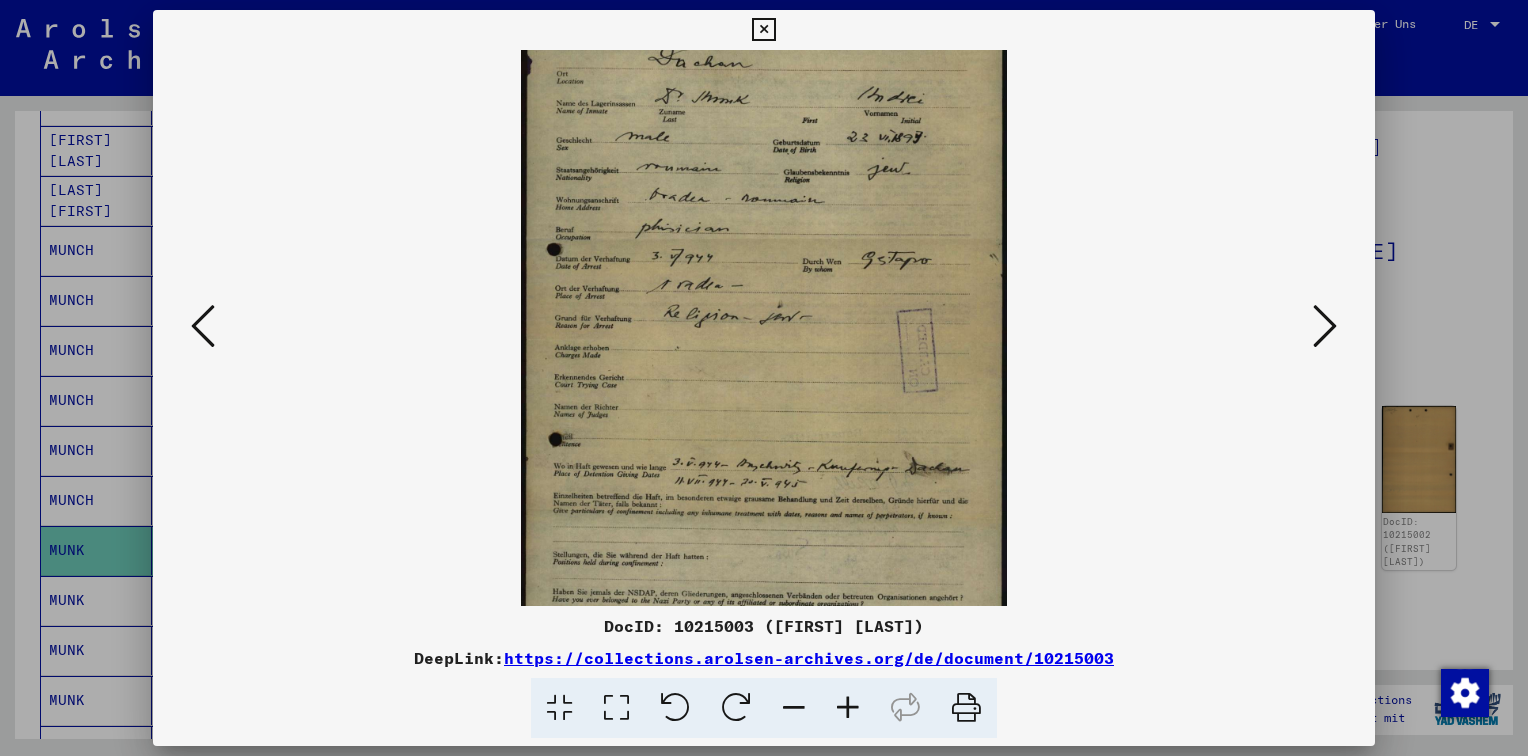 scroll, scrollTop: 0, scrollLeft: 0, axis: both 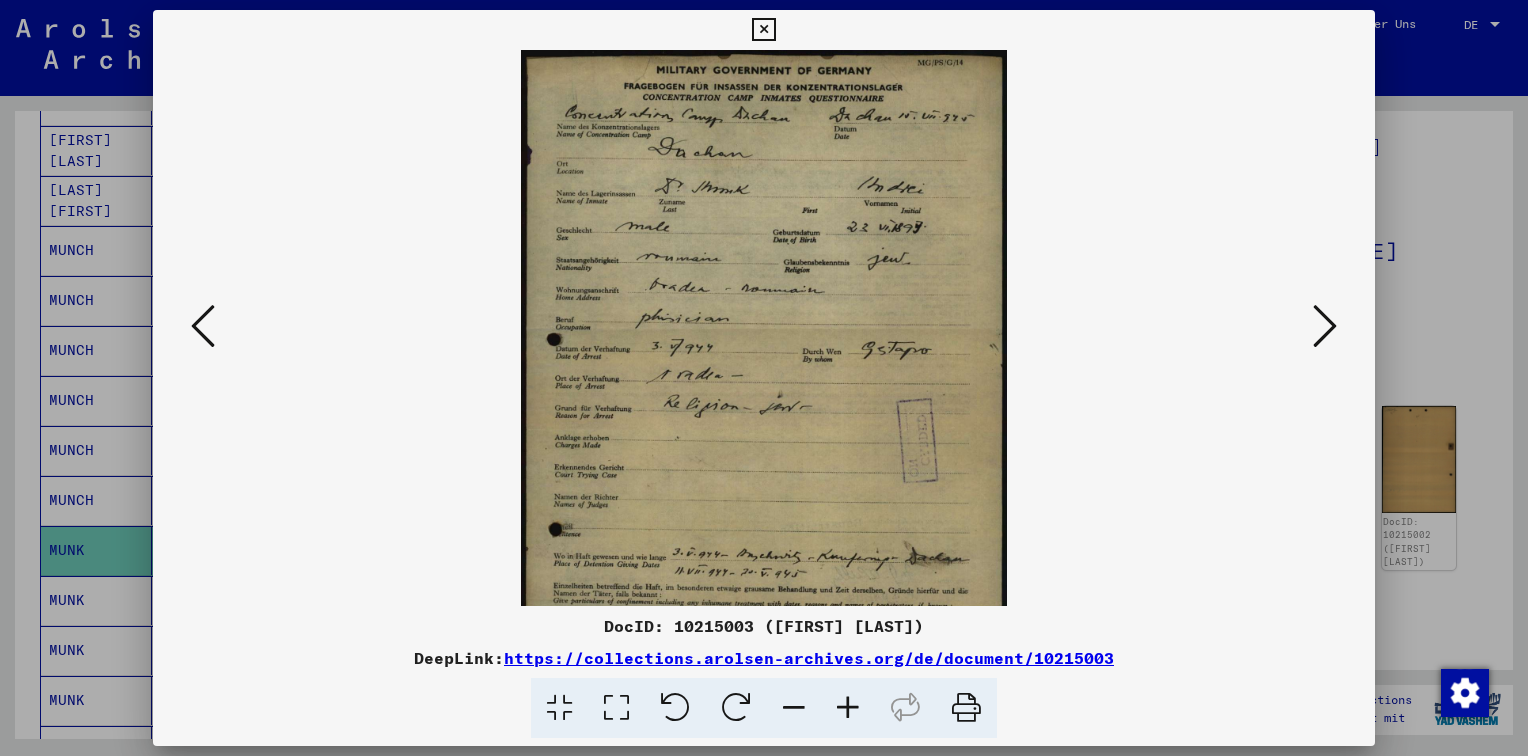drag, startPoint x: 832, startPoint y: 526, endPoint x: 796, endPoint y: 549, distance: 42.72002 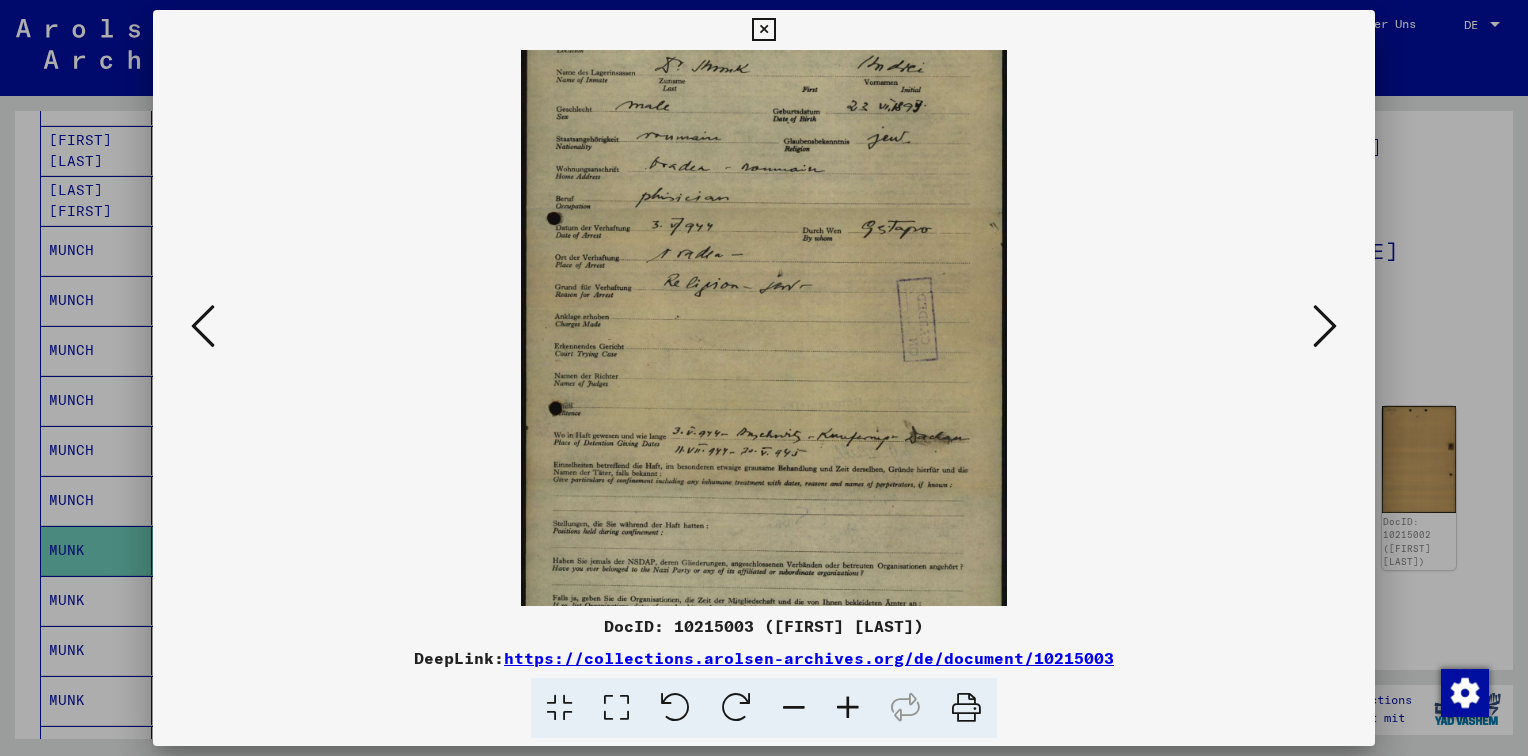 scroll, scrollTop: 124, scrollLeft: 0, axis: vertical 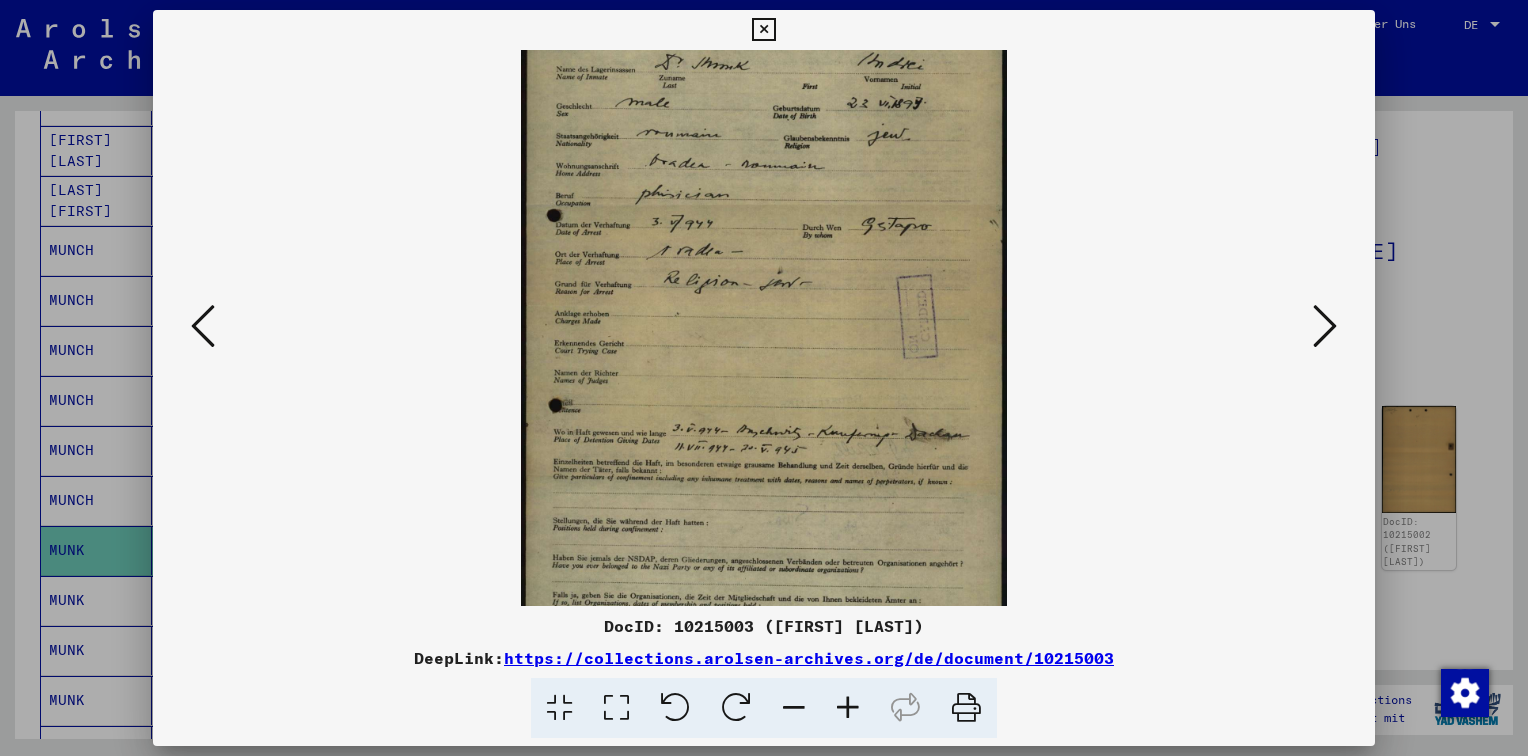 drag, startPoint x: 771, startPoint y: 394, endPoint x: 764, endPoint y: 271, distance: 123.19903 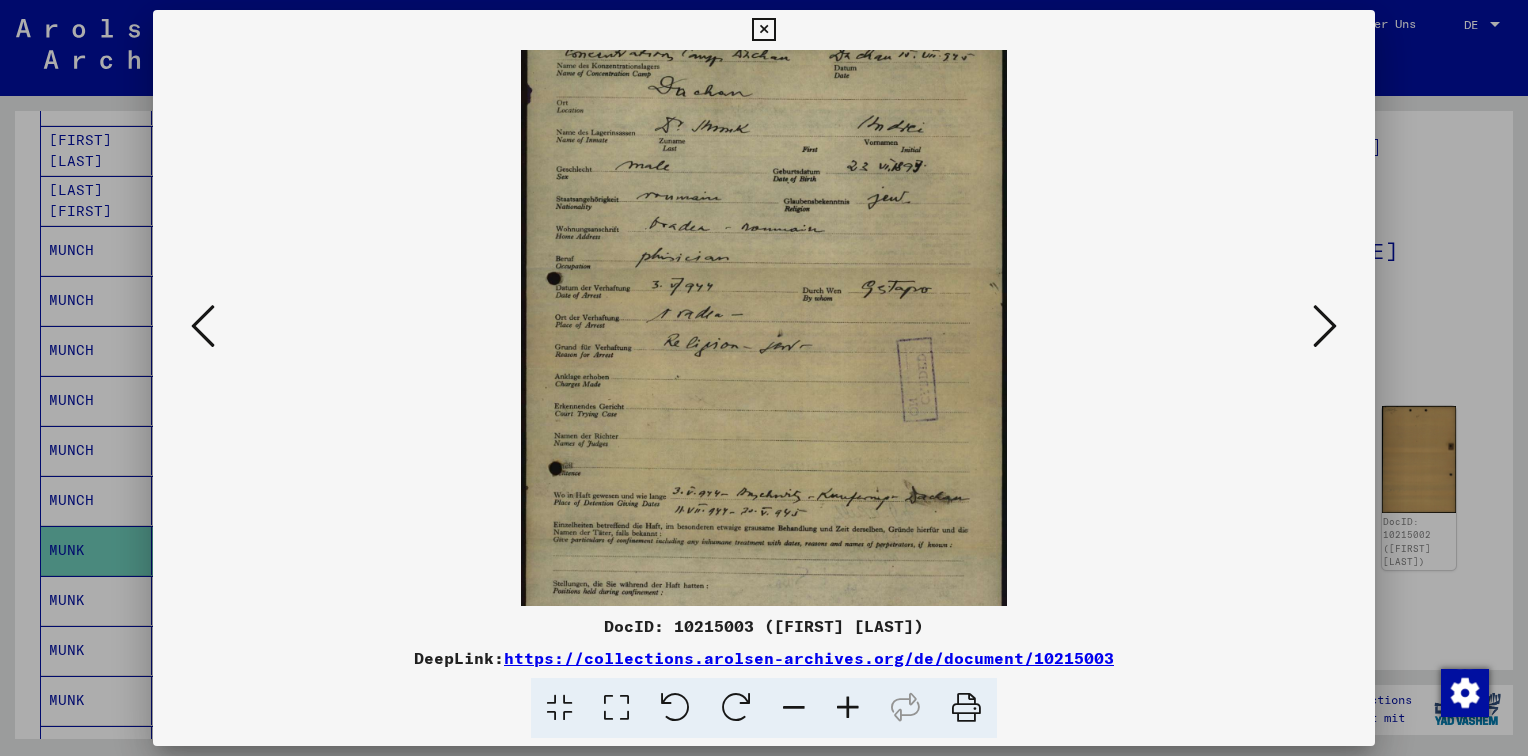 scroll, scrollTop: 0, scrollLeft: 0, axis: both 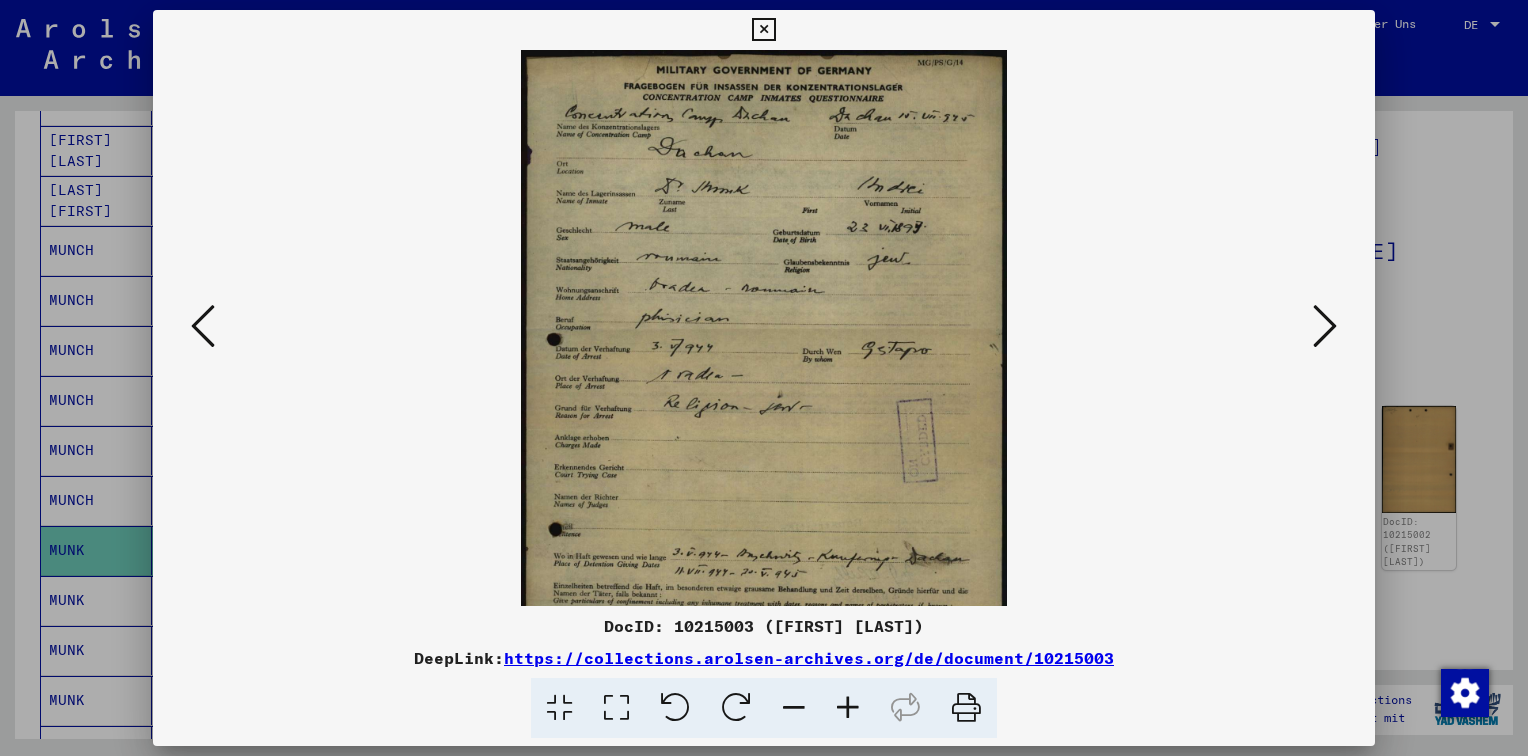 drag, startPoint x: 764, startPoint y: 357, endPoint x: 777, endPoint y: 408, distance: 52.63079 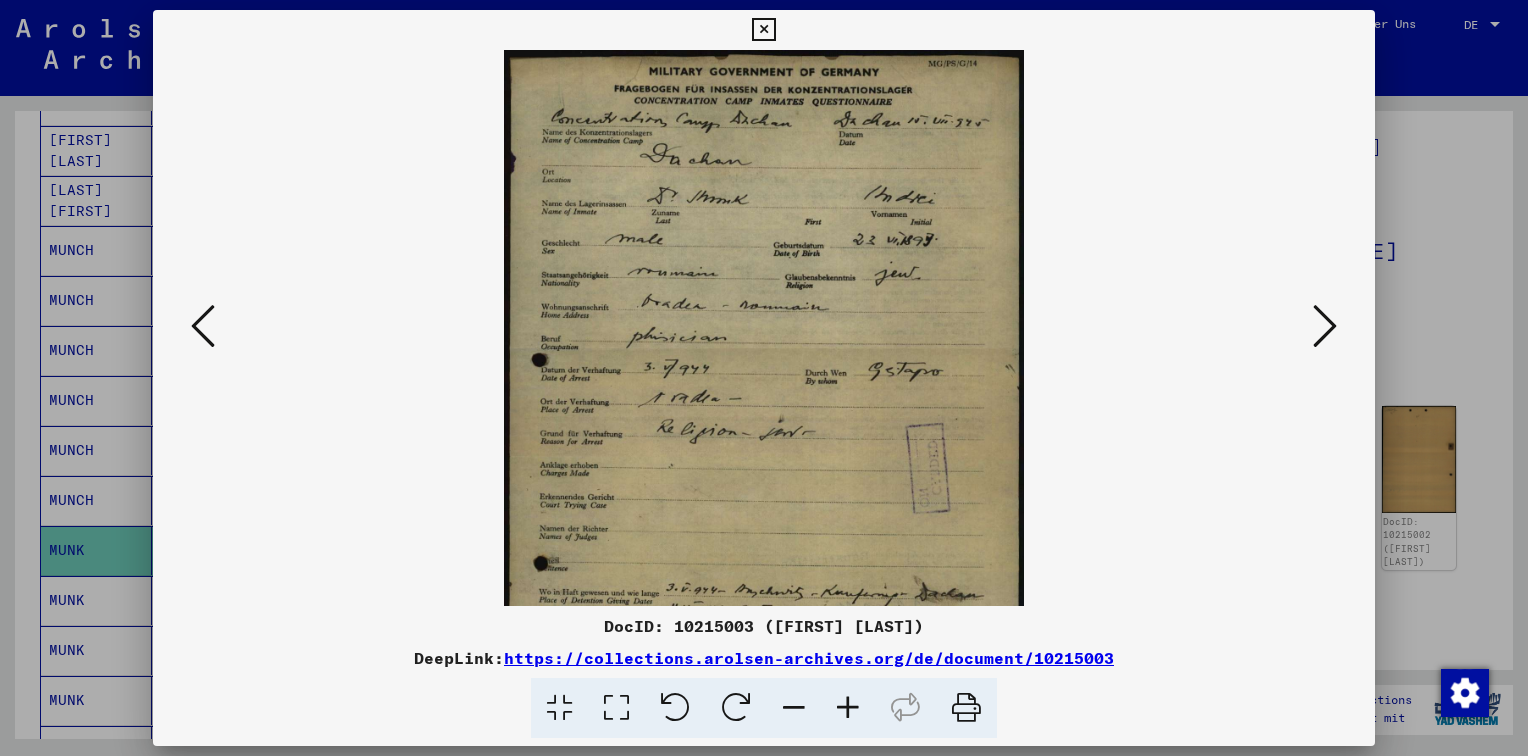click at bounding box center (848, 708) 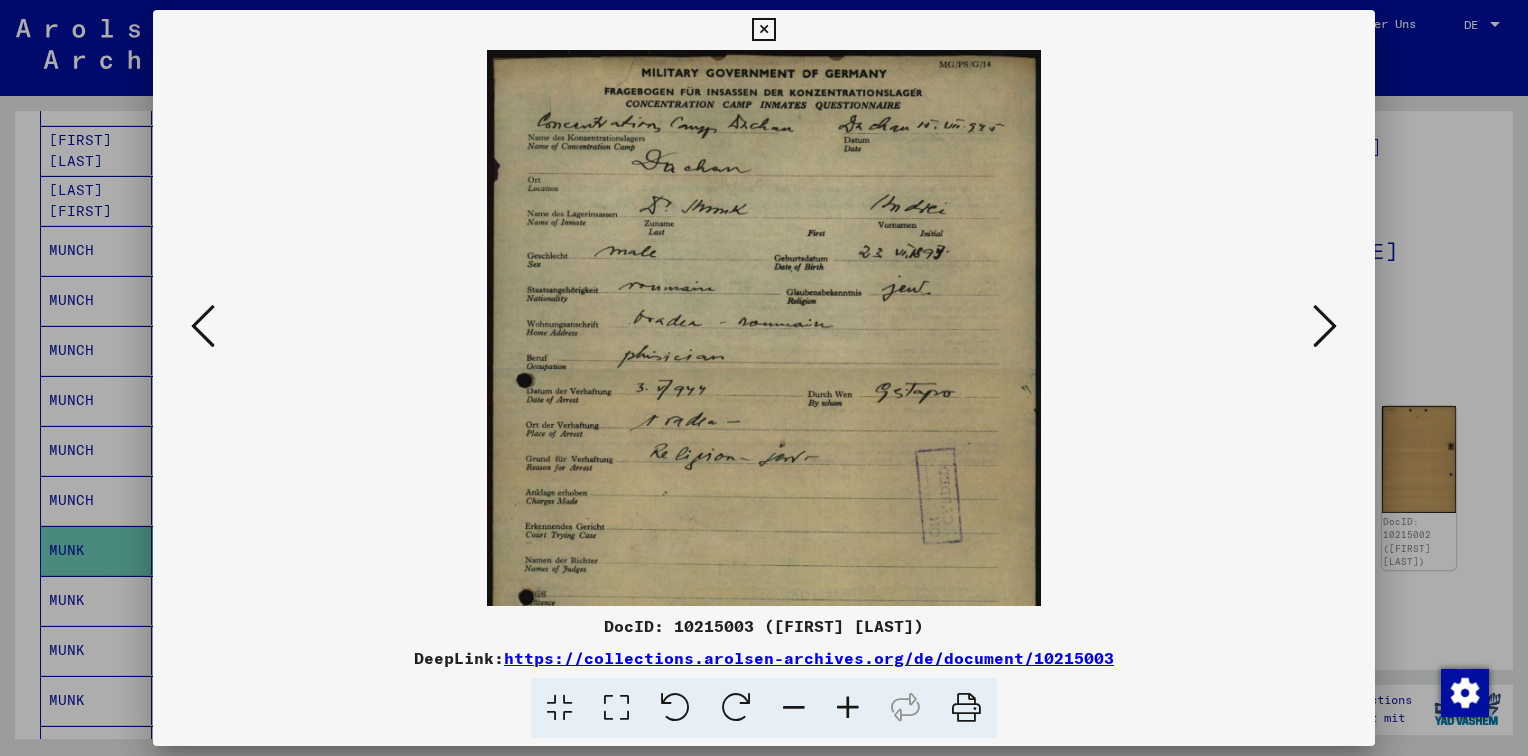 click at bounding box center [848, 708] 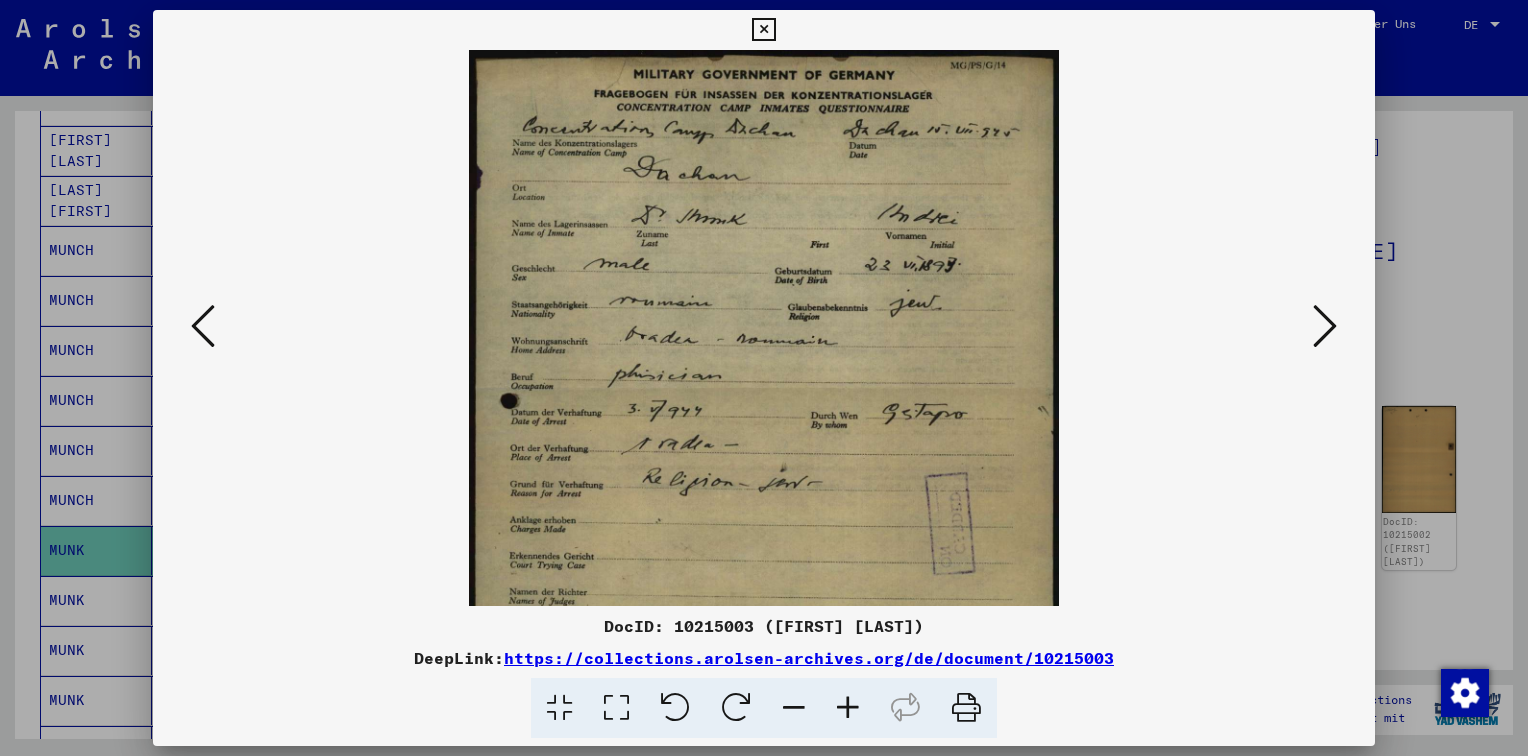 click at bounding box center [848, 708] 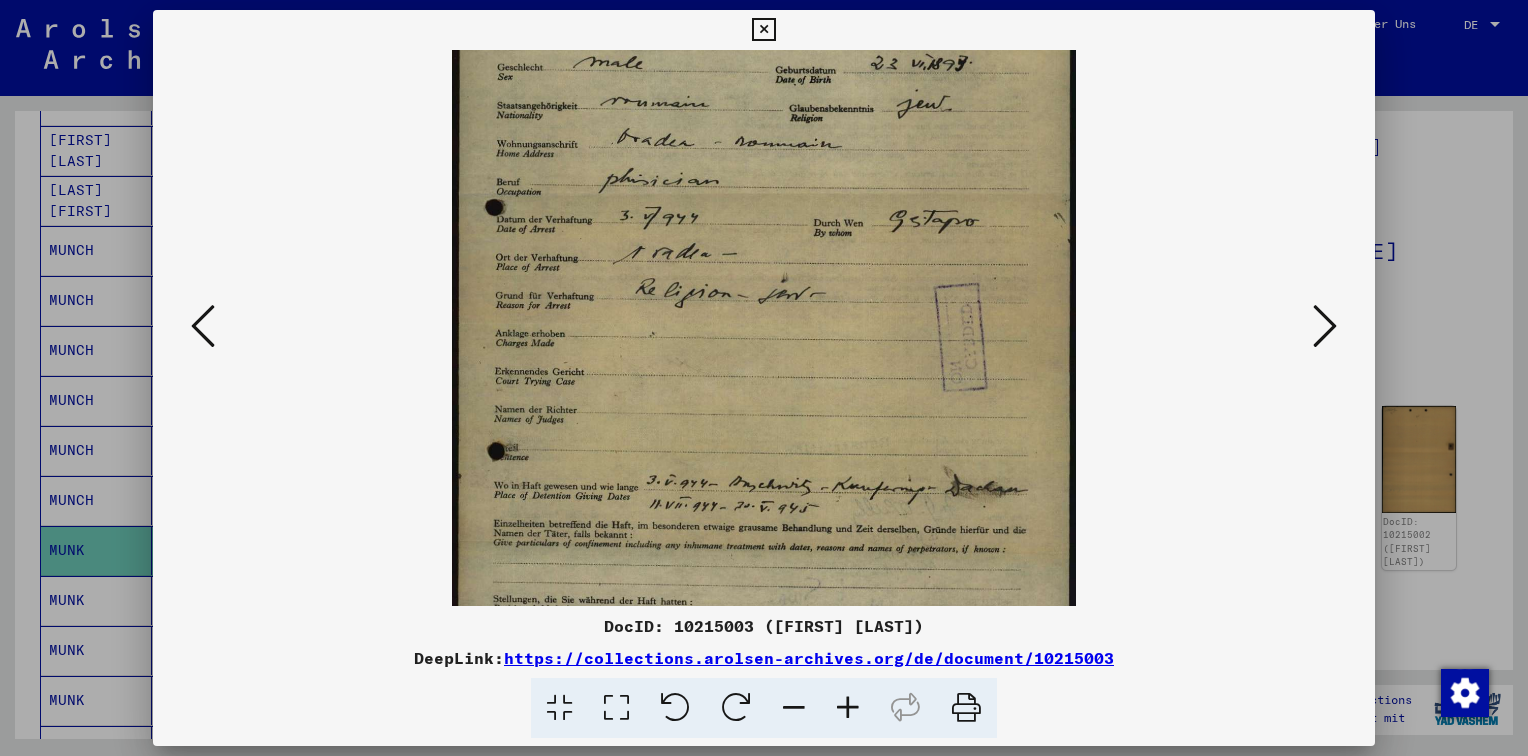 scroll, scrollTop: 215, scrollLeft: 0, axis: vertical 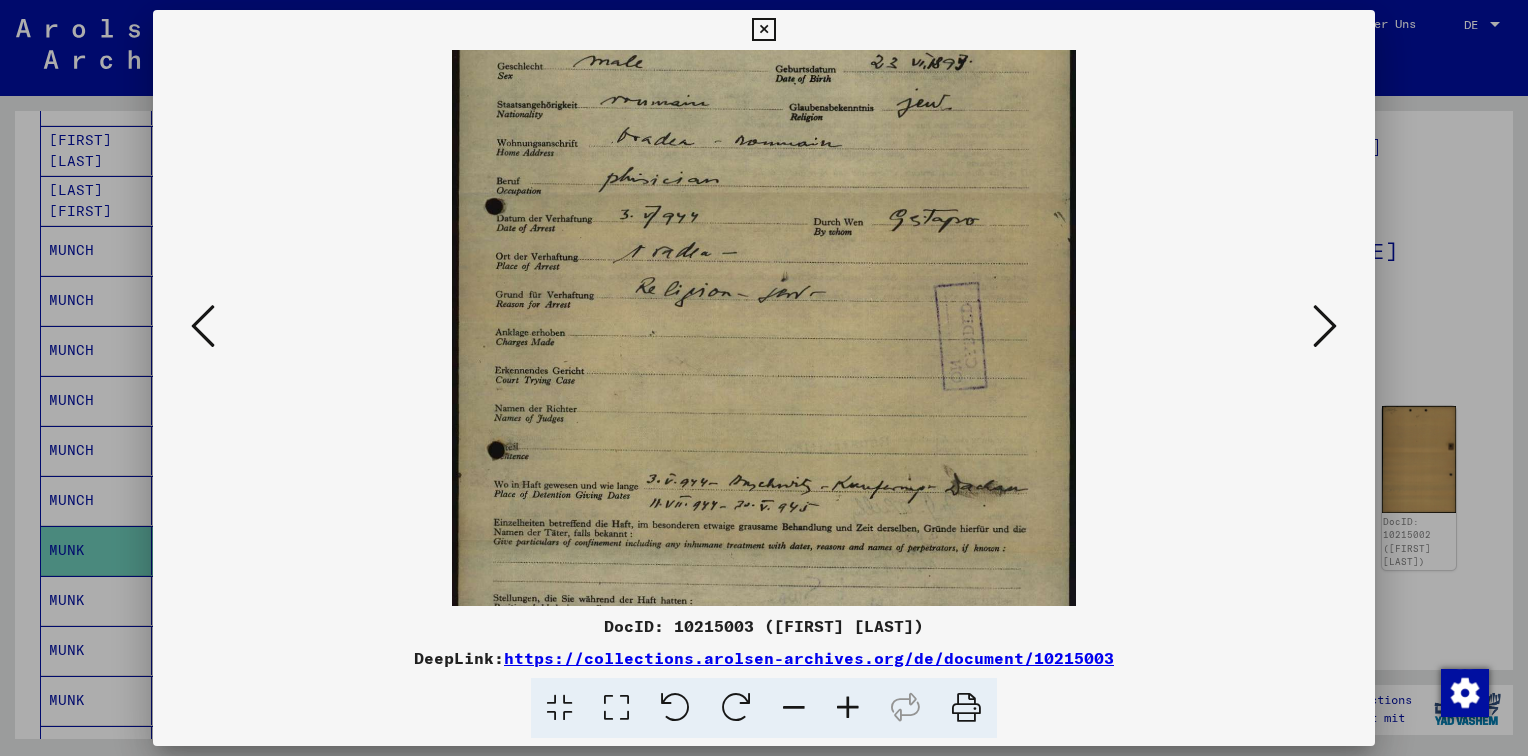 drag, startPoint x: 864, startPoint y: 504, endPoint x: 834, endPoint y: 296, distance: 210.15233 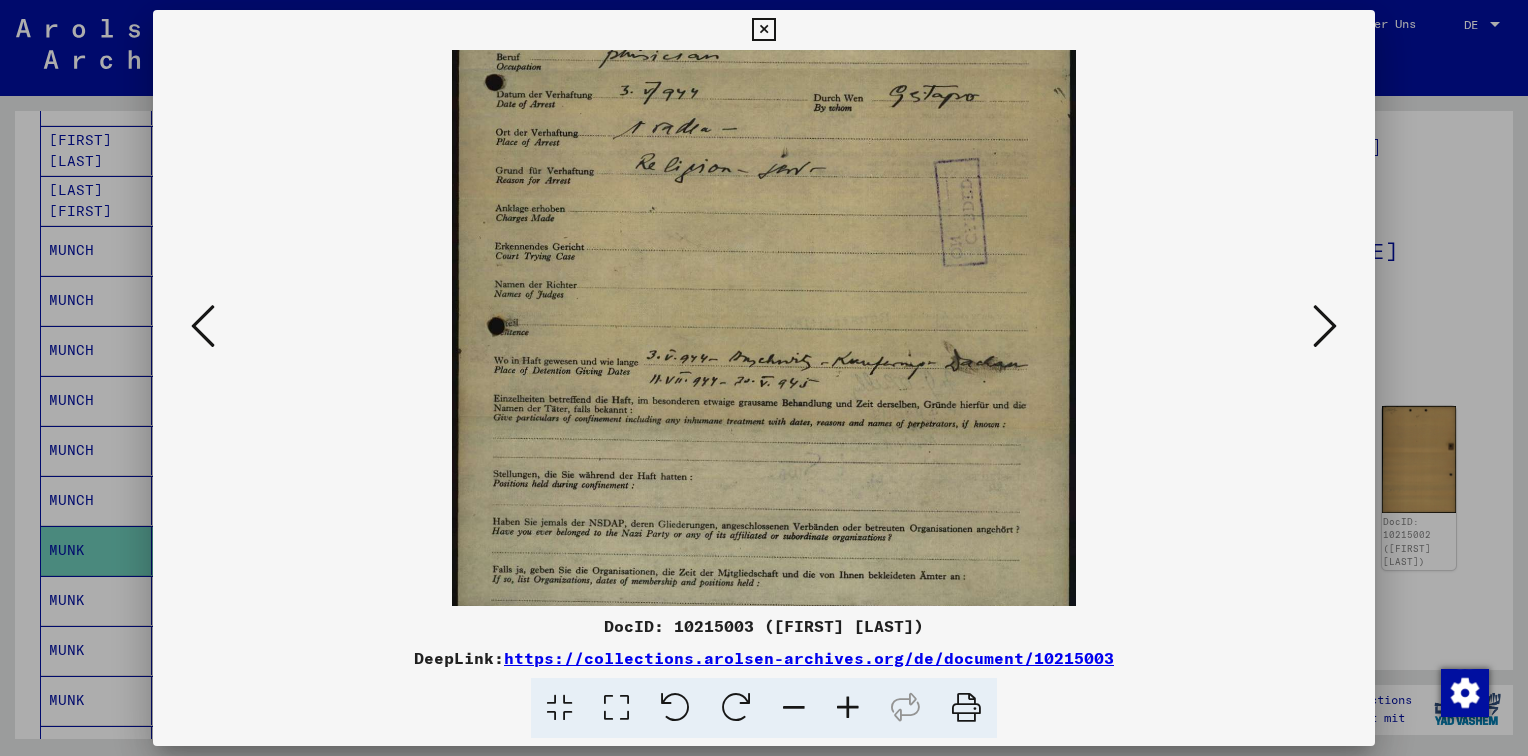 scroll, scrollTop: 350, scrollLeft: 0, axis: vertical 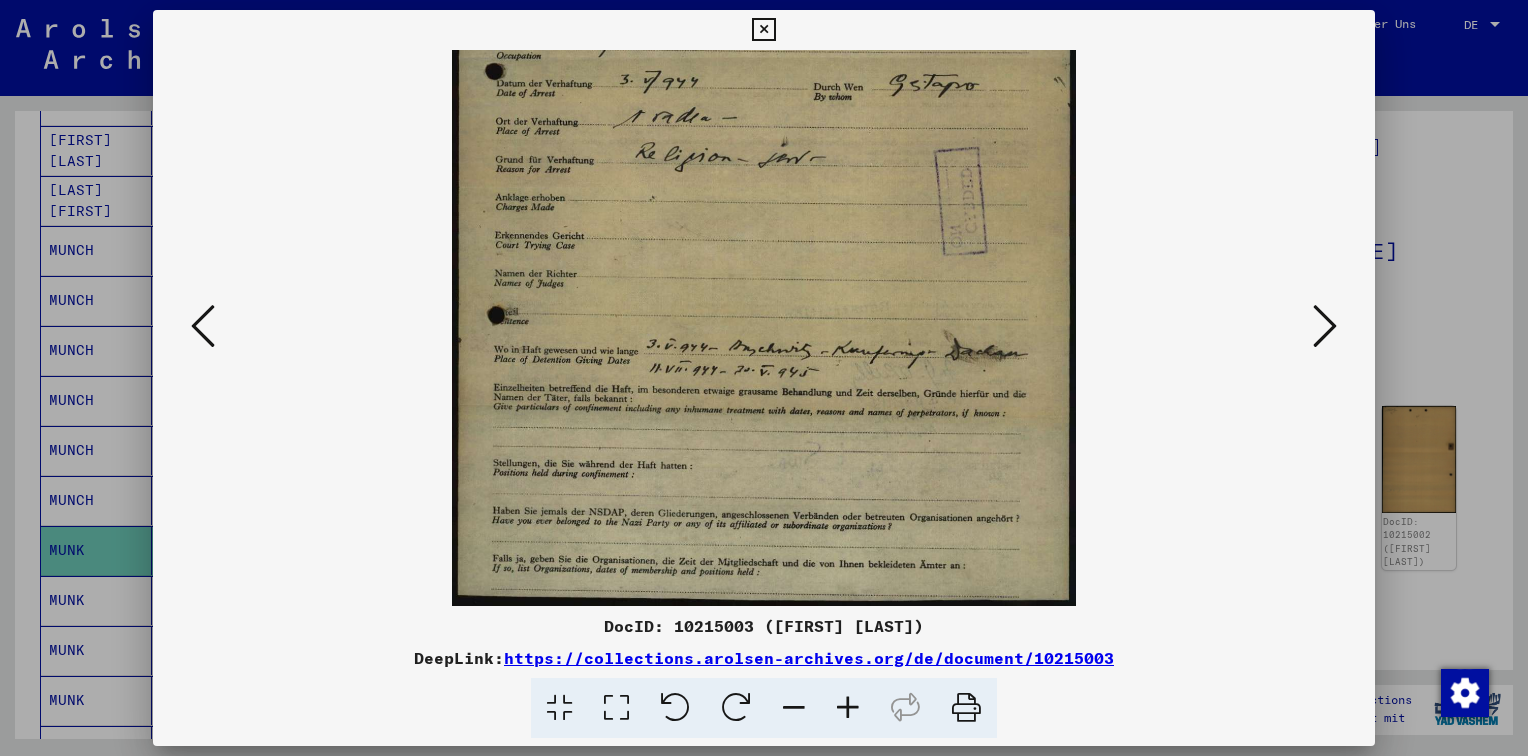 drag, startPoint x: 794, startPoint y: 531, endPoint x: 763, endPoint y: 391, distance: 143.39107 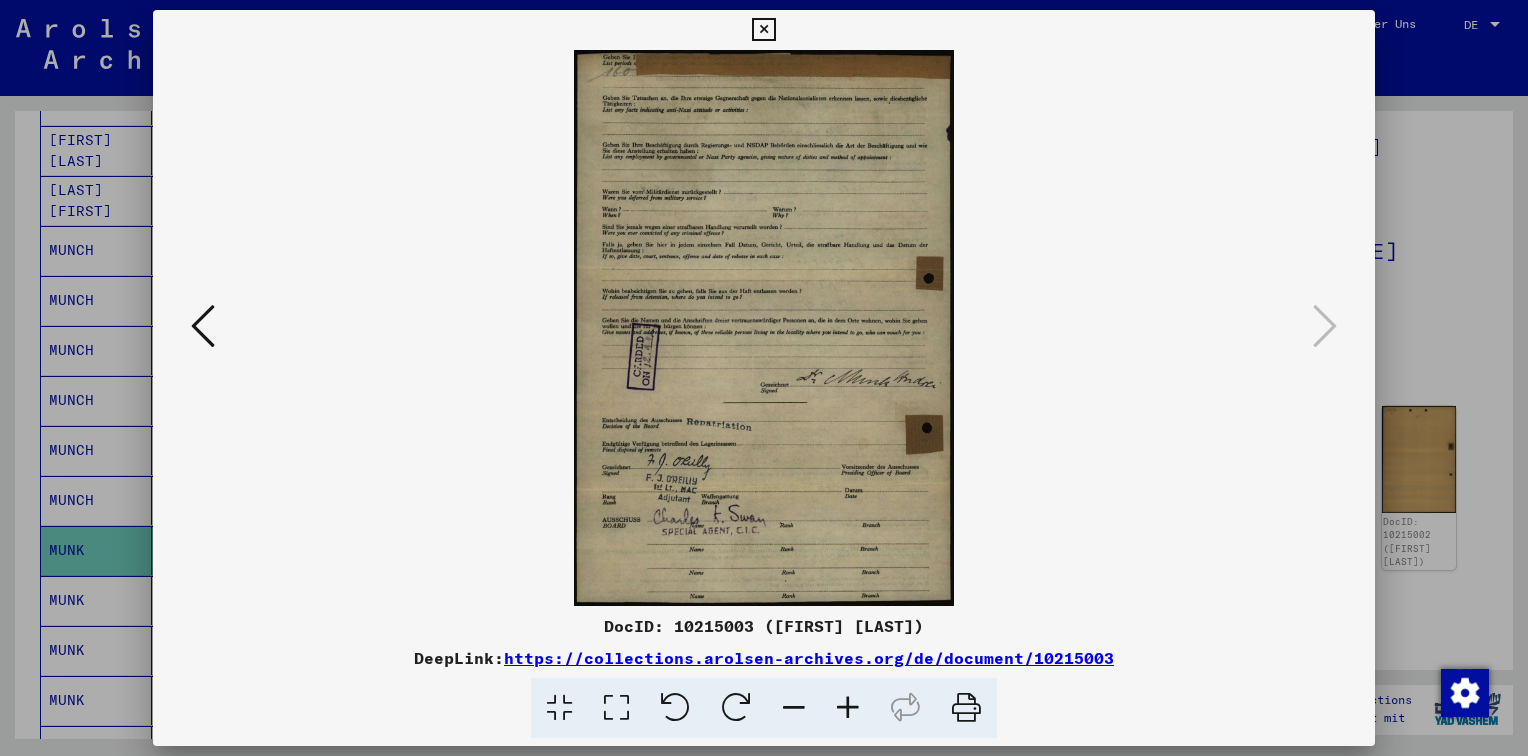 click at bounding box center [848, 708] 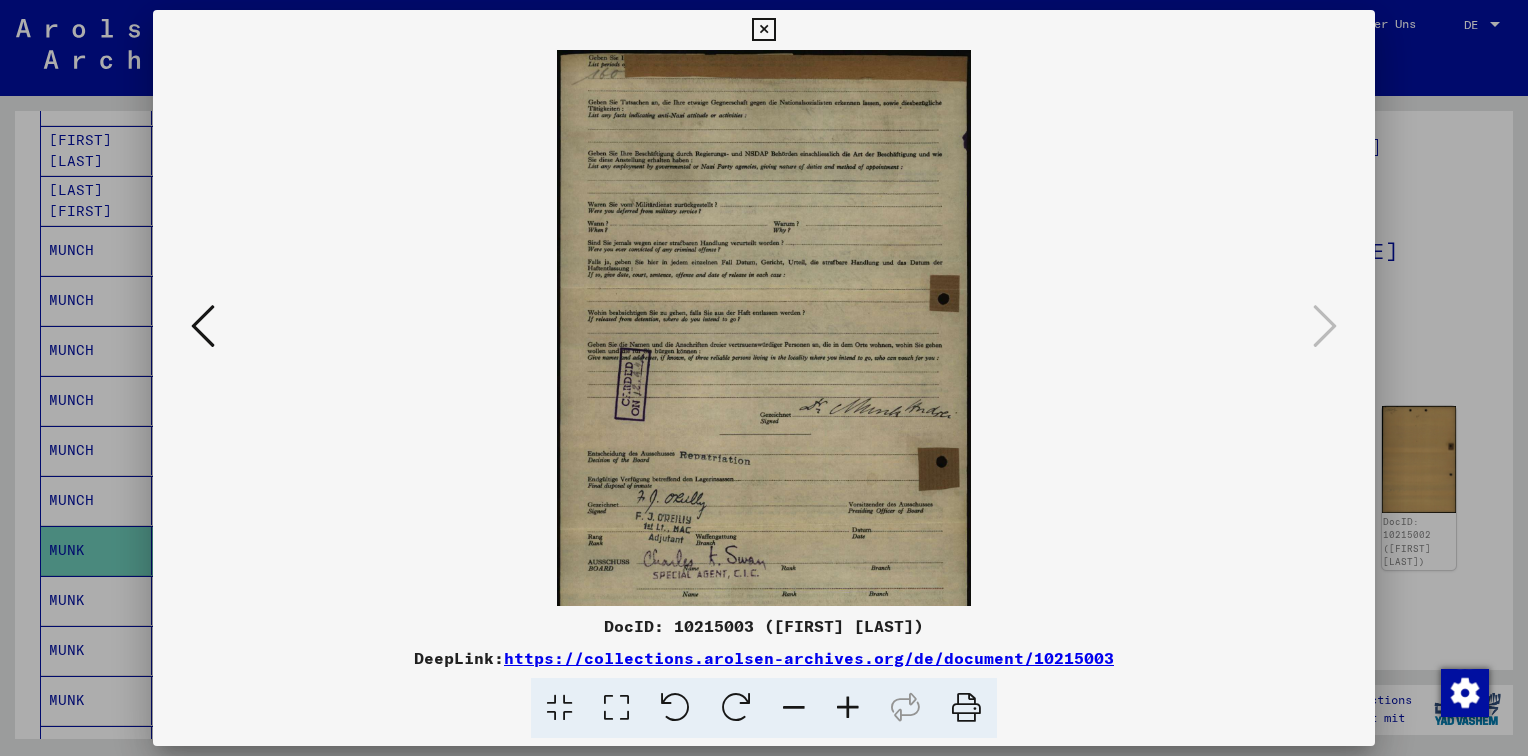 click at bounding box center [848, 708] 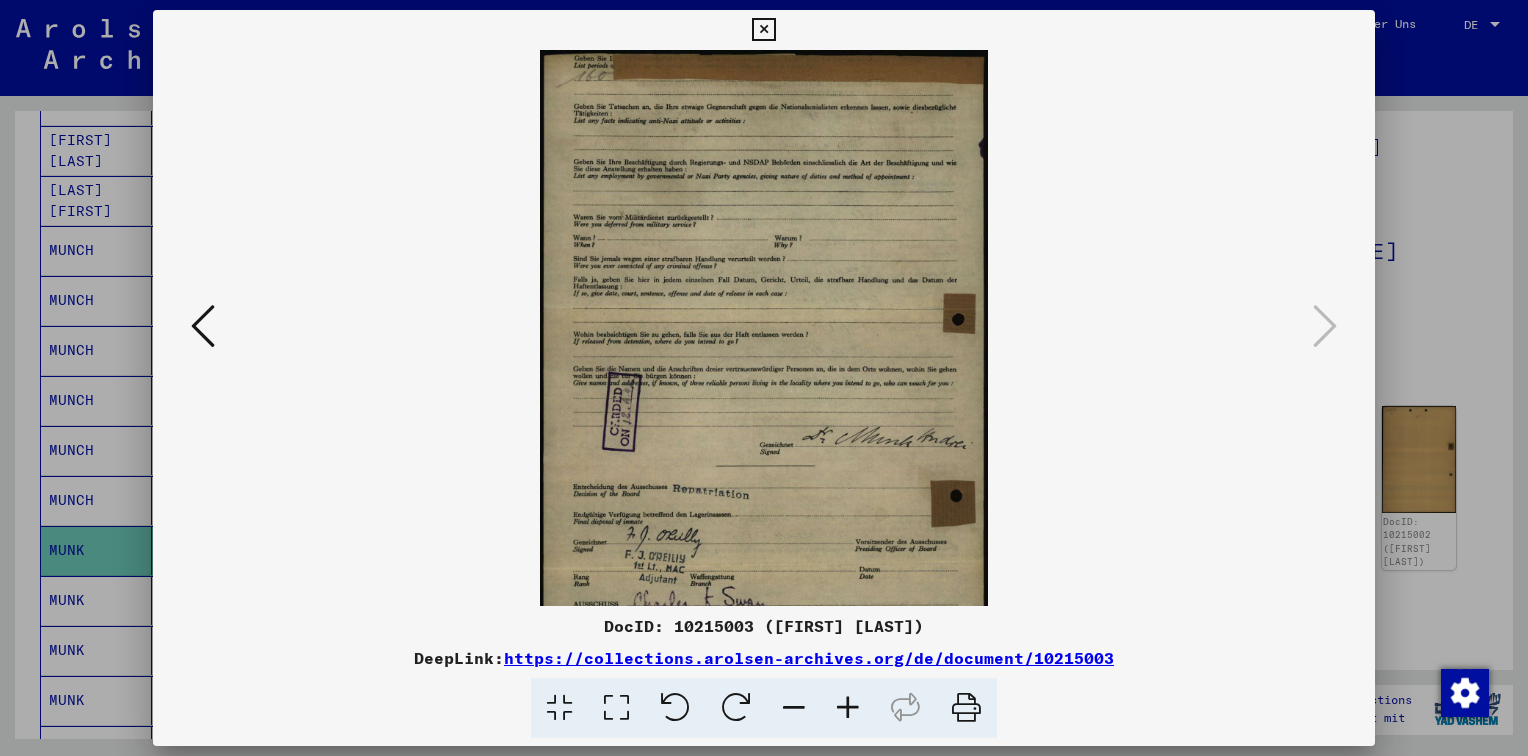 click at bounding box center (848, 708) 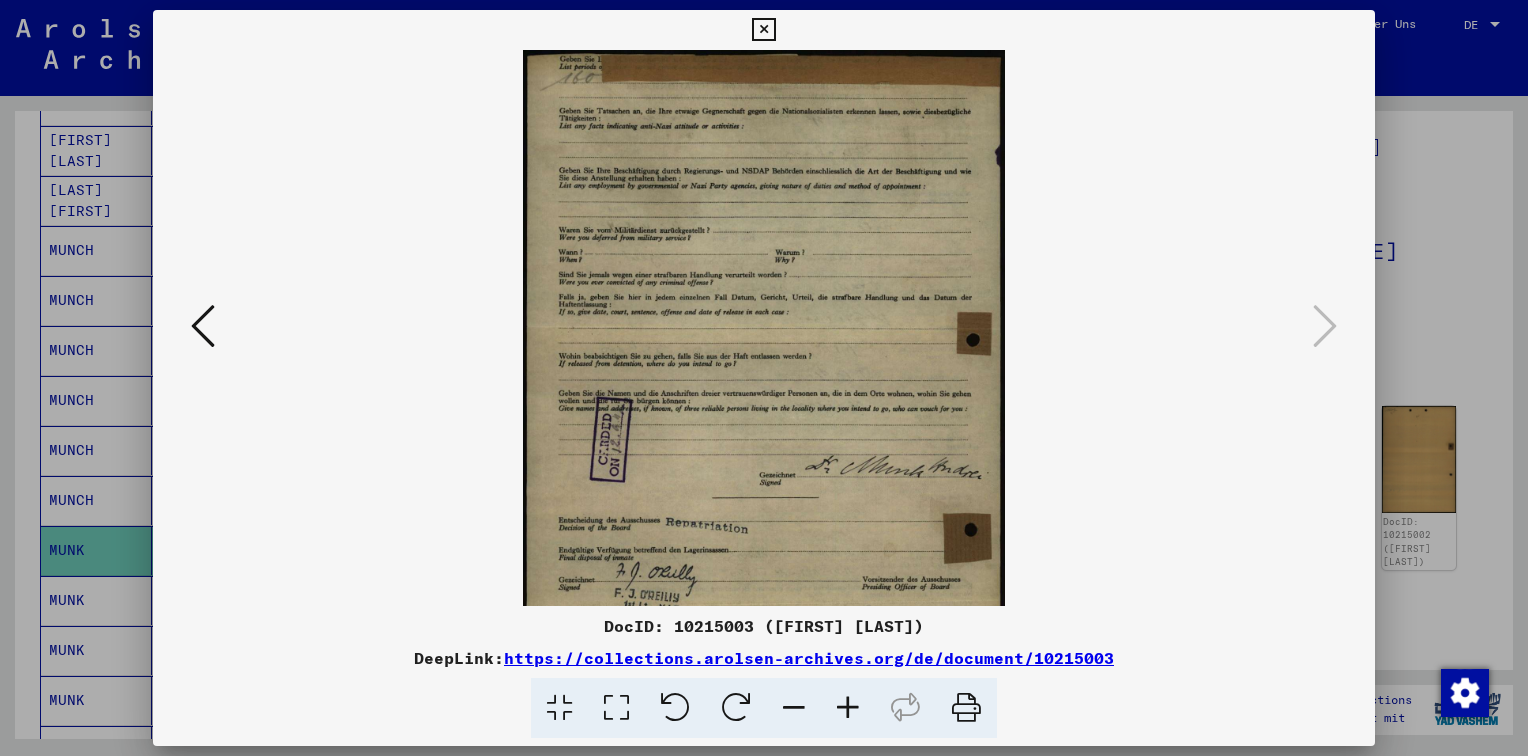 drag, startPoint x: 747, startPoint y: 374, endPoint x: 748, endPoint y: 463, distance: 89.005615 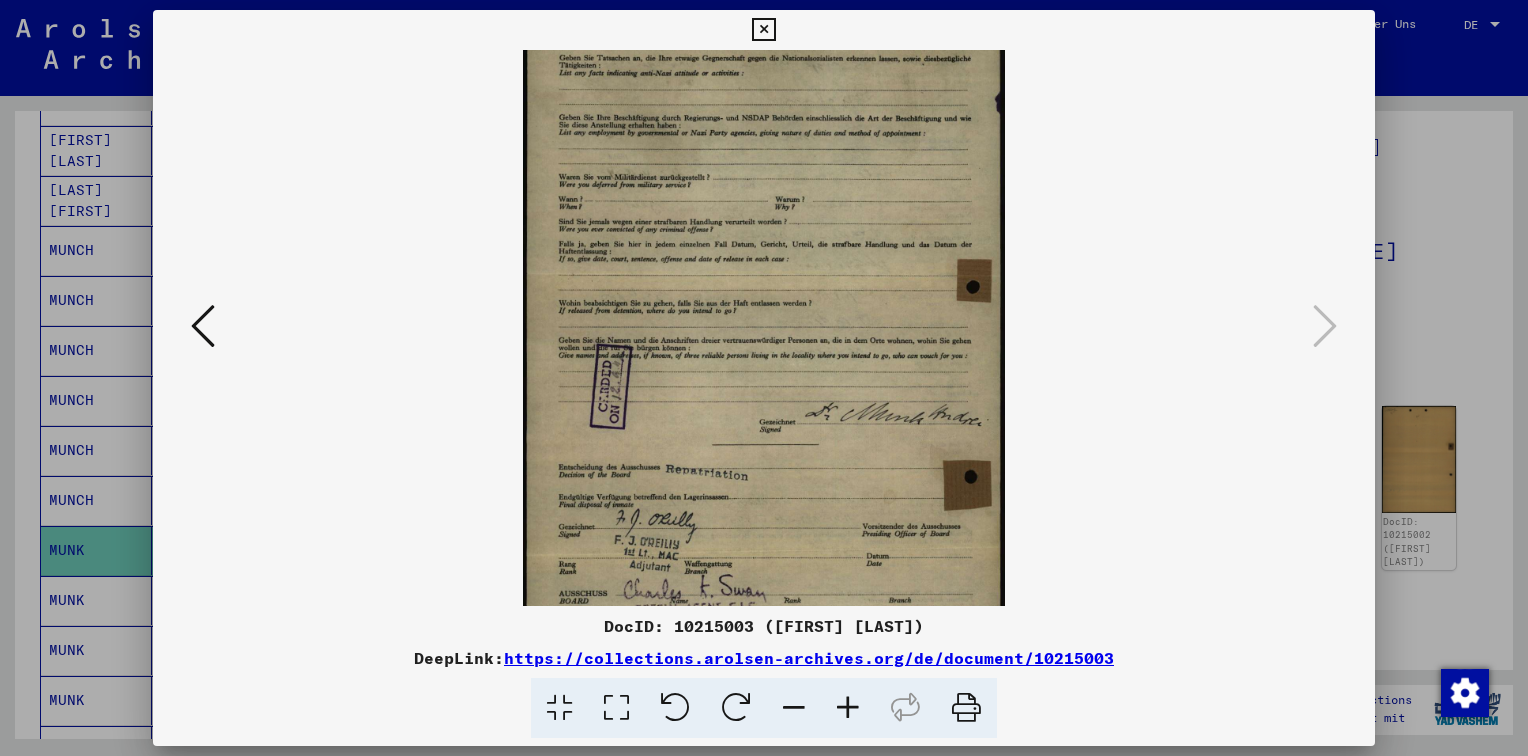 scroll, scrollTop: 57, scrollLeft: 0, axis: vertical 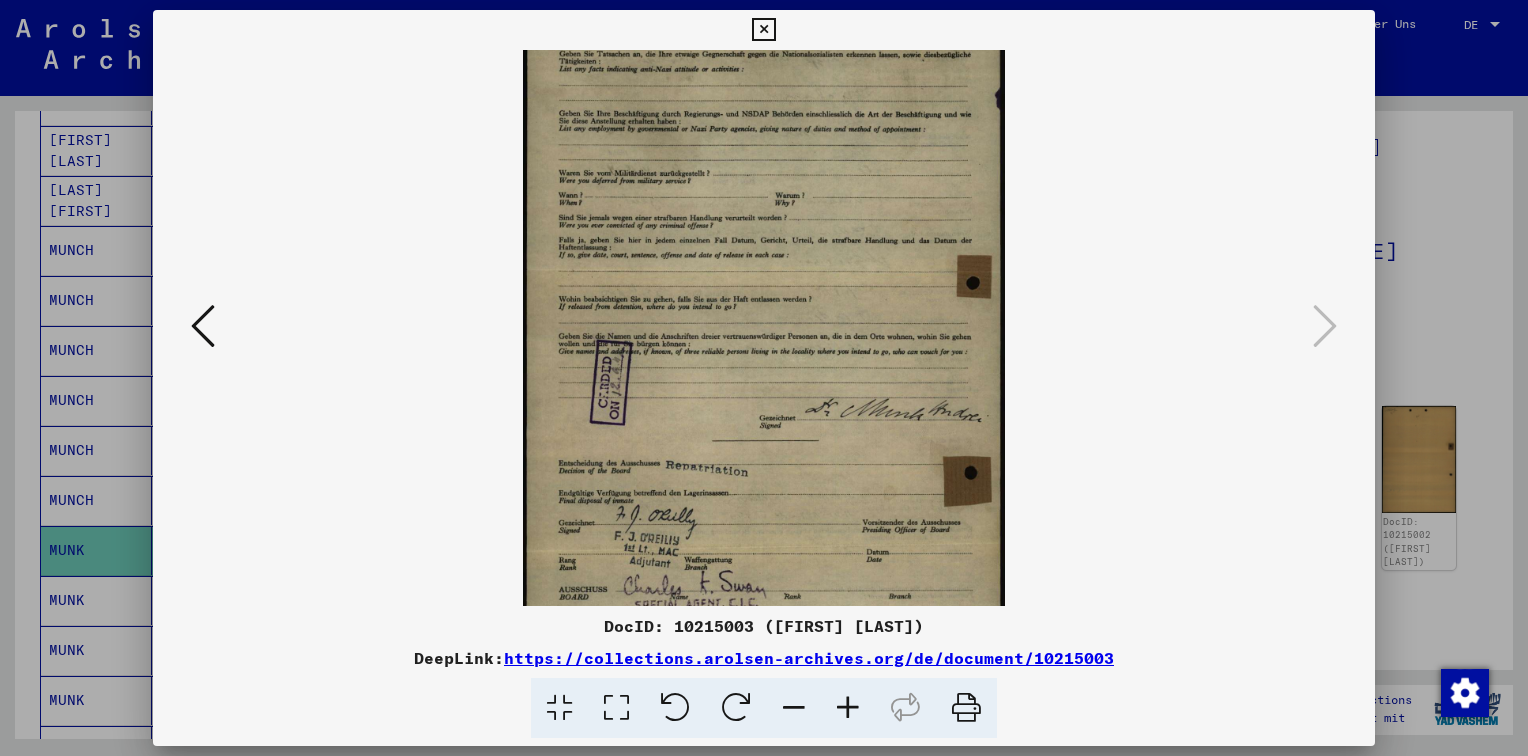 drag, startPoint x: 706, startPoint y: 434, endPoint x: 702, endPoint y: 390, distance: 44.181442 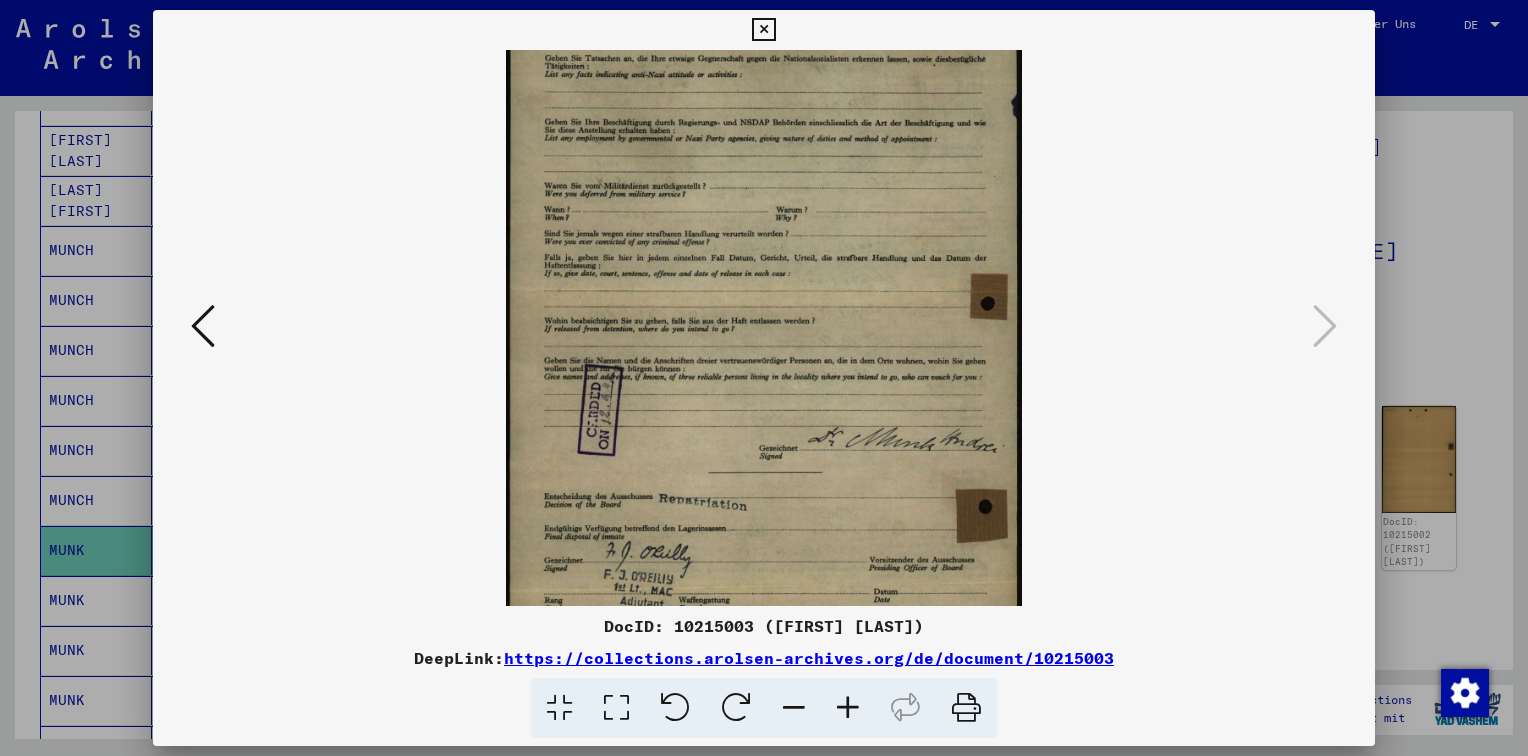 click at bounding box center (848, 708) 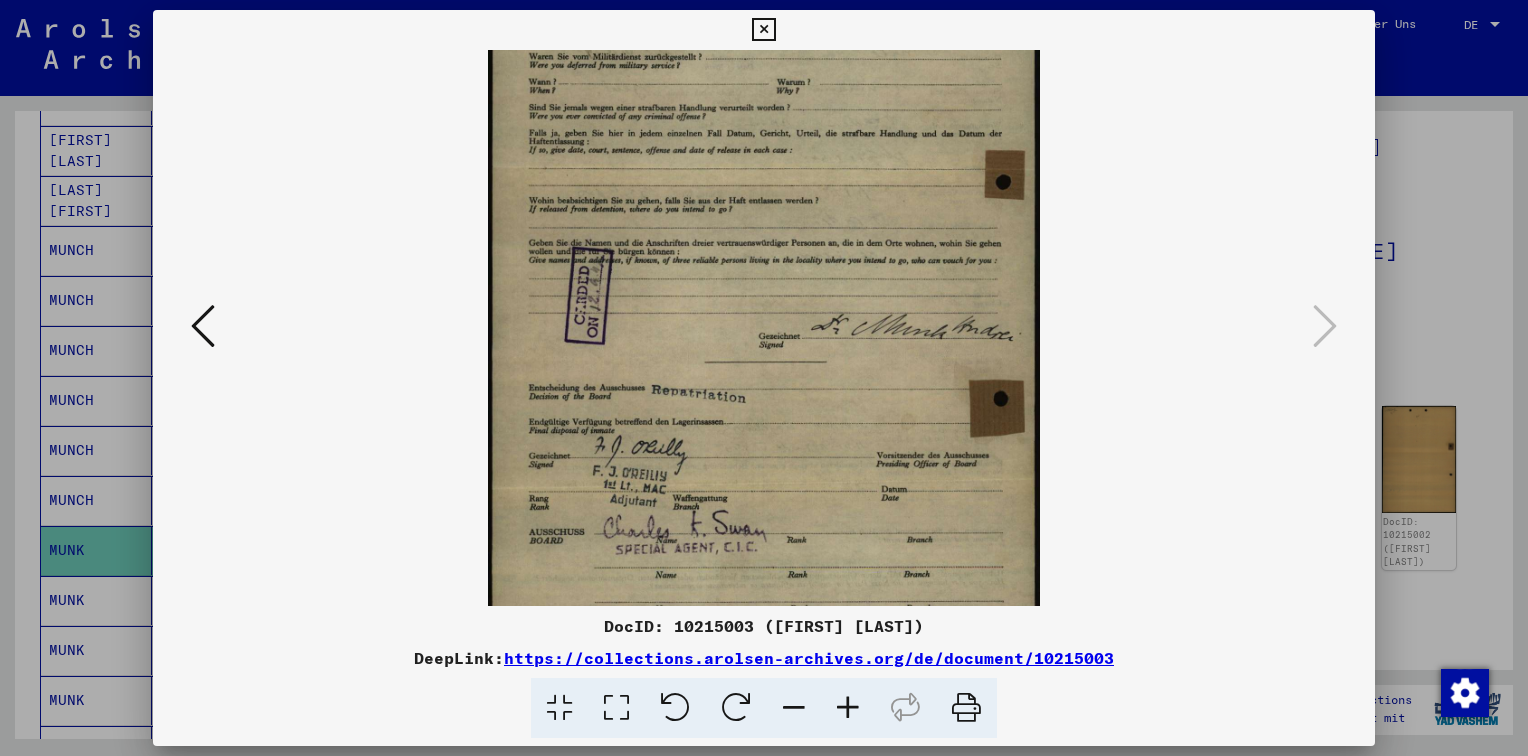 drag, startPoint x: 793, startPoint y: 546, endPoint x: 770, endPoint y: 433, distance: 115.316956 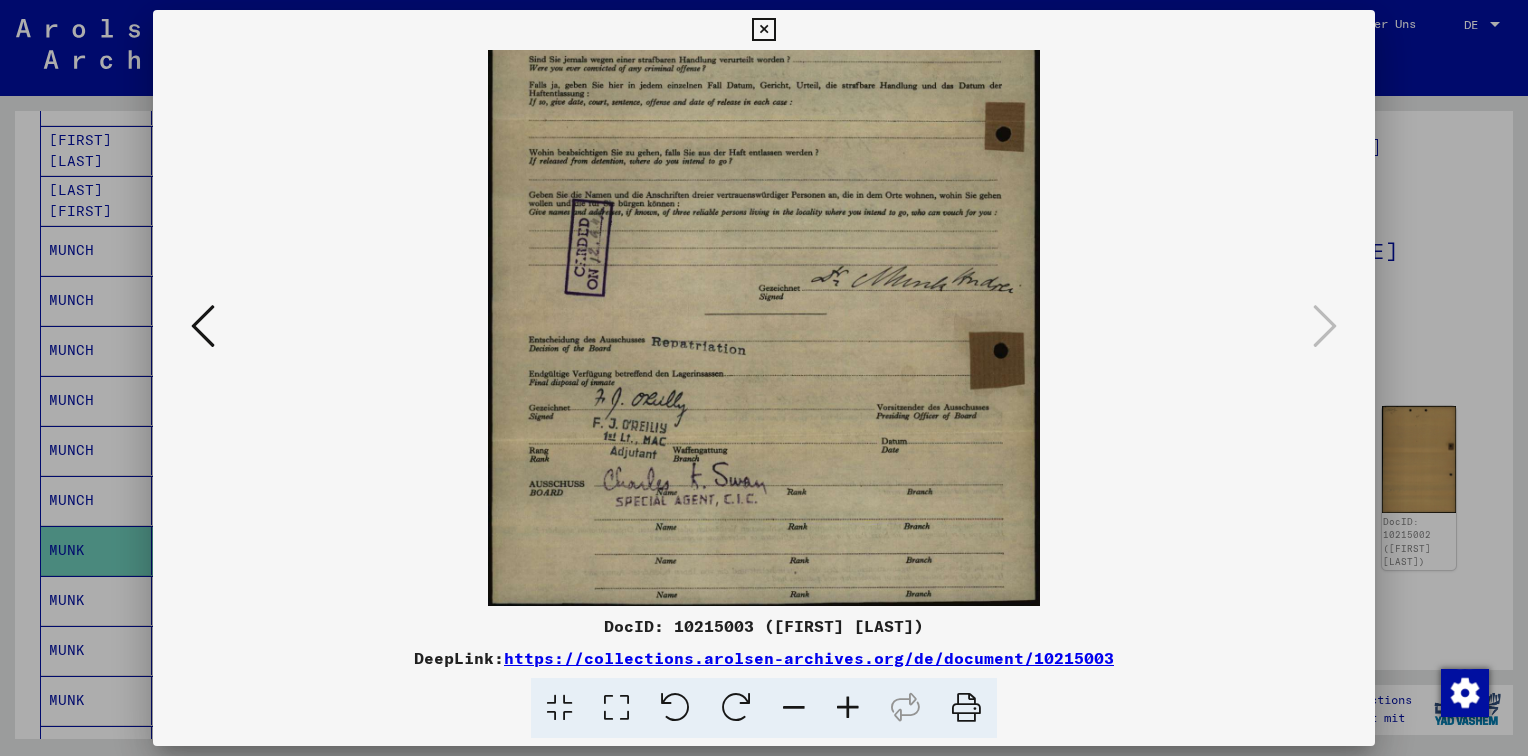 scroll, scrollTop: 248, scrollLeft: 0, axis: vertical 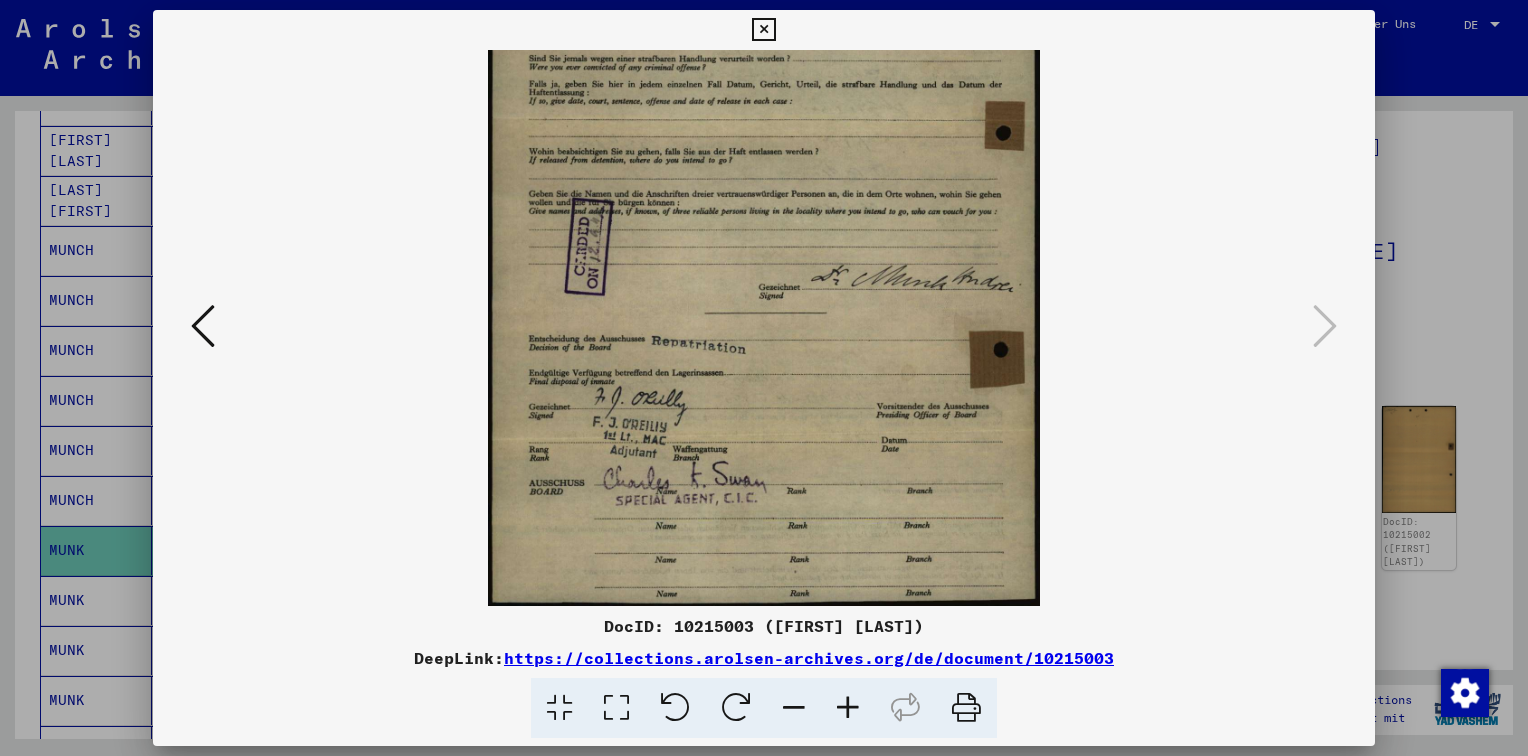 drag, startPoint x: 760, startPoint y: 488, endPoint x: 760, endPoint y: 440, distance: 48 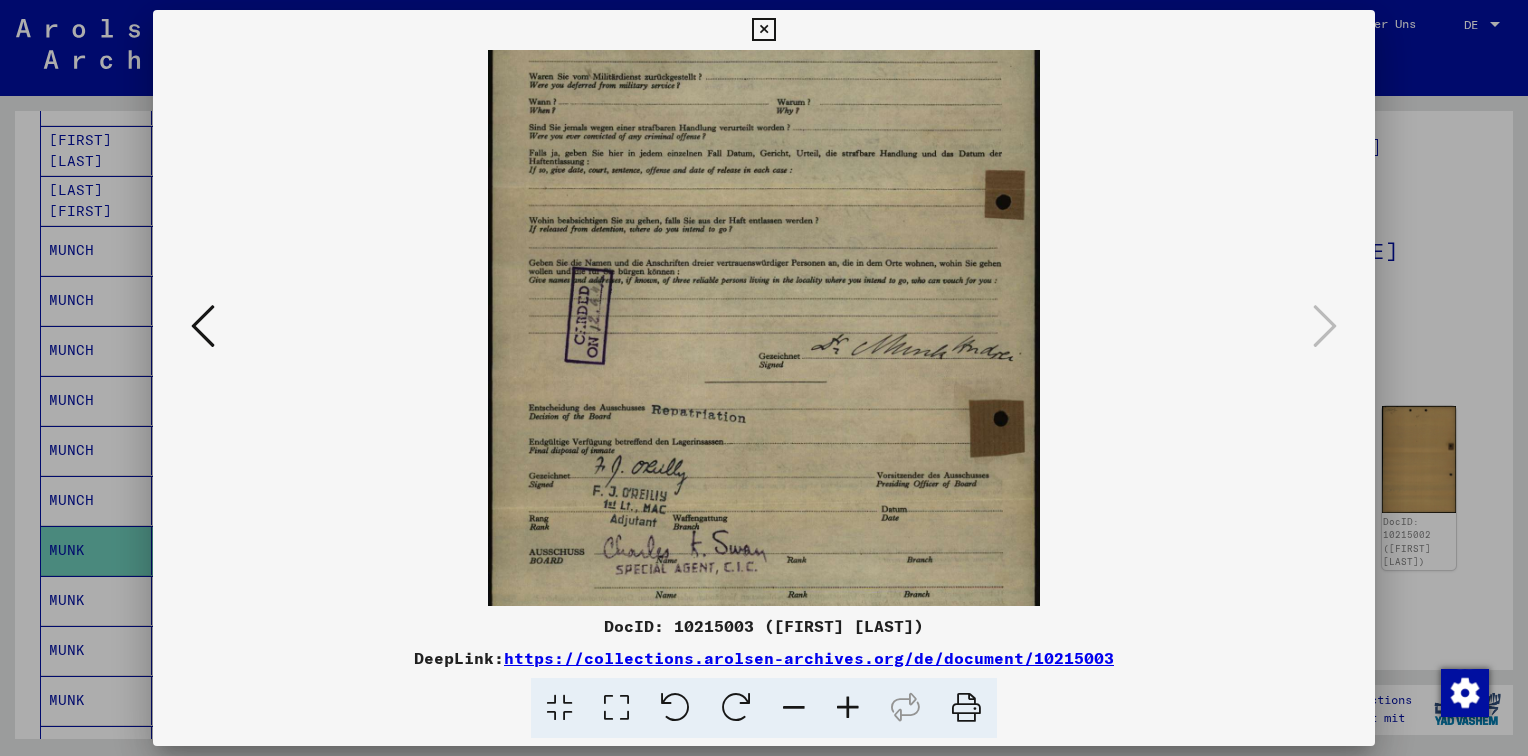 drag, startPoint x: 741, startPoint y: 528, endPoint x: 782, endPoint y: 565, distance: 55.226807 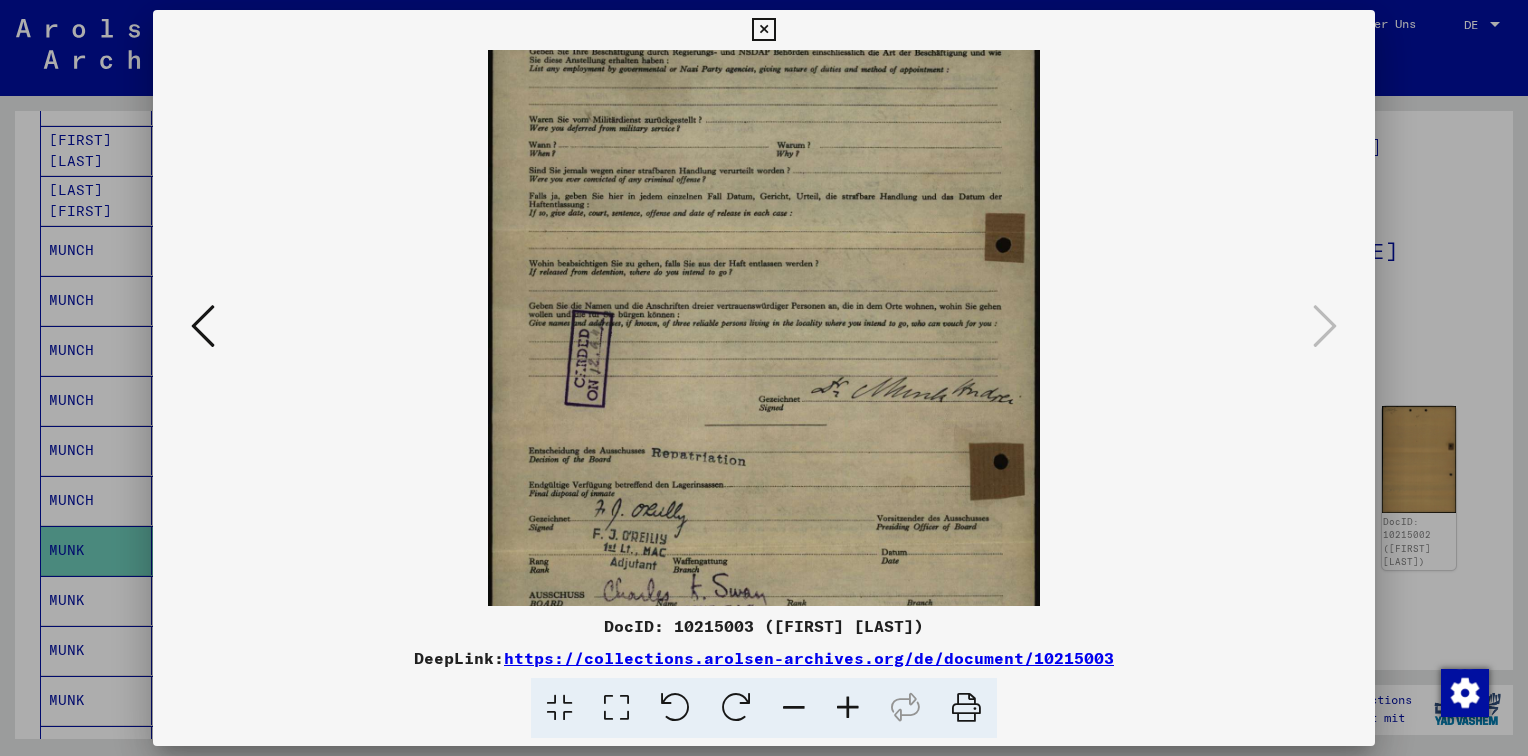 scroll, scrollTop: 134, scrollLeft: 0, axis: vertical 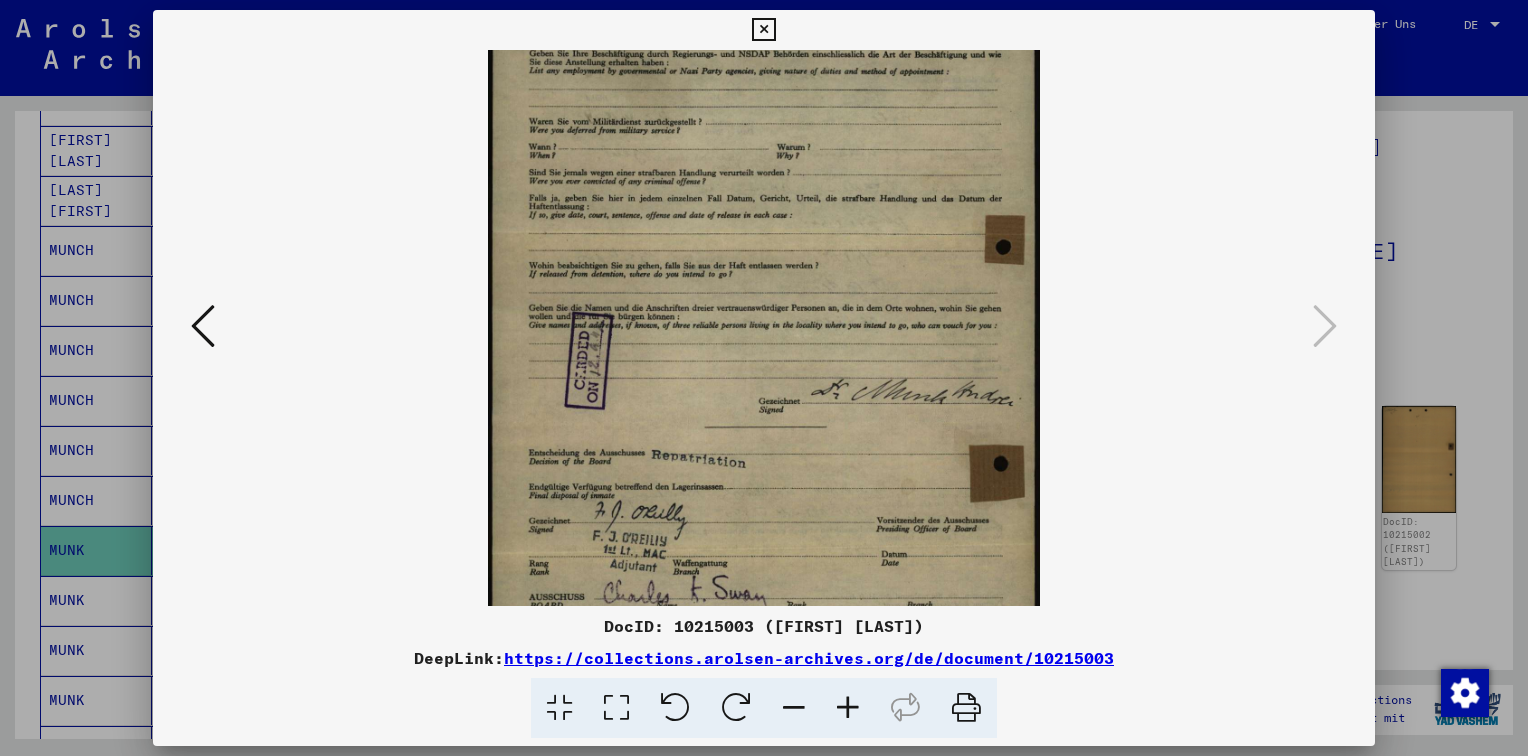 drag, startPoint x: 706, startPoint y: 380, endPoint x: 711, endPoint y: 428, distance: 48.259712 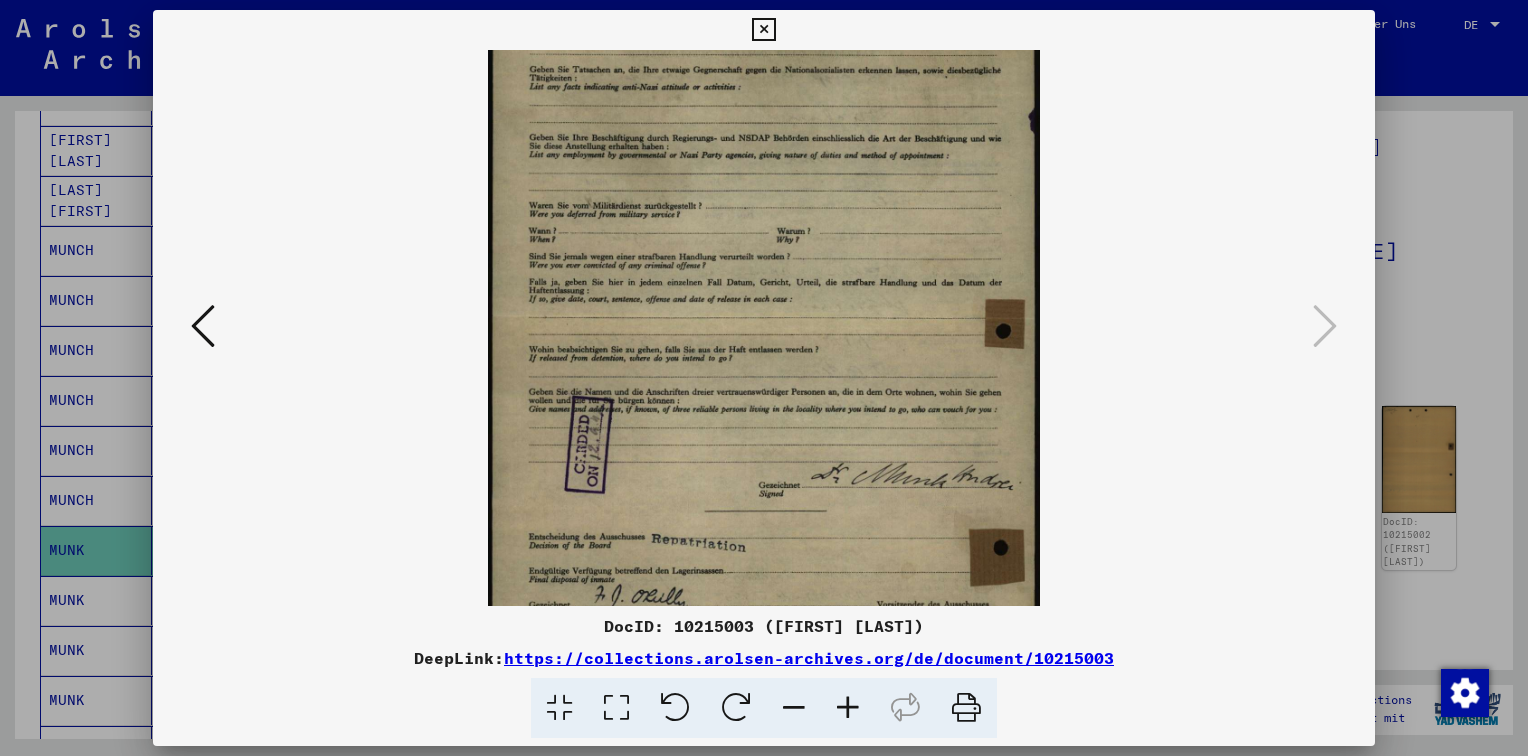 scroll, scrollTop: 0, scrollLeft: 0, axis: both 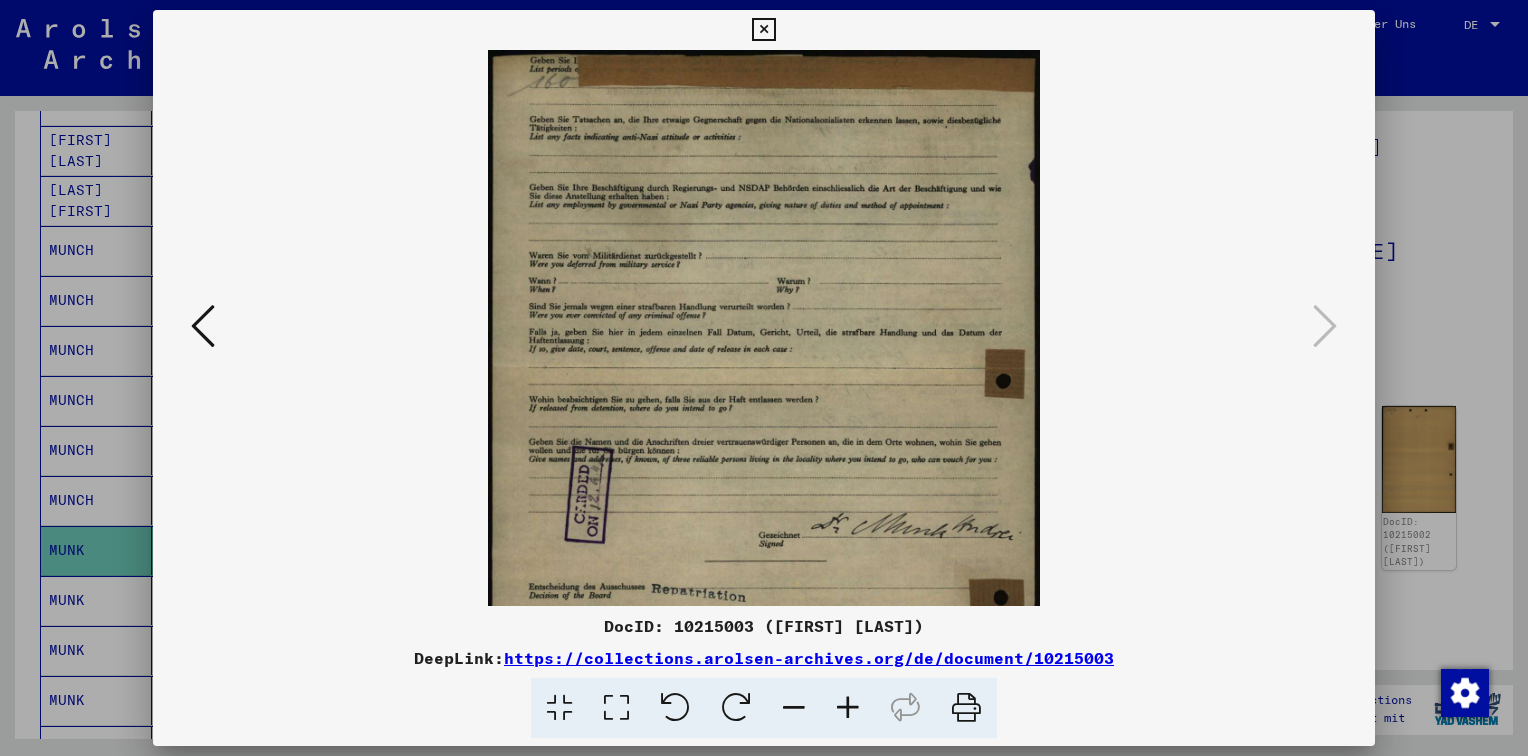drag, startPoint x: 716, startPoint y: 464, endPoint x: 750, endPoint y: 570, distance: 111.31936 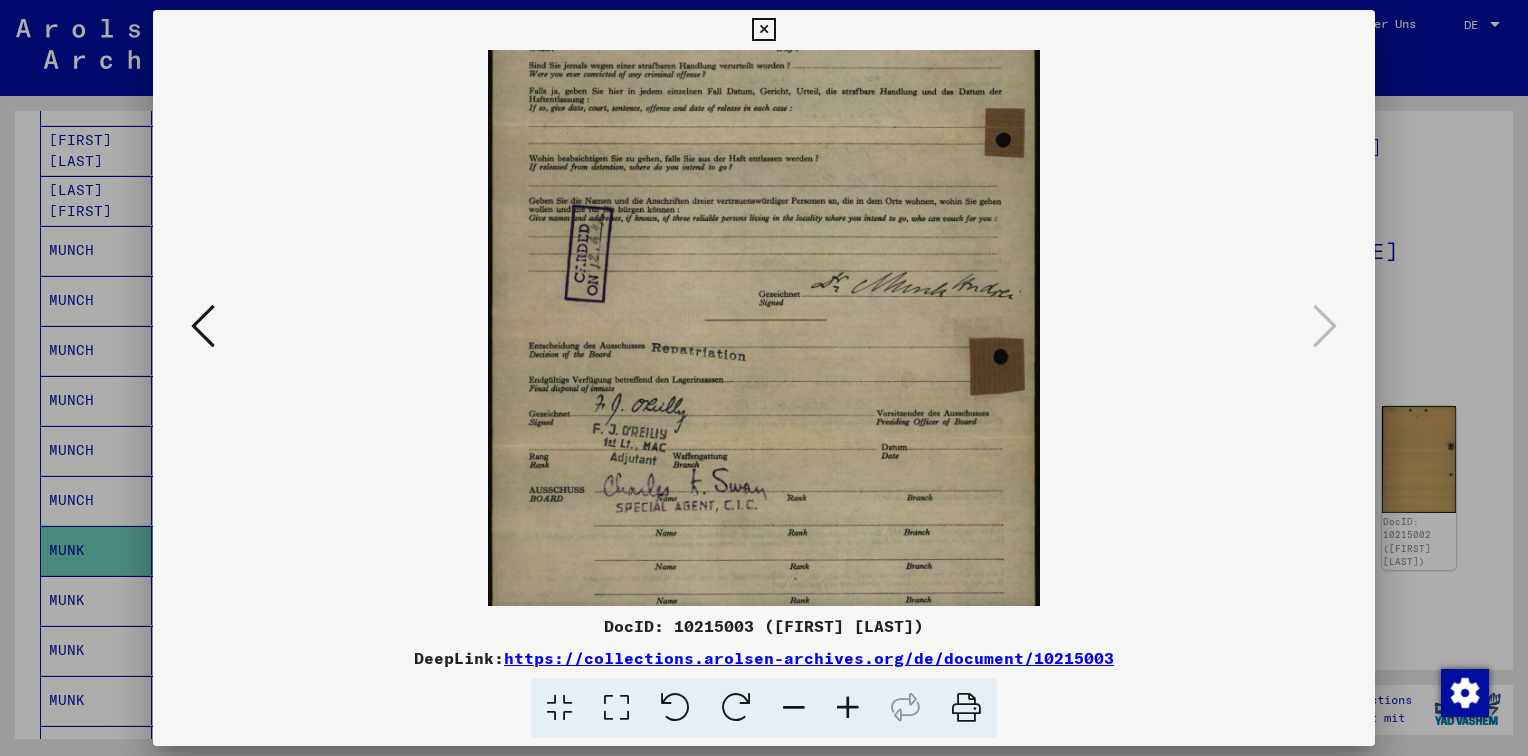 scroll, scrollTop: 250, scrollLeft: 0, axis: vertical 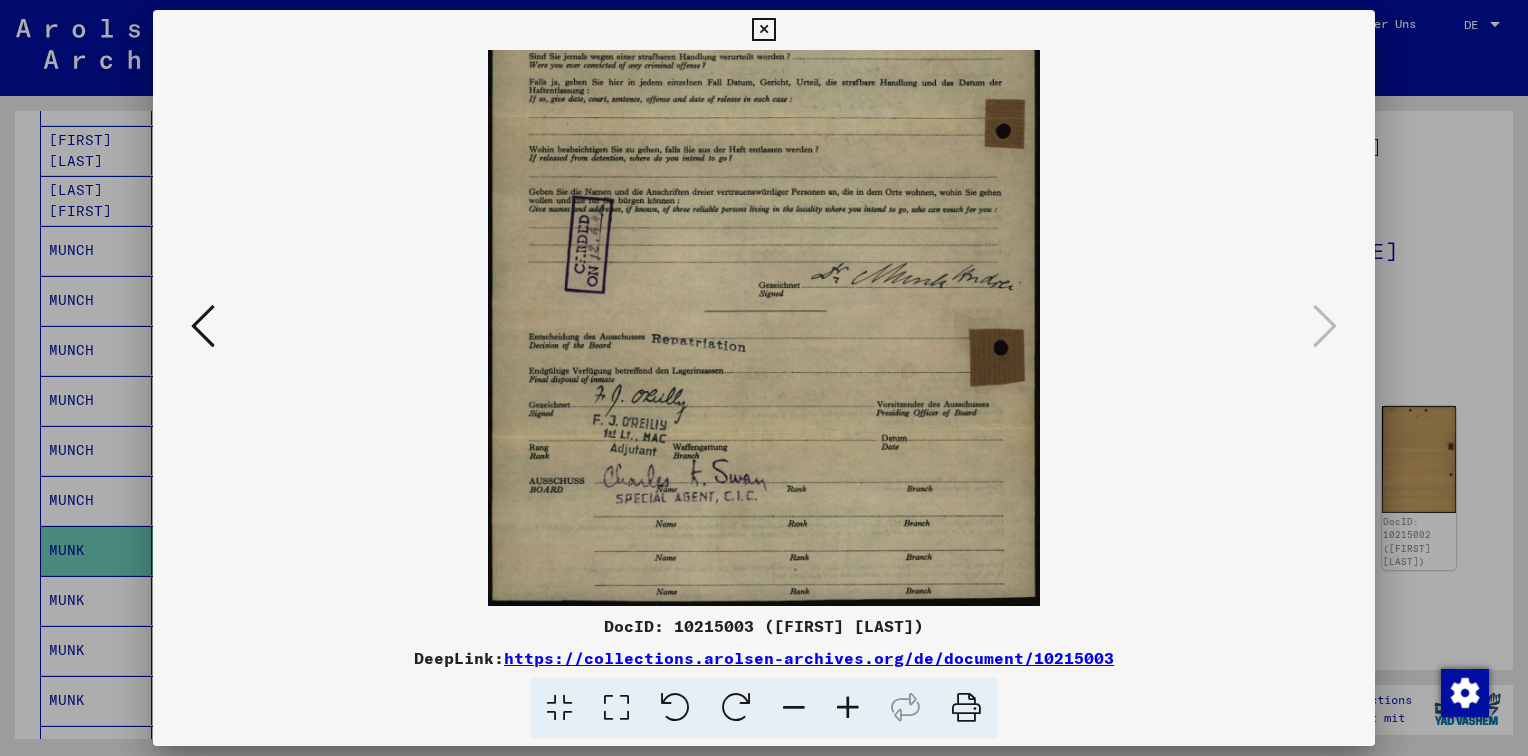 drag, startPoint x: 764, startPoint y: 520, endPoint x: 763, endPoint y: 194, distance: 326.00153 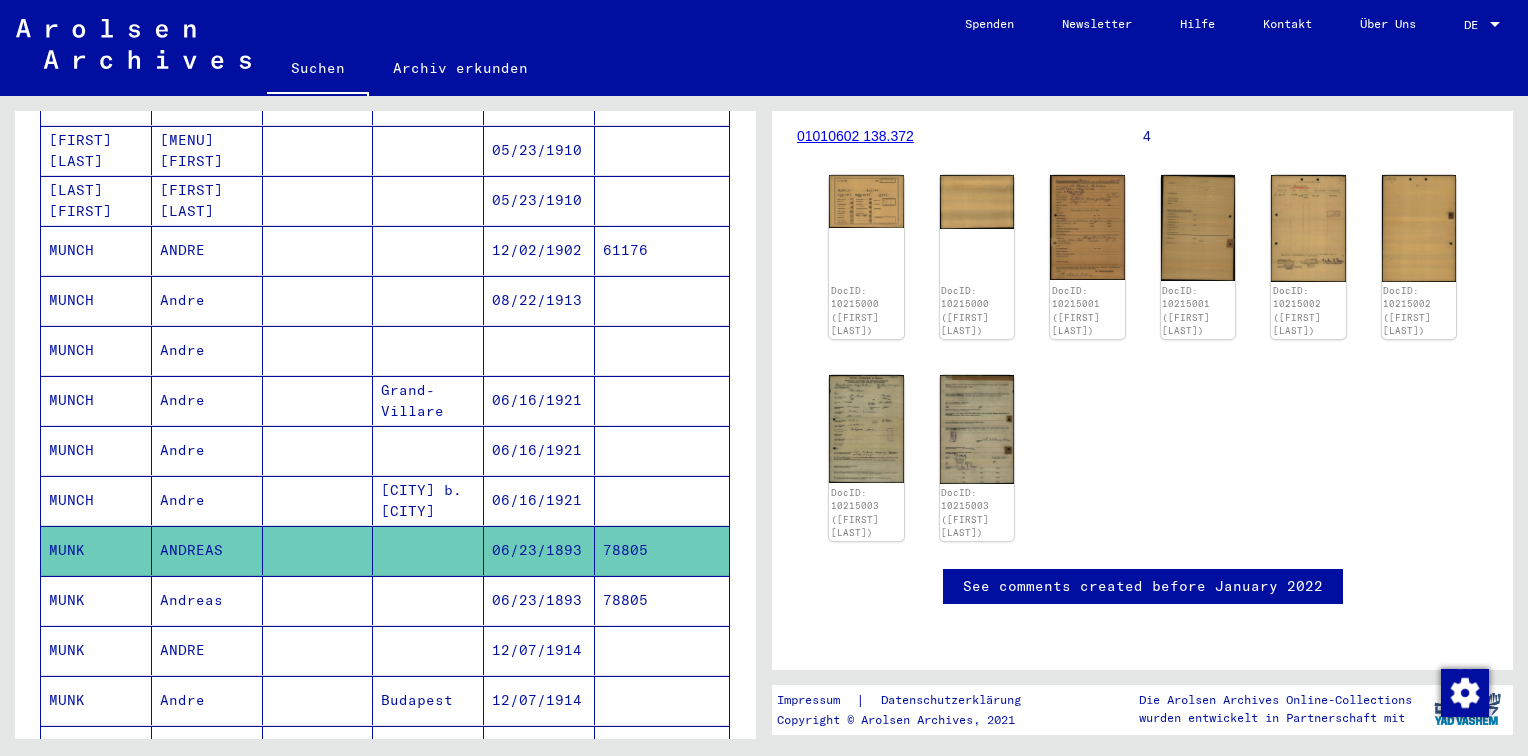 scroll, scrollTop: 200, scrollLeft: 0, axis: vertical 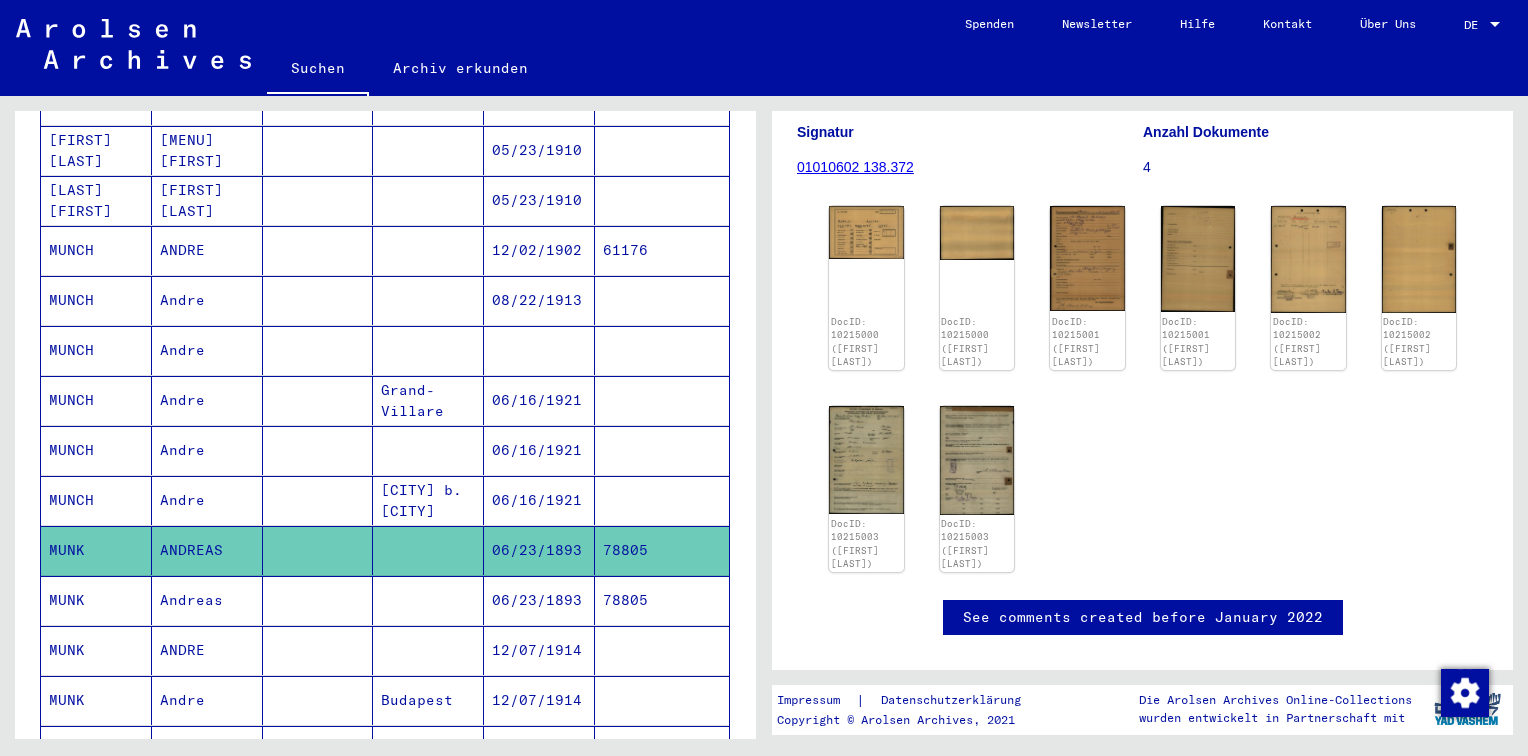 drag, startPoint x: 348, startPoint y: 678, endPoint x: 334, endPoint y: 608, distance: 71.38628 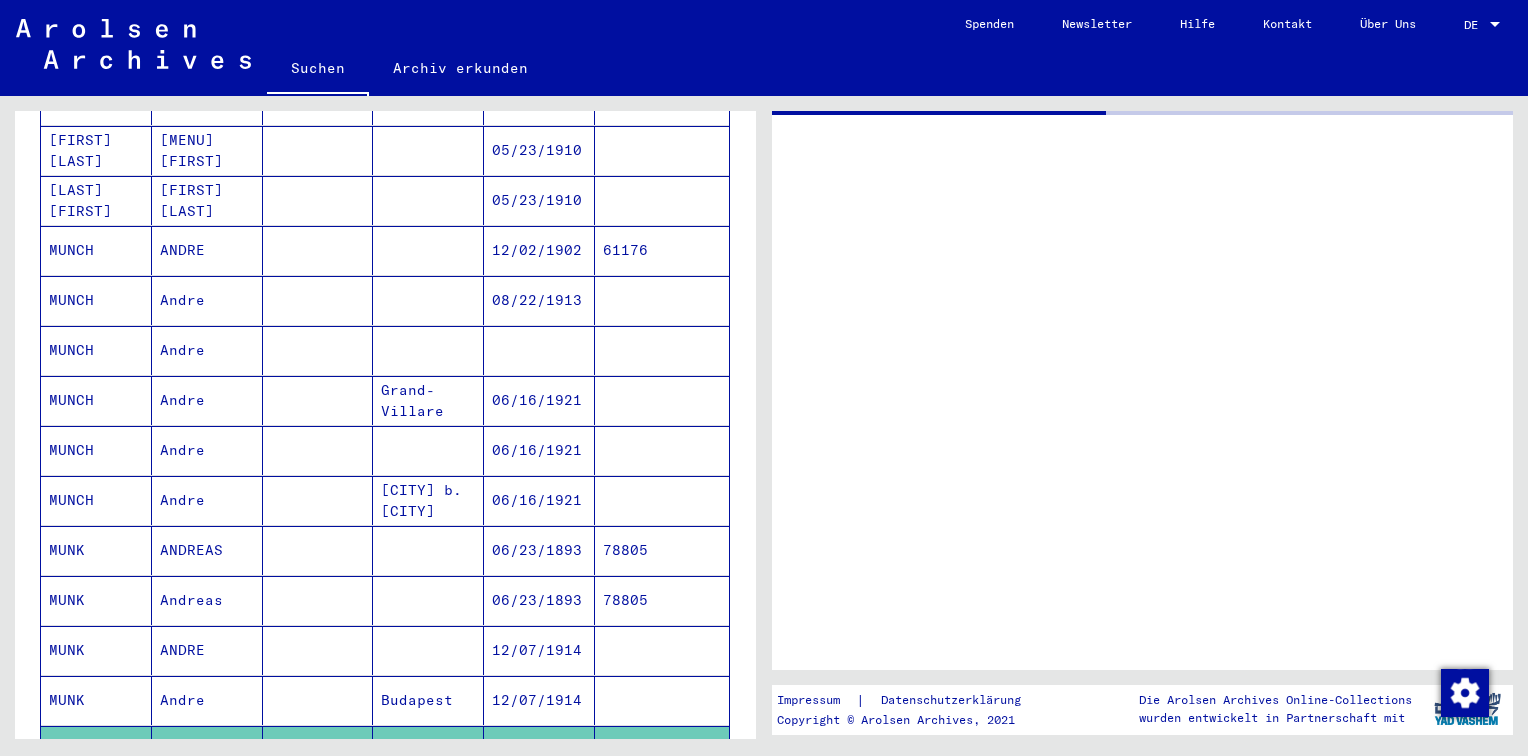 scroll, scrollTop: 0, scrollLeft: 0, axis: both 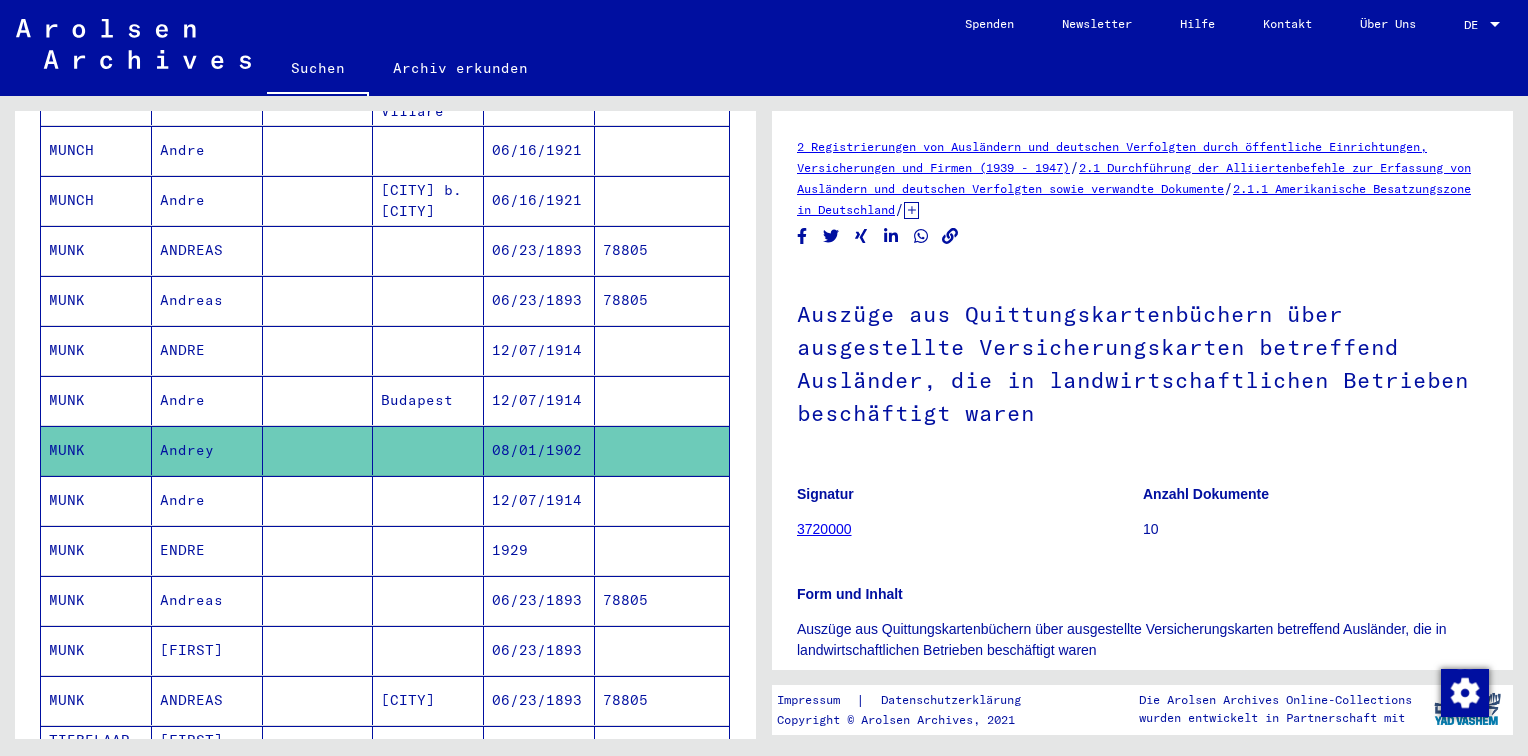 click on "Andreas" at bounding box center (207, 350) 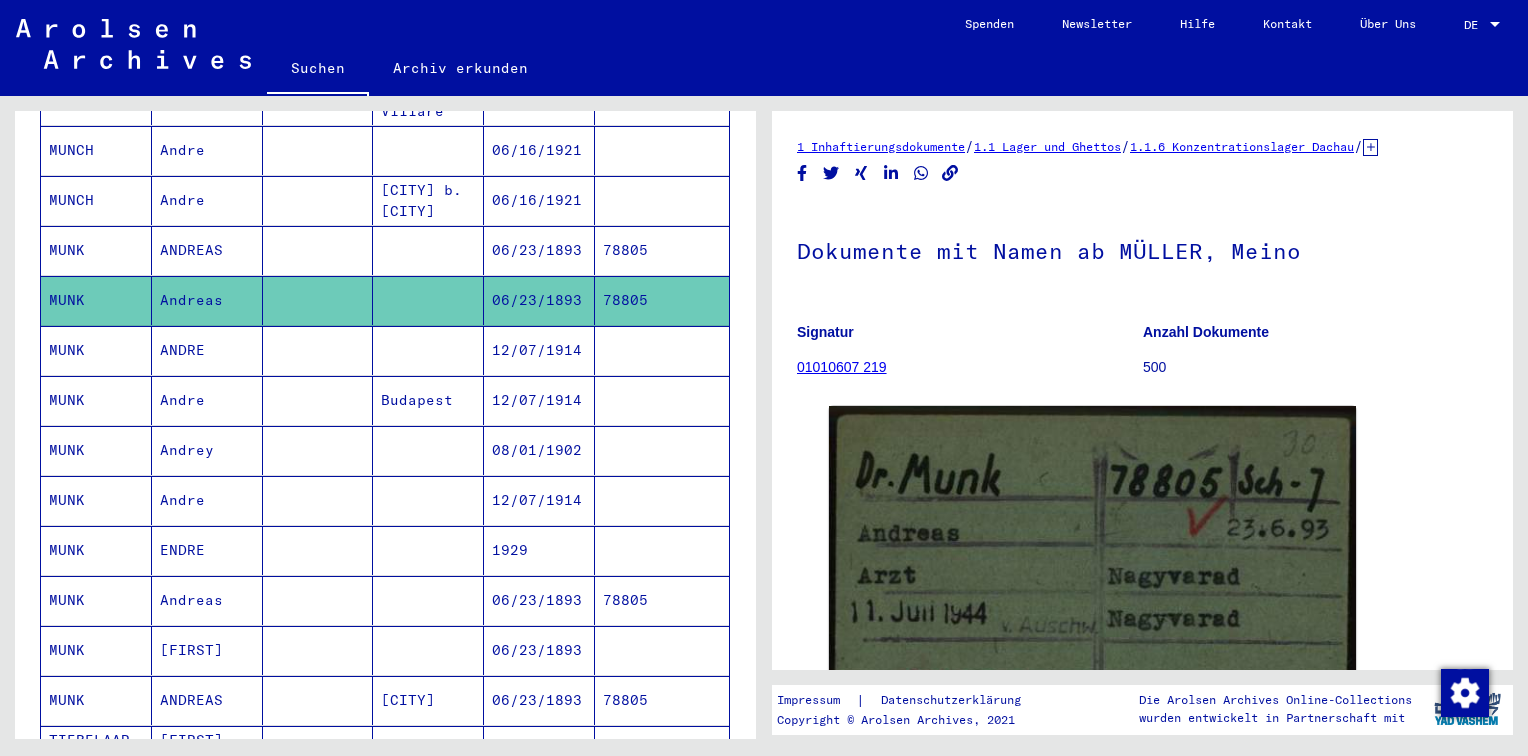 scroll, scrollTop: 0, scrollLeft: 0, axis: both 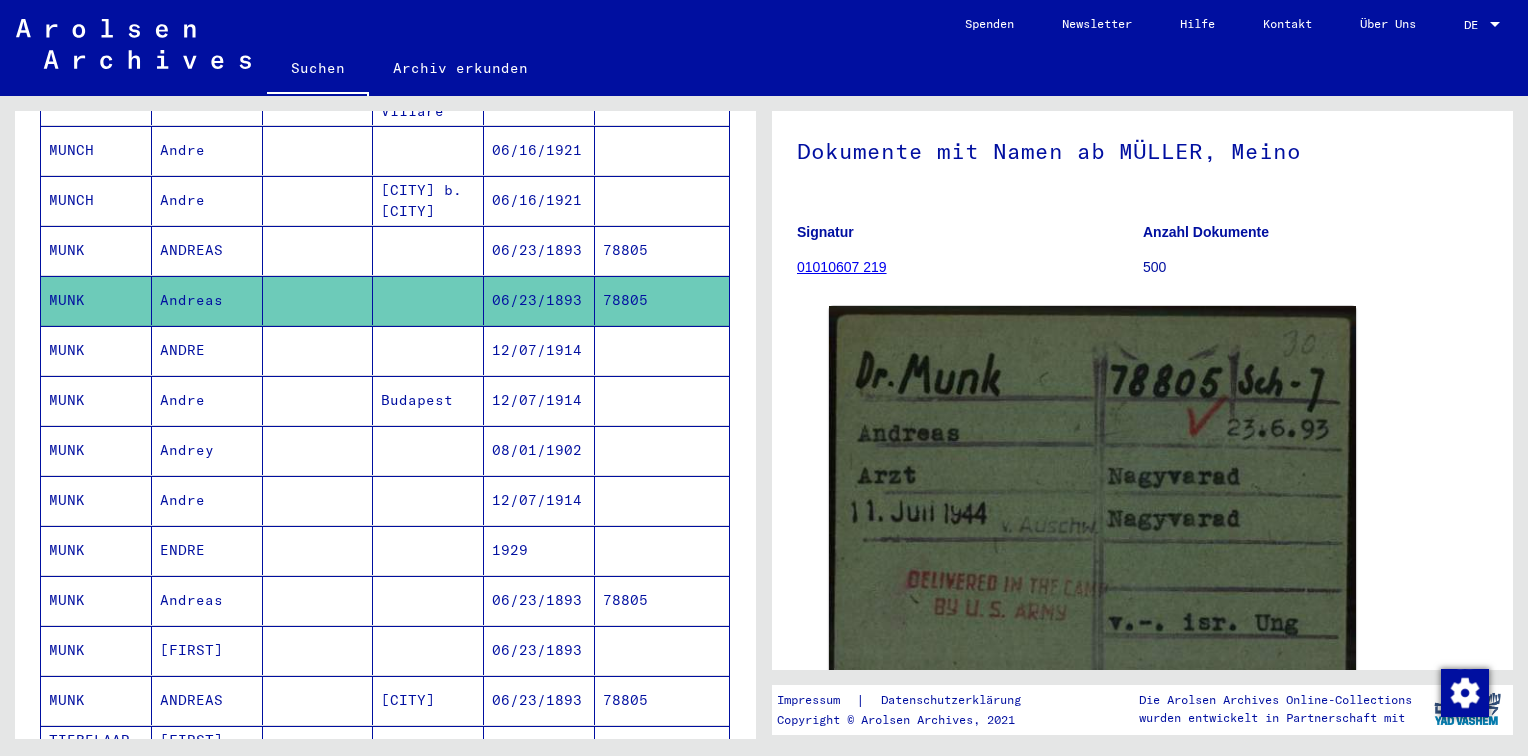 click on "01010607 219" 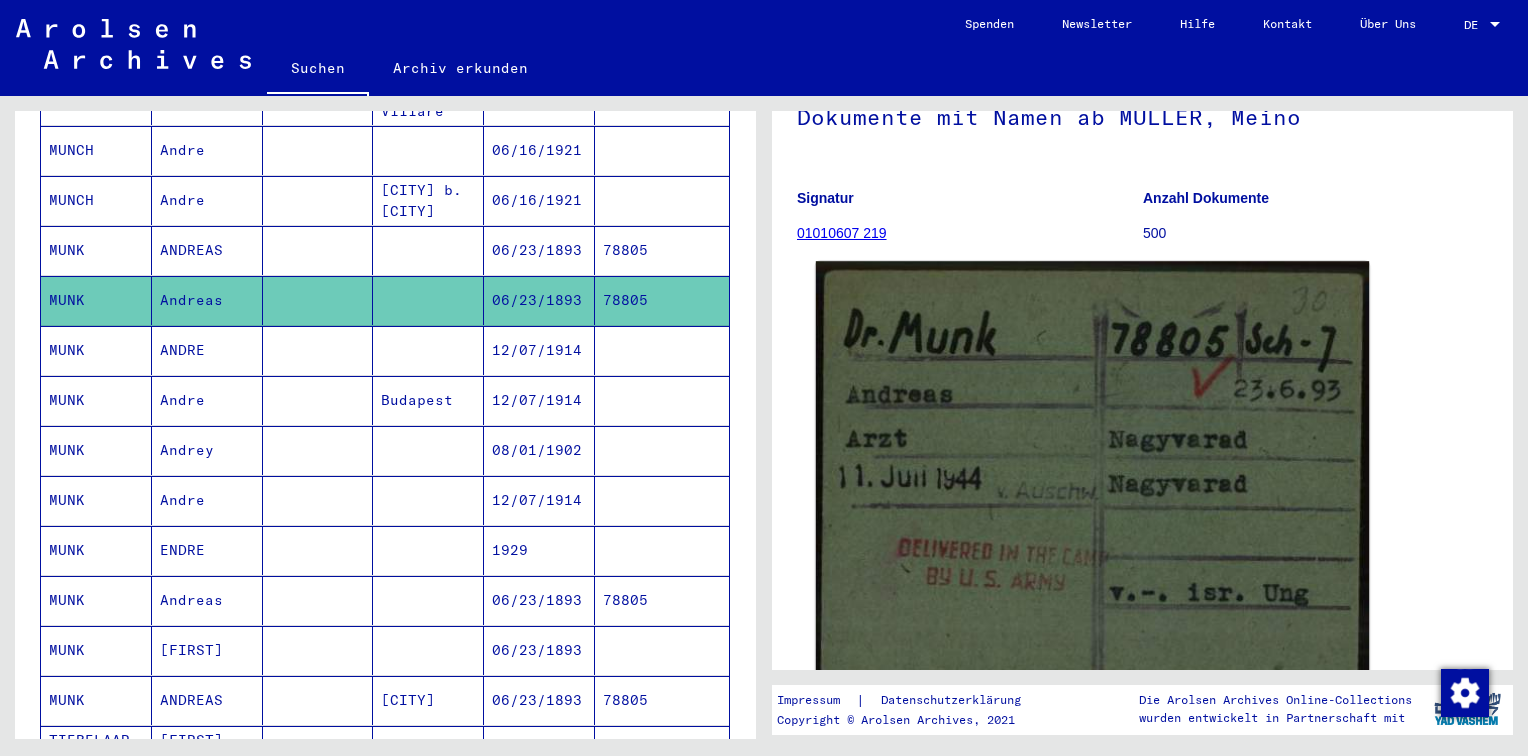 scroll, scrollTop: 100, scrollLeft: 0, axis: vertical 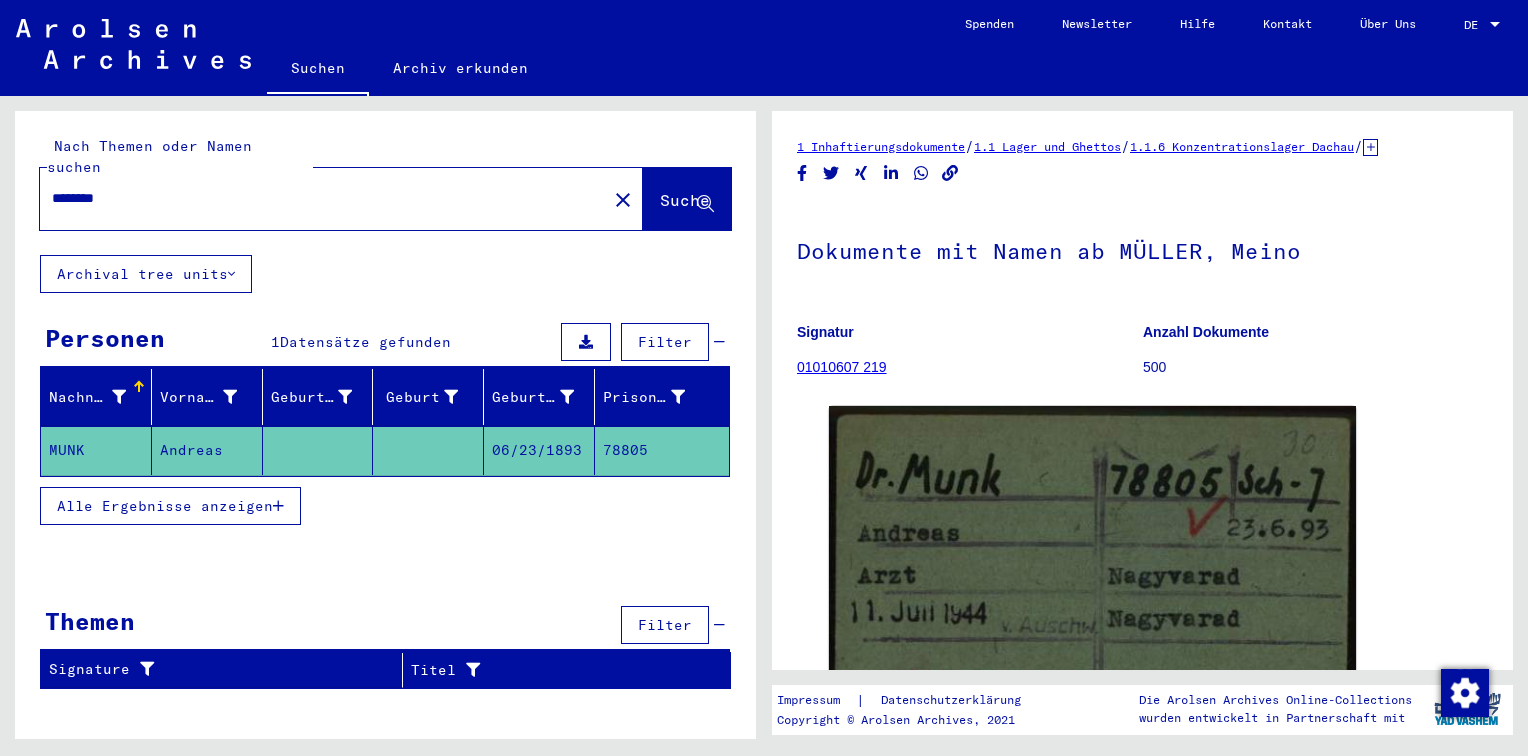 click on "Alle Ergebnisse anzeigen" at bounding box center [165, 506] 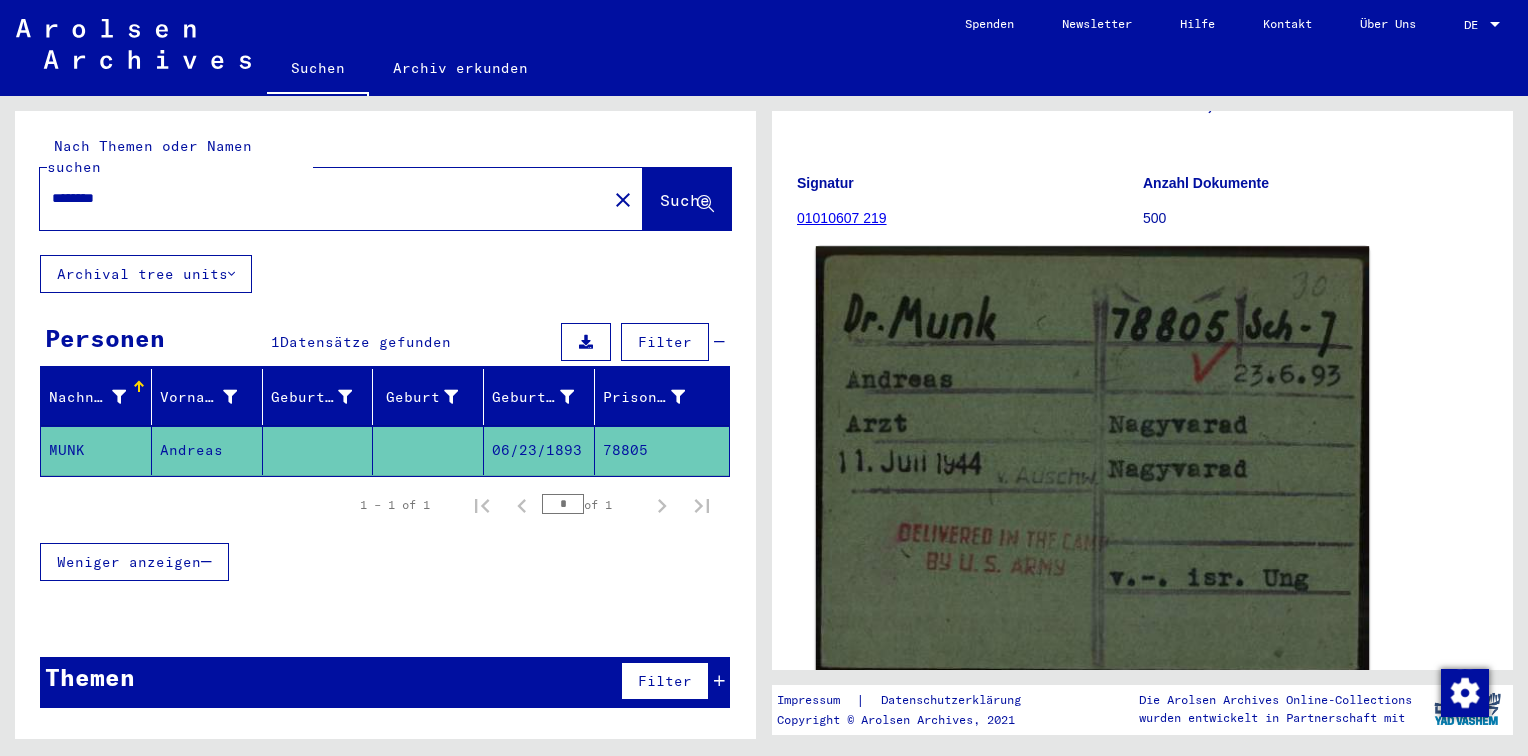 scroll, scrollTop: 100, scrollLeft: 0, axis: vertical 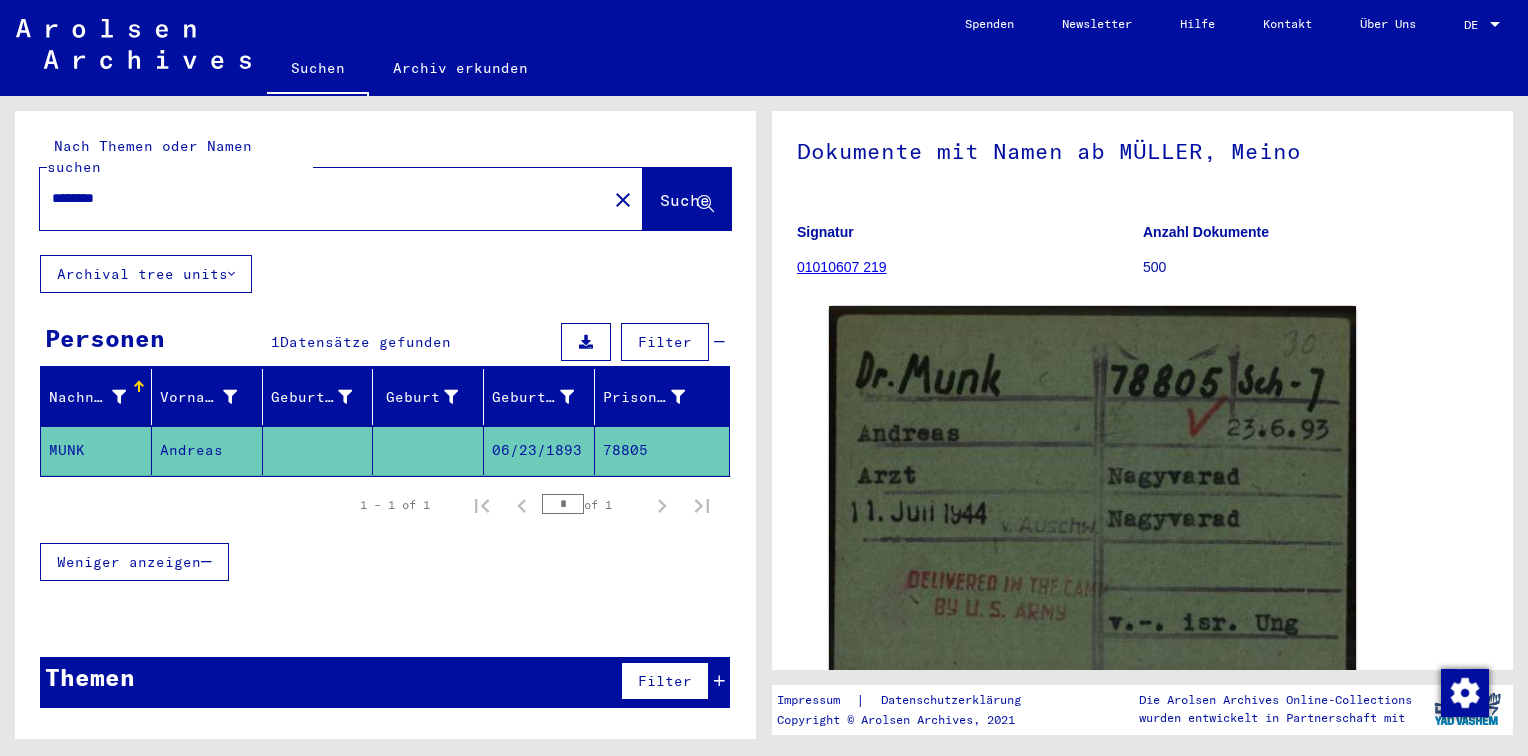 type on "**********" 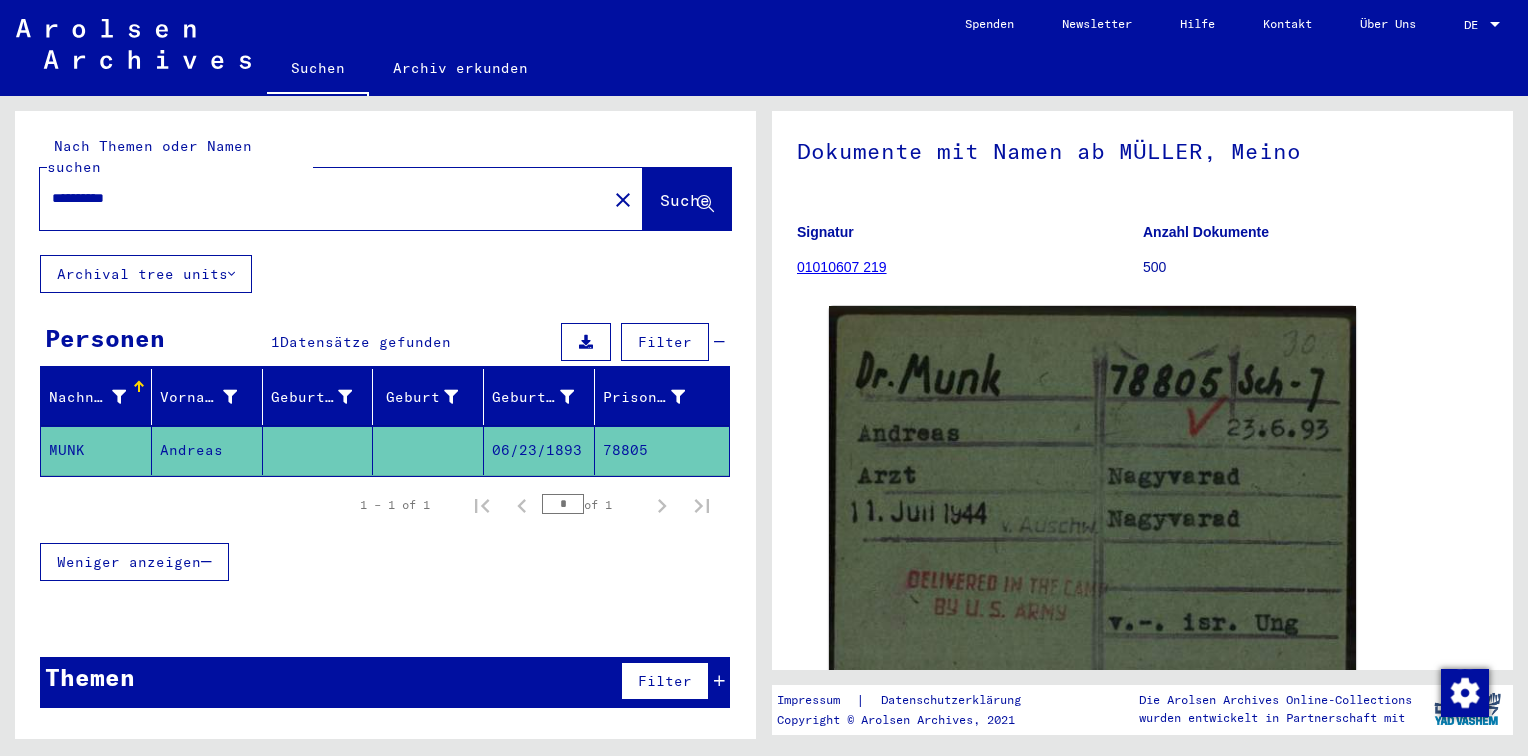 scroll, scrollTop: 0, scrollLeft: 0, axis: both 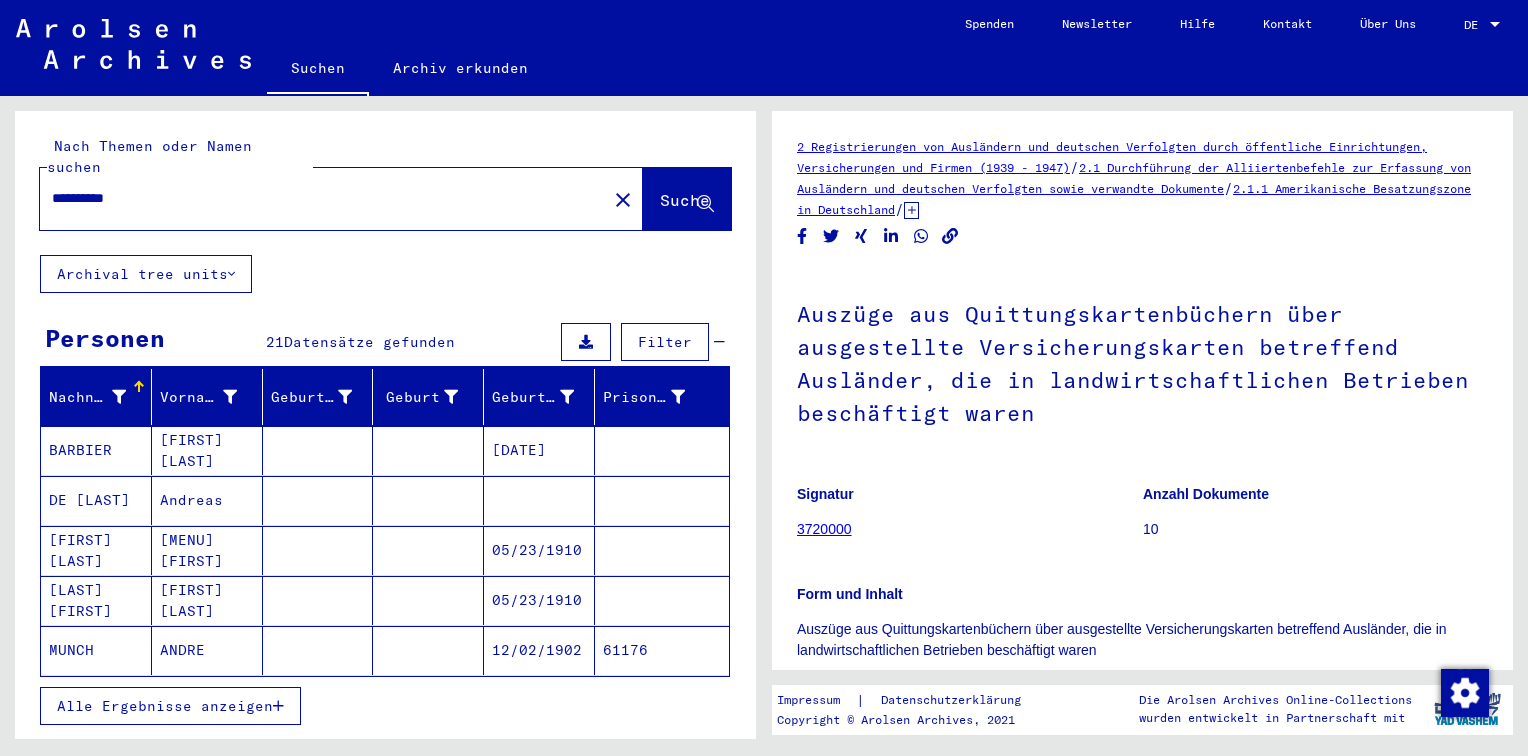 click on "Andreas" at bounding box center (207, 550) 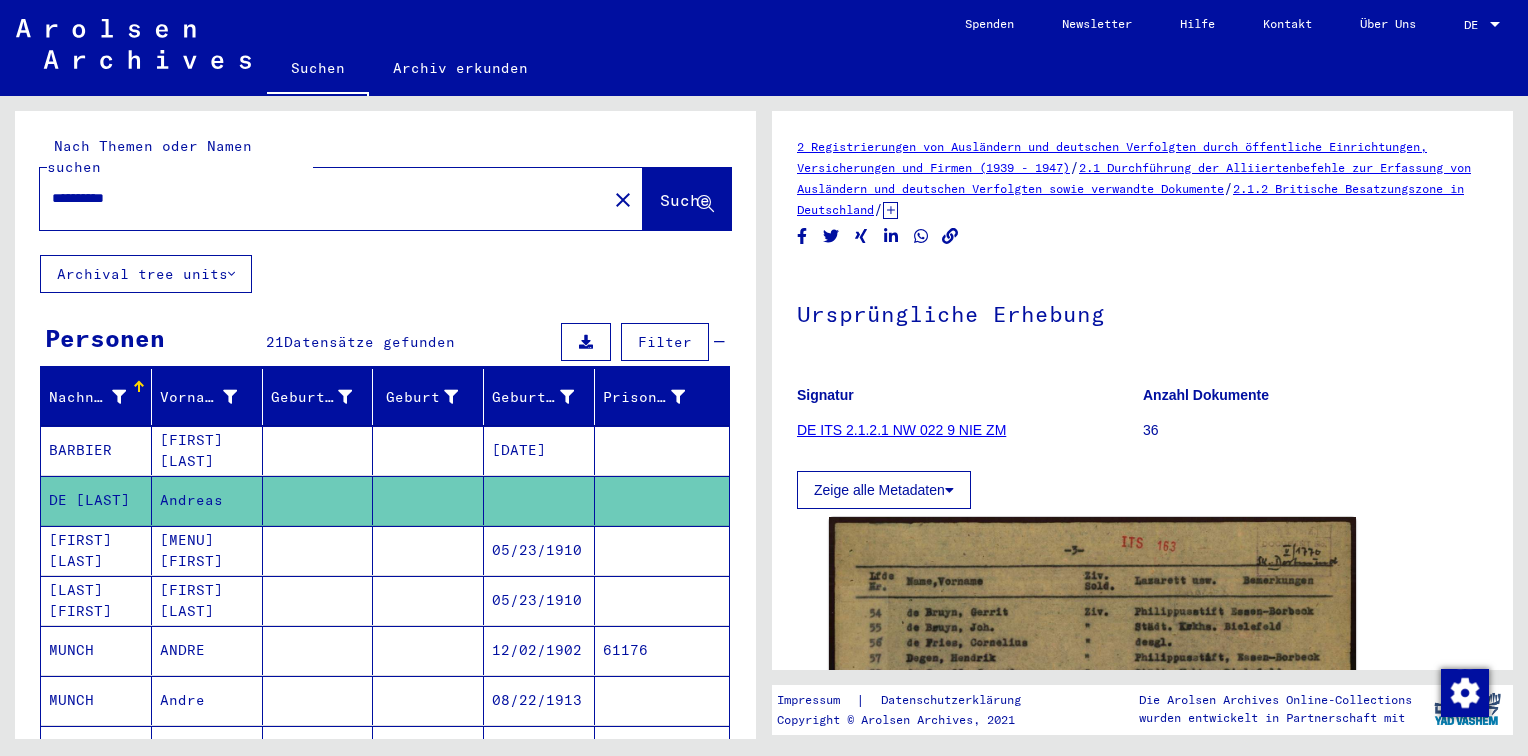 scroll, scrollTop: 0, scrollLeft: 0, axis: both 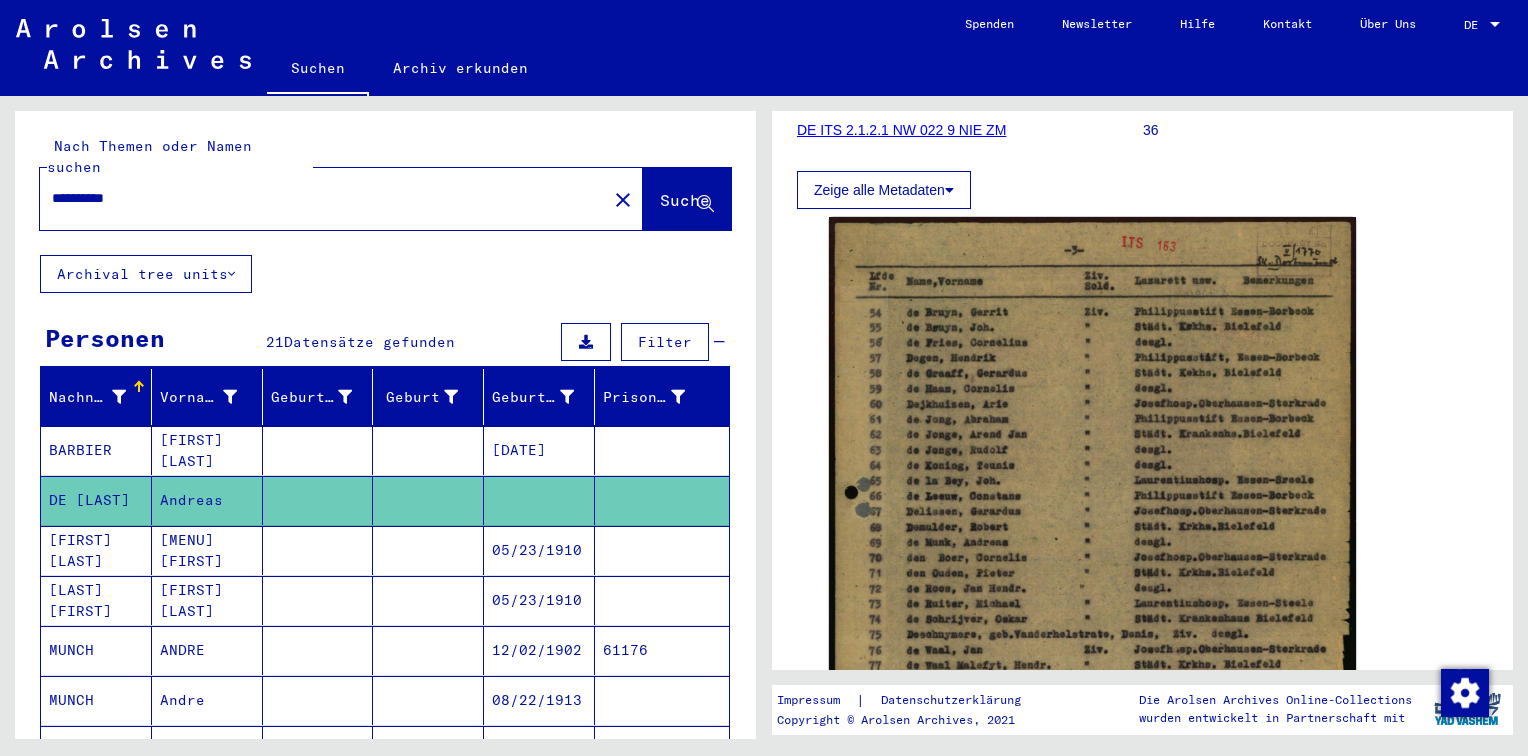 click on "Zeige alle Metadaten" 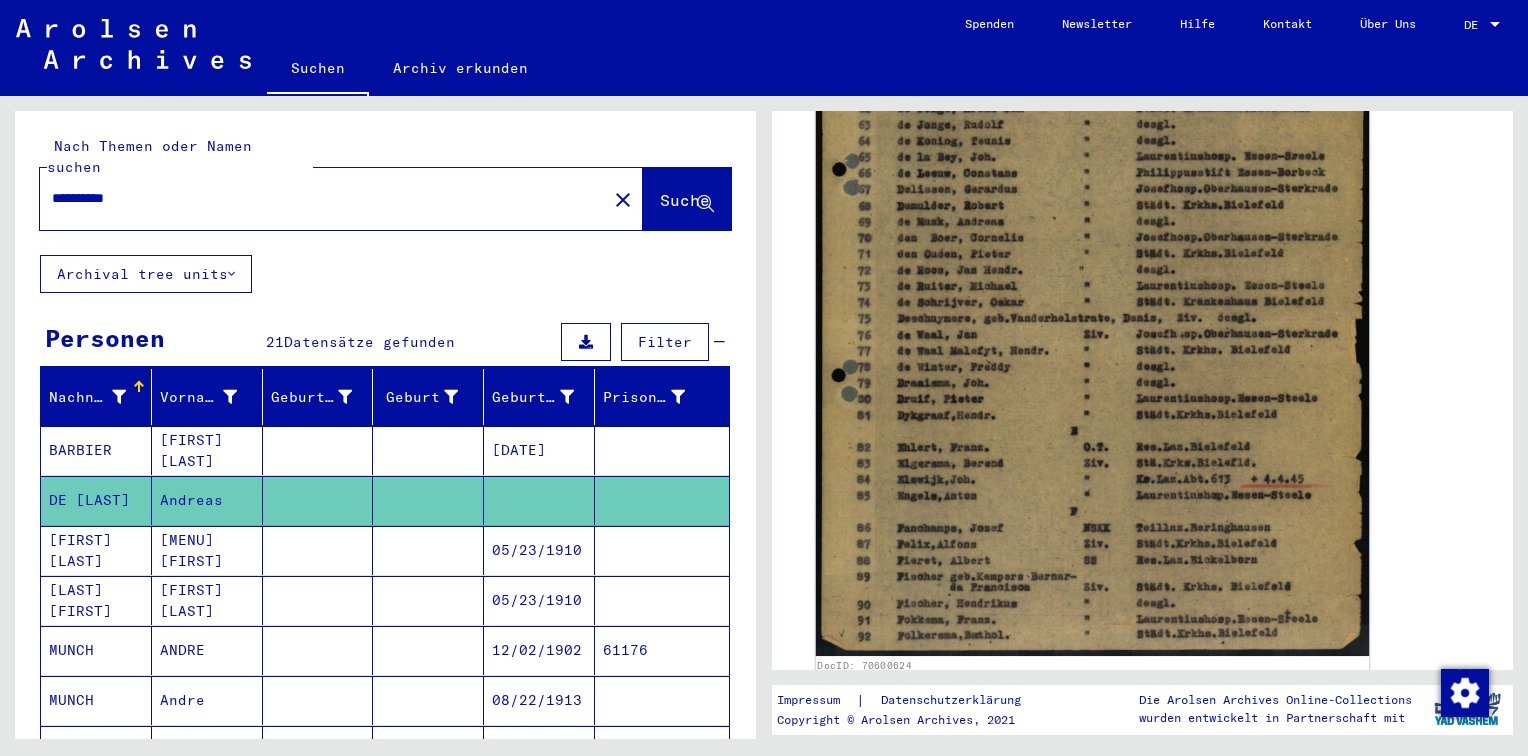 scroll, scrollTop: 900, scrollLeft: 0, axis: vertical 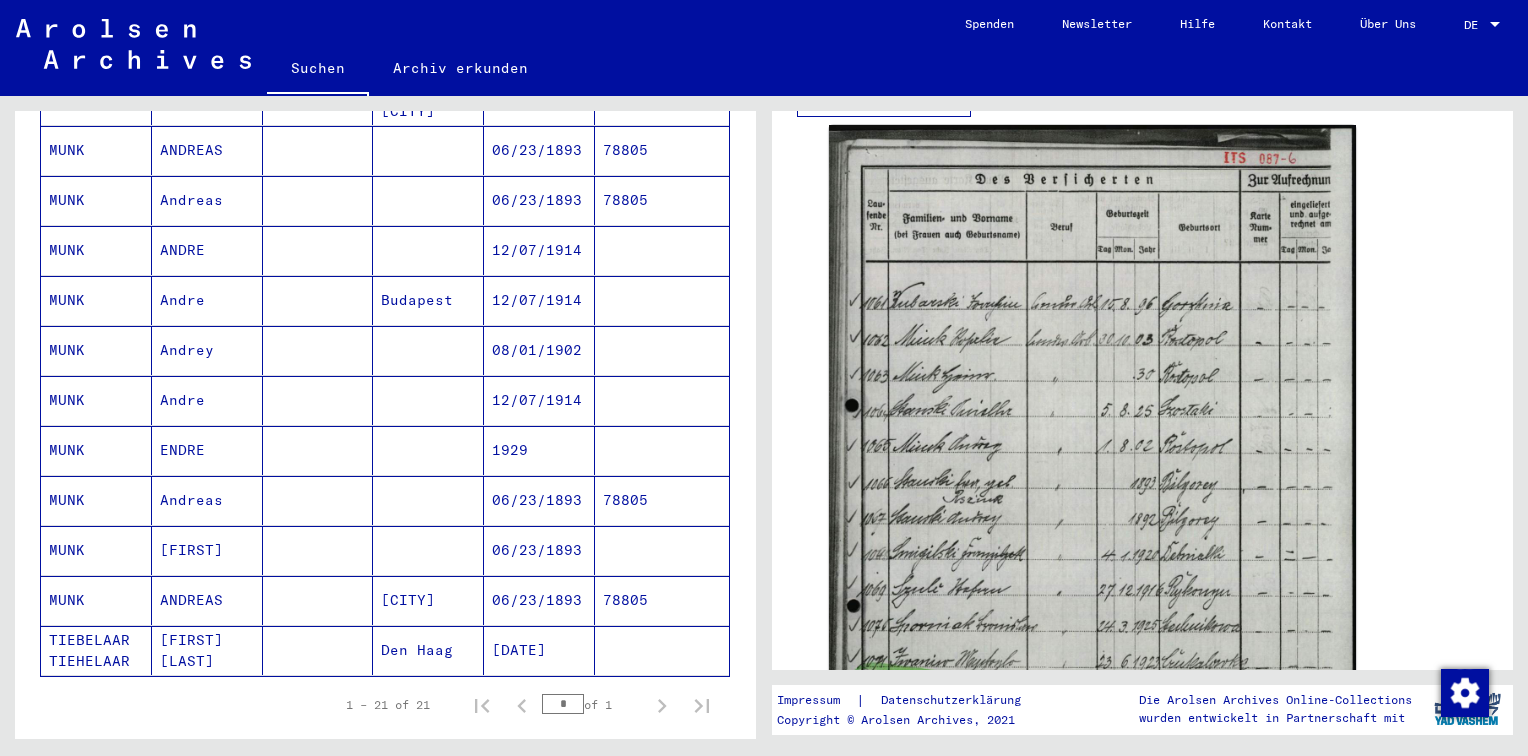 click on "ANDREAS" at bounding box center [207, 650] 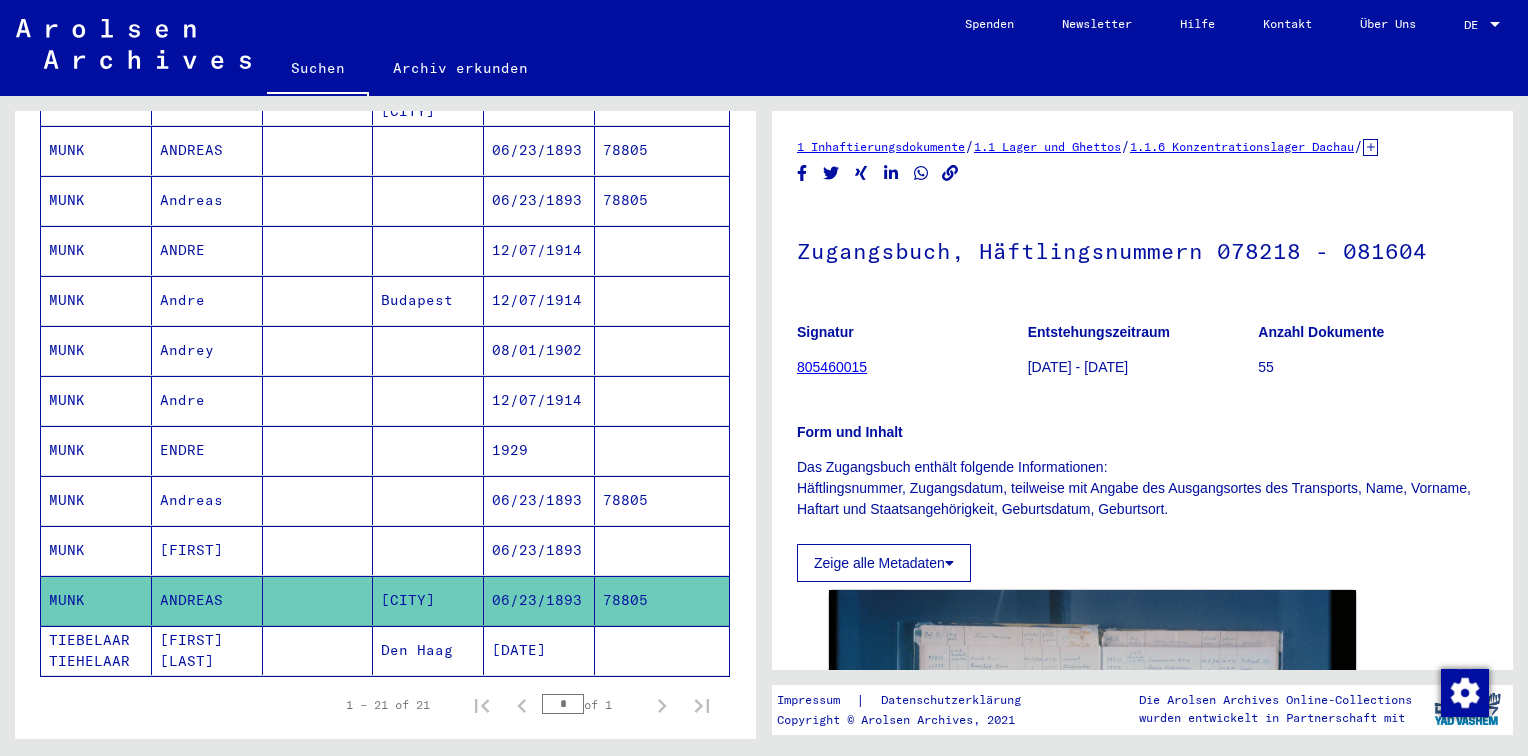 scroll, scrollTop: 0, scrollLeft: 0, axis: both 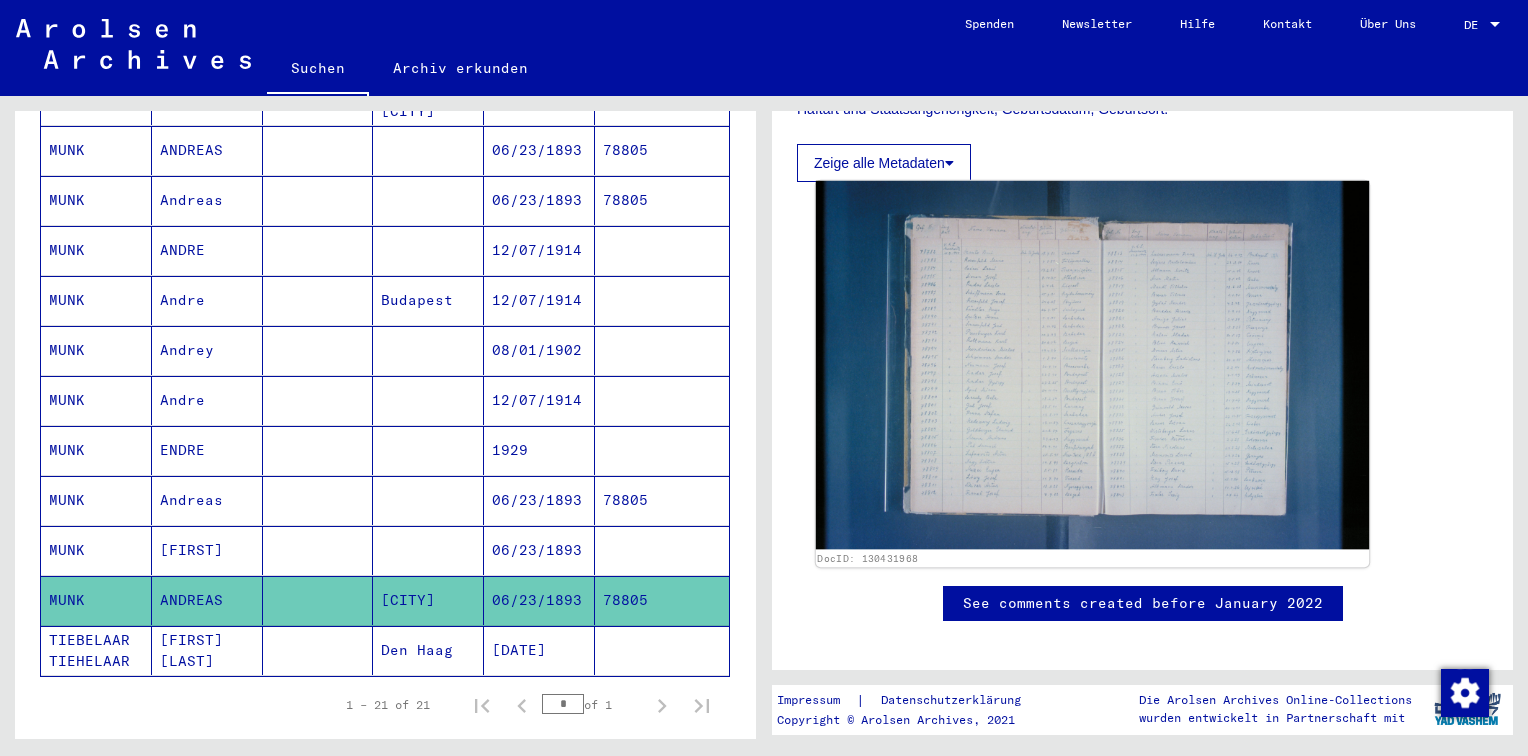 click 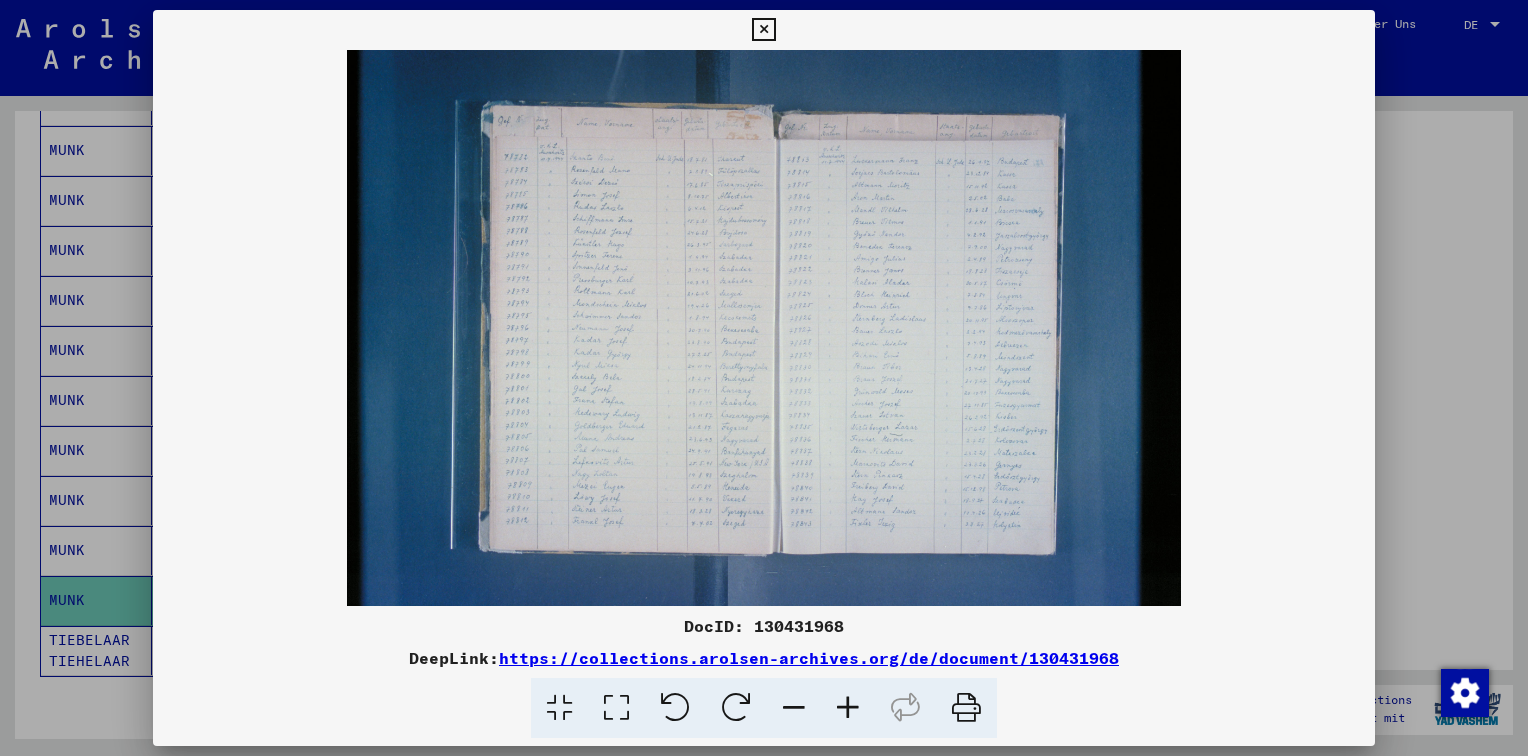 scroll, scrollTop: 0, scrollLeft: 0, axis: both 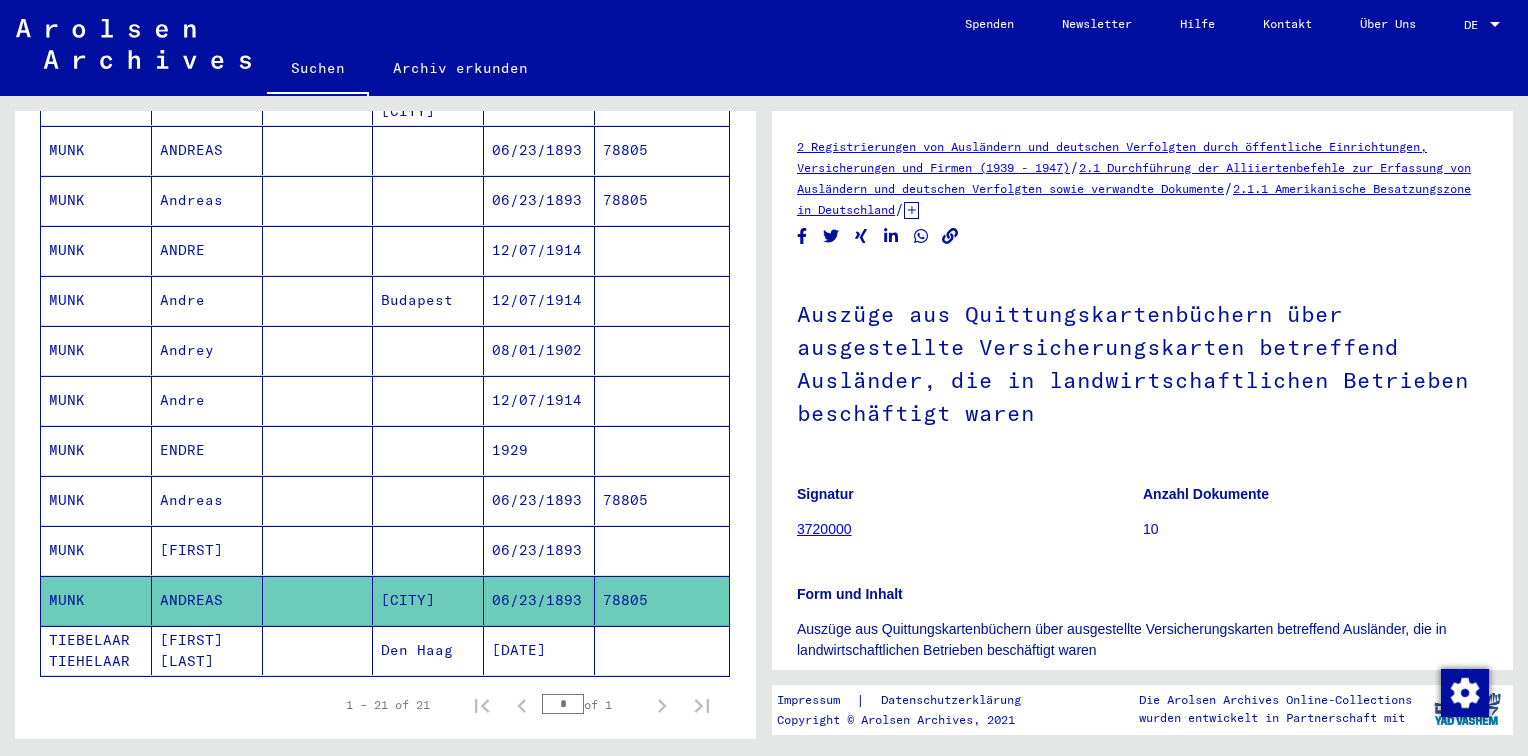 click on "Andreas" at bounding box center (207, 550) 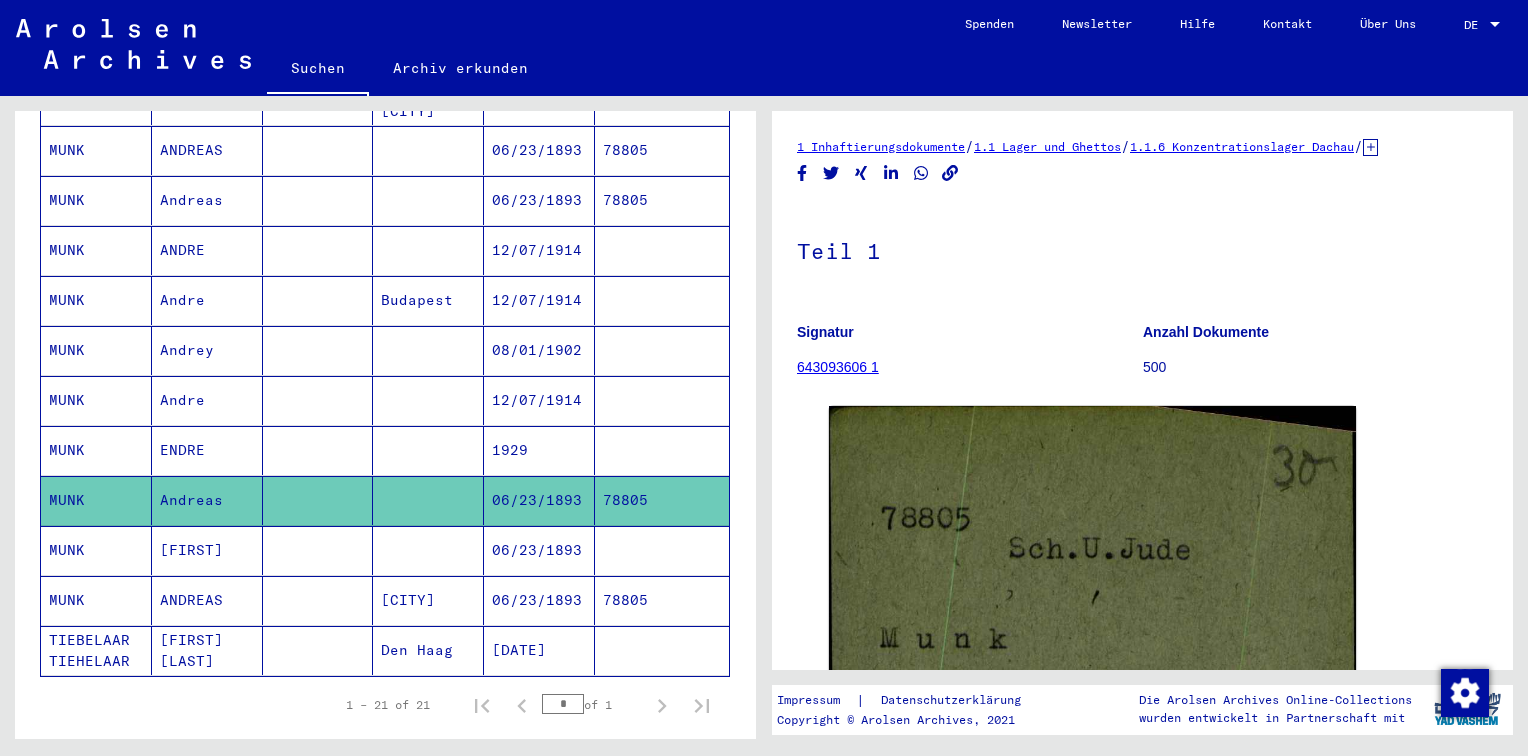 scroll, scrollTop: 0, scrollLeft: 0, axis: both 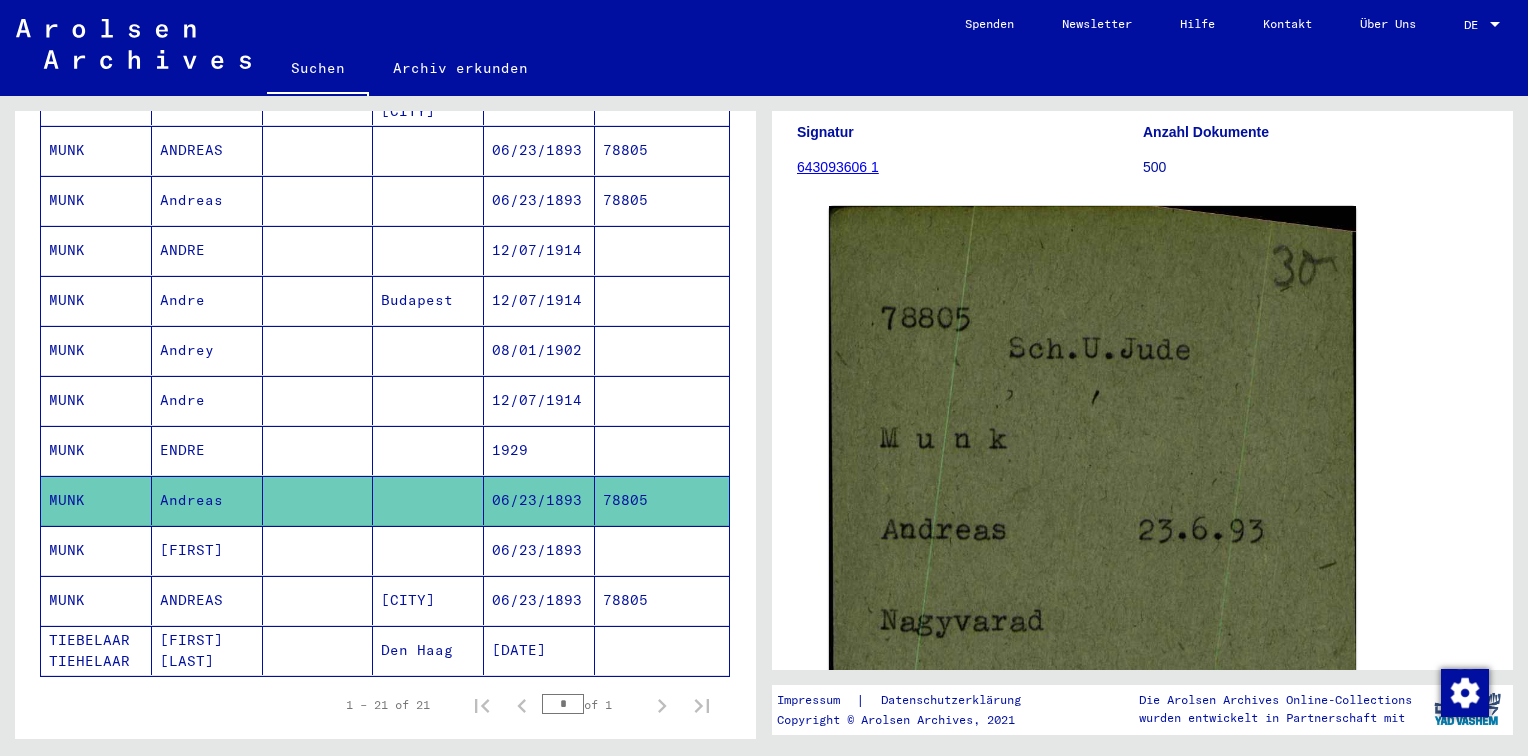 click on "643093606 1" 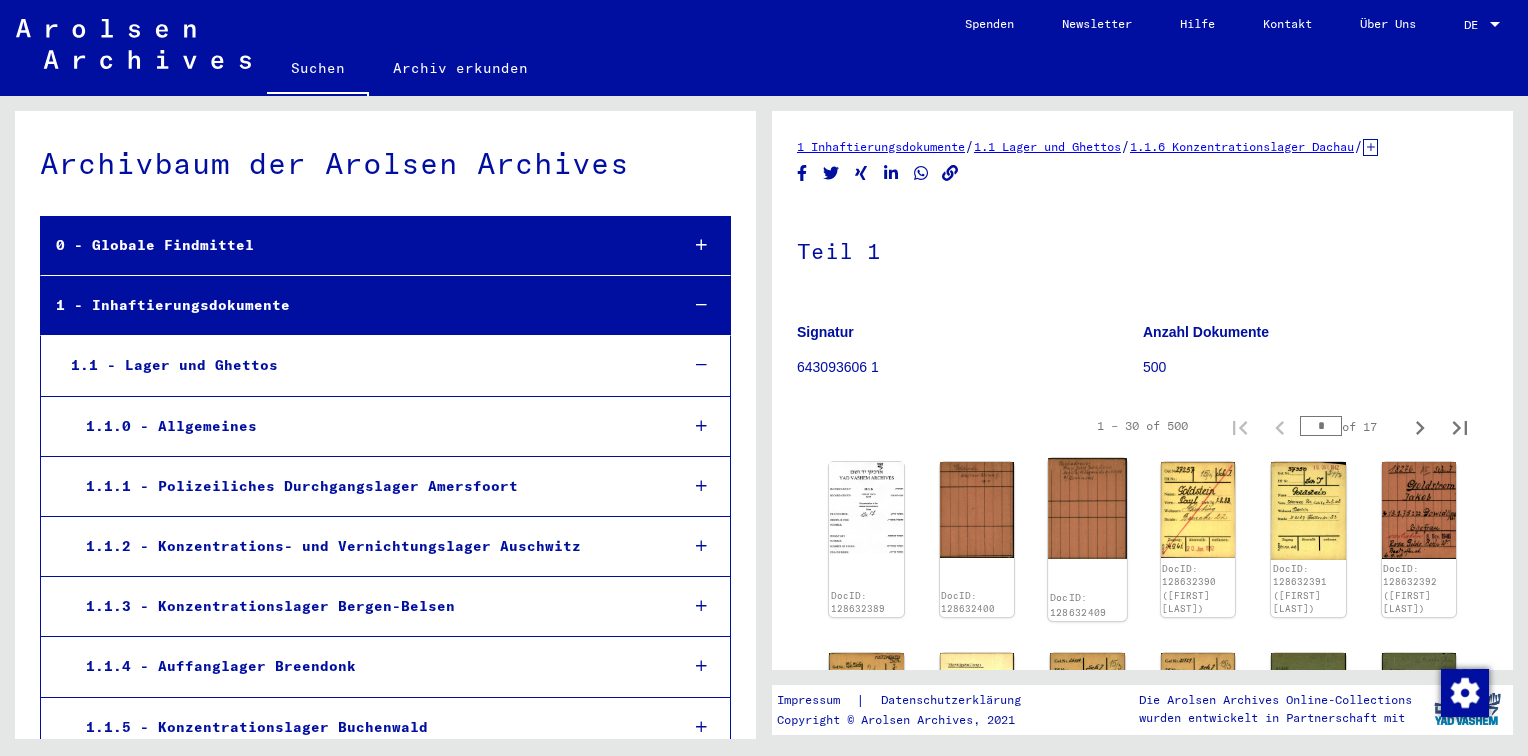 scroll, scrollTop: 3917, scrollLeft: 0, axis: vertical 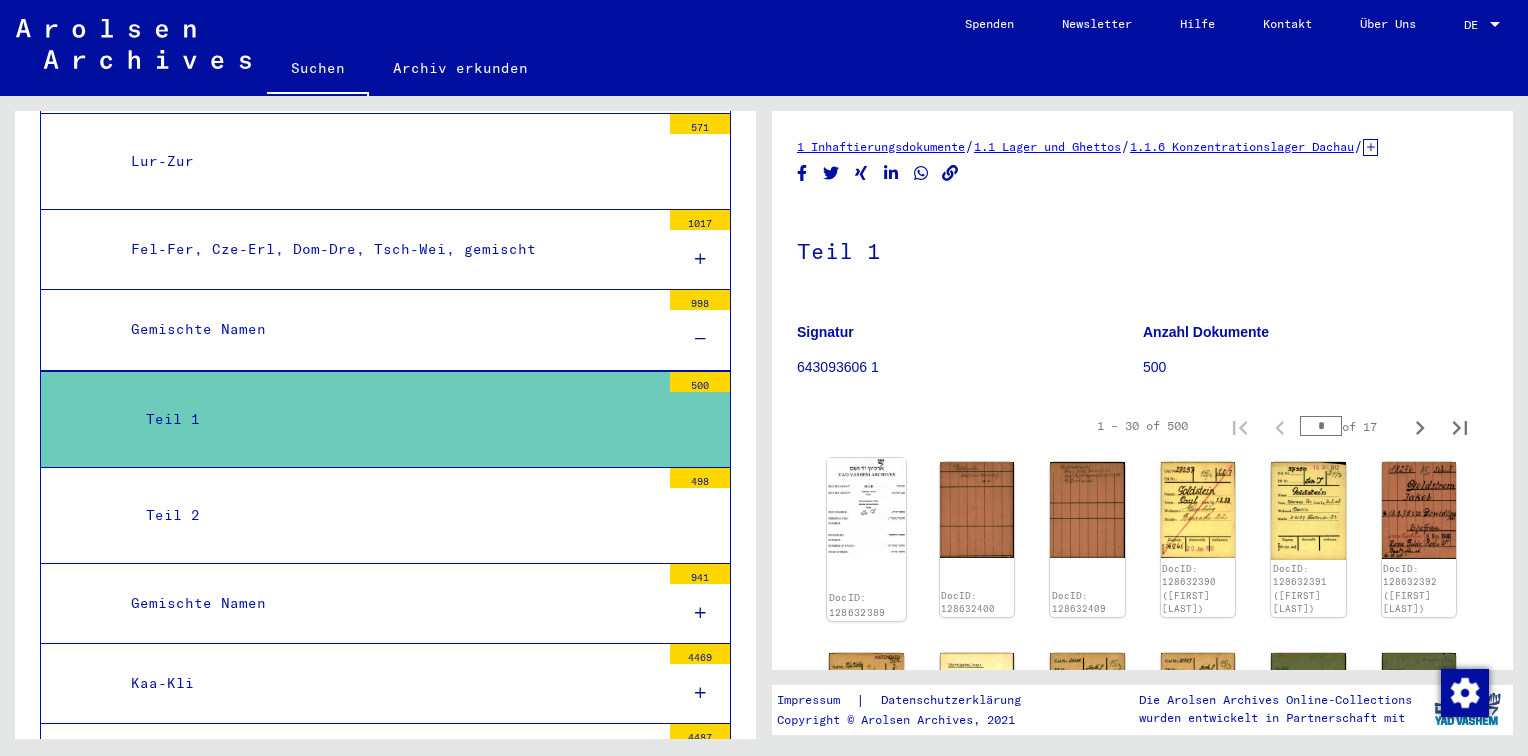 click 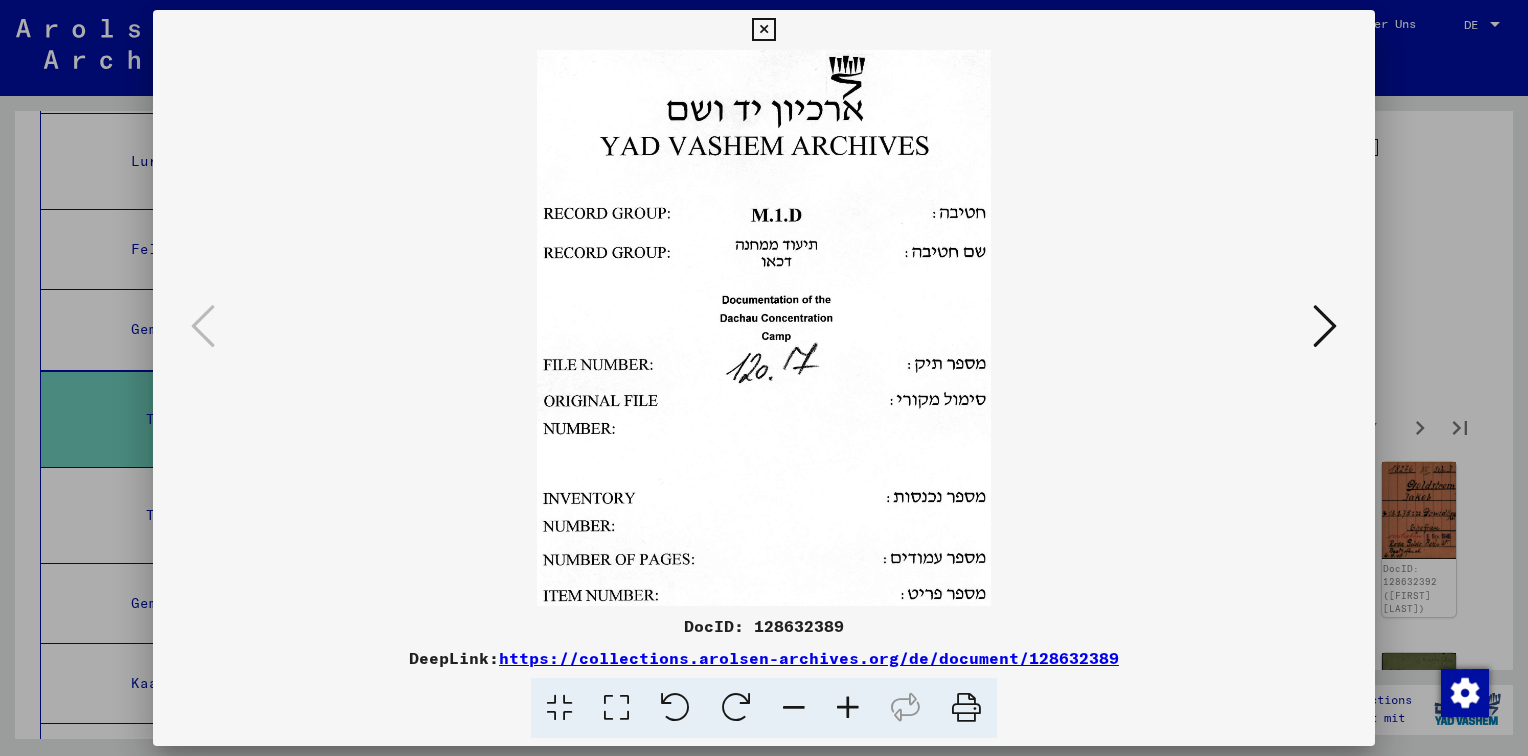 click at bounding box center [1325, 326] 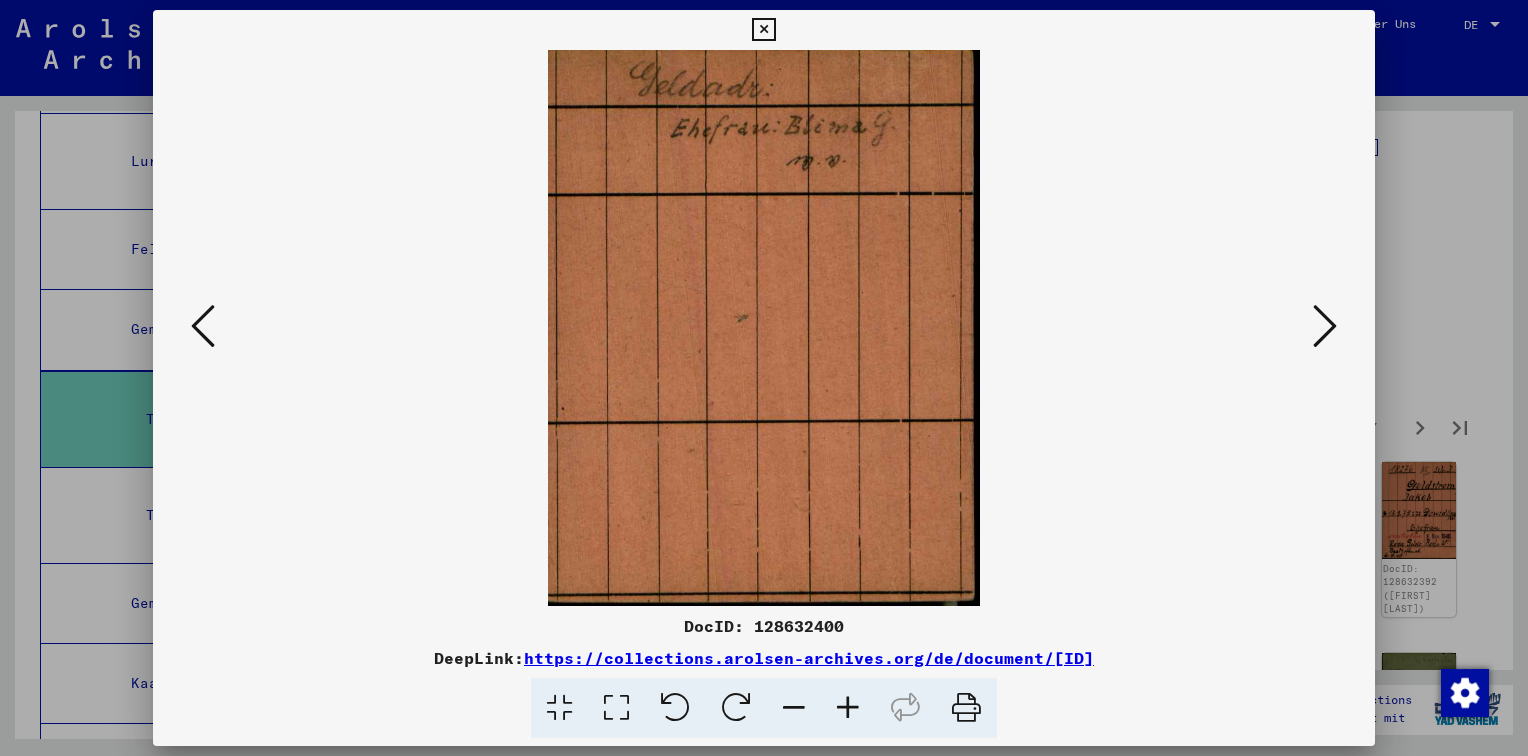 click at bounding box center (1325, 326) 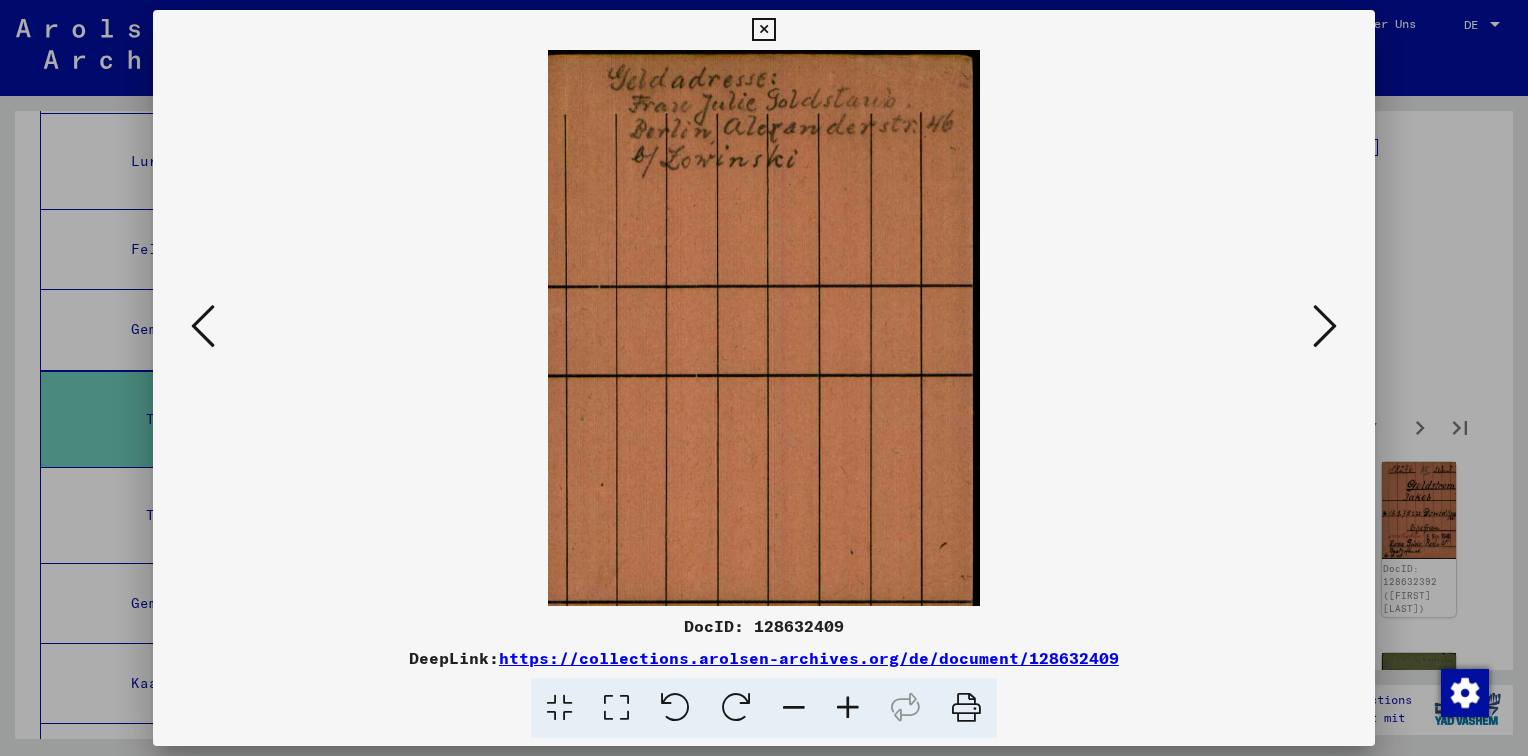 click at bounding box center (1325, 326) 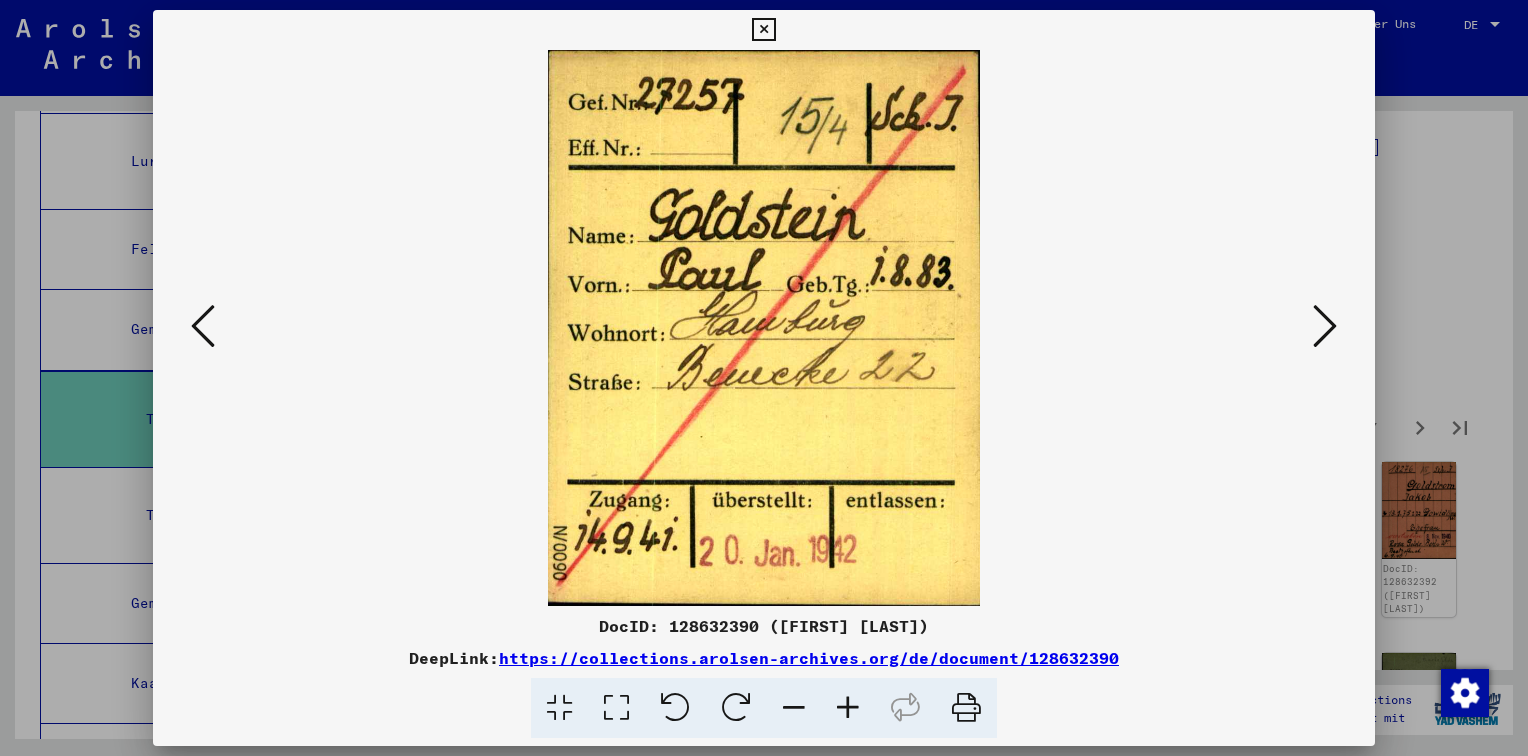 click at bounding box center (1325, 326) 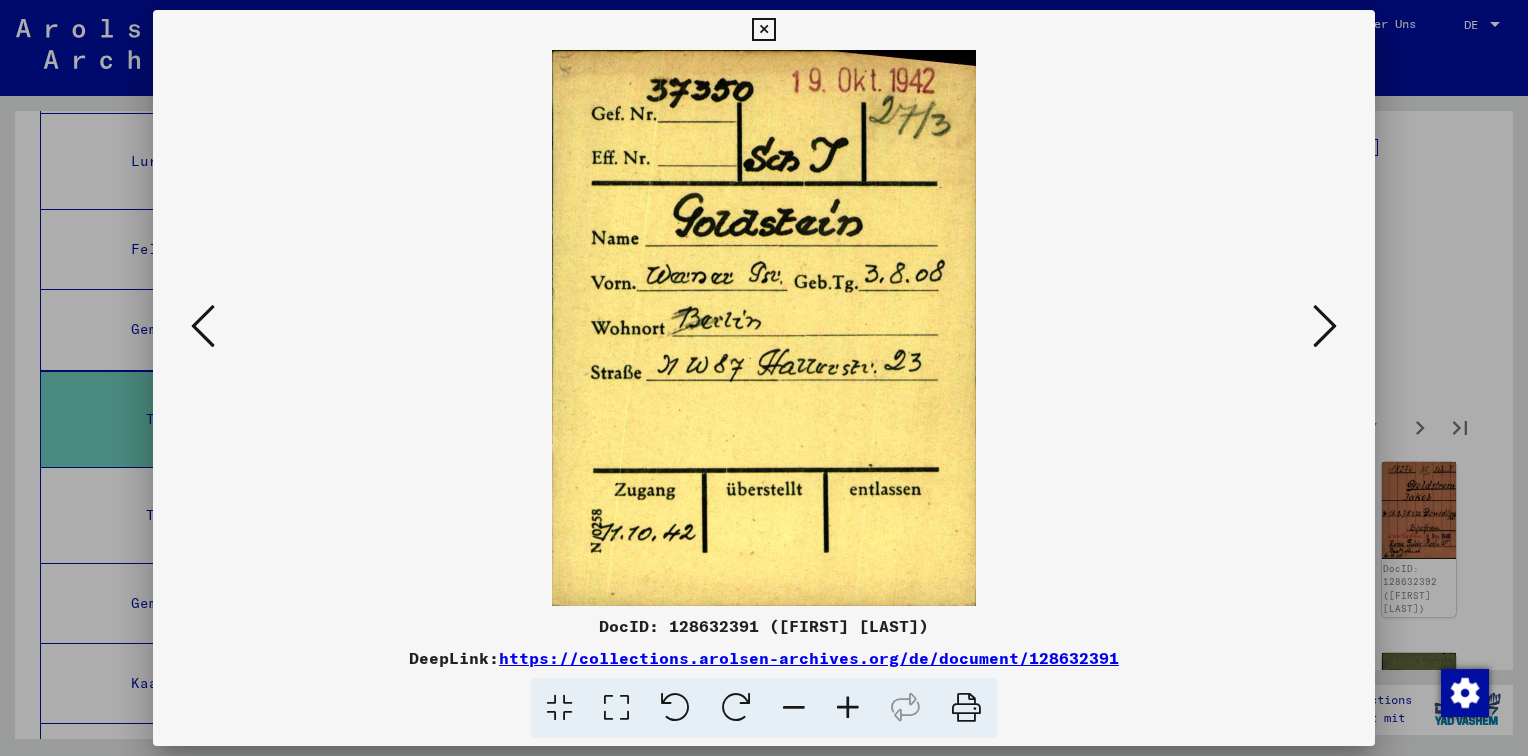 click at bounding box center [1325, 326] 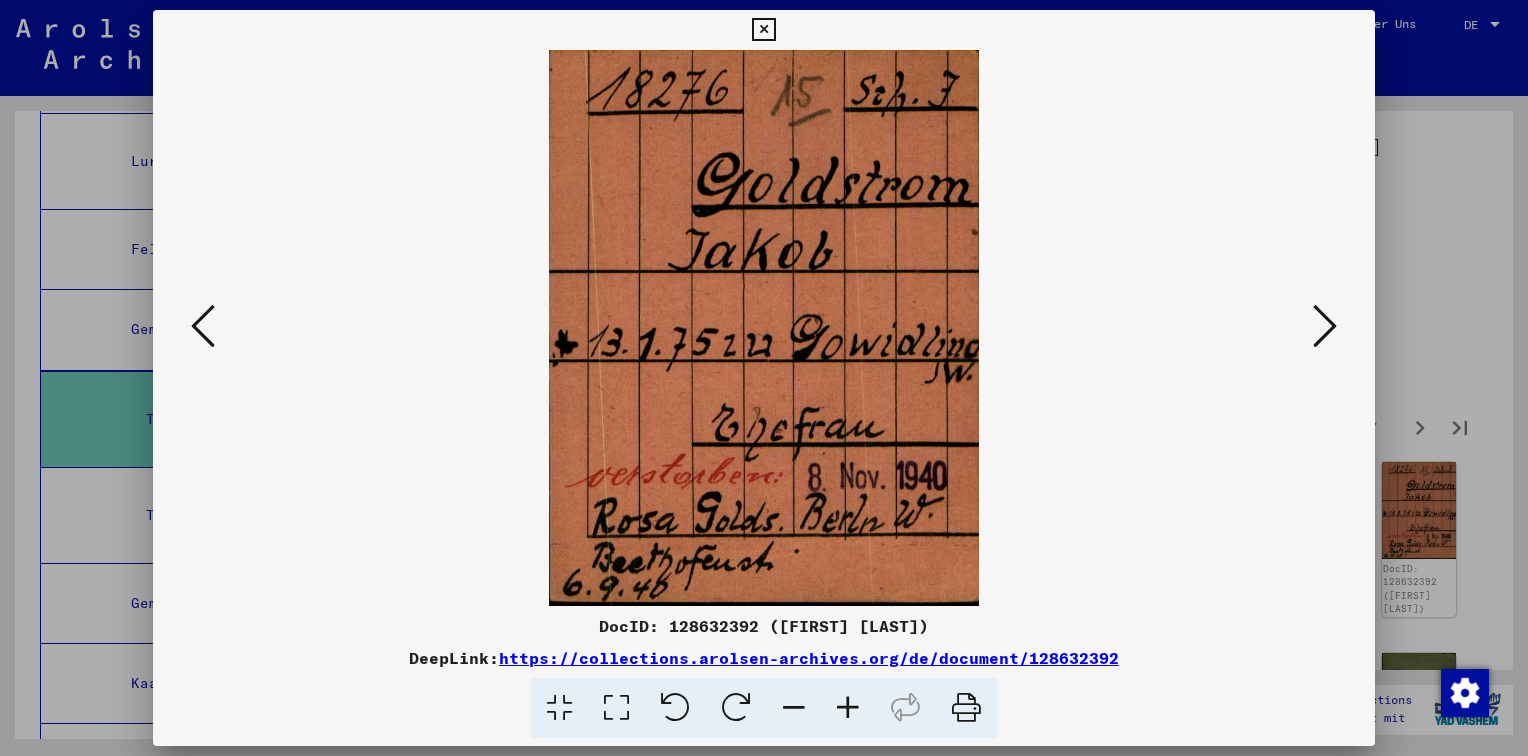 click at bounding box center (1325, 326) 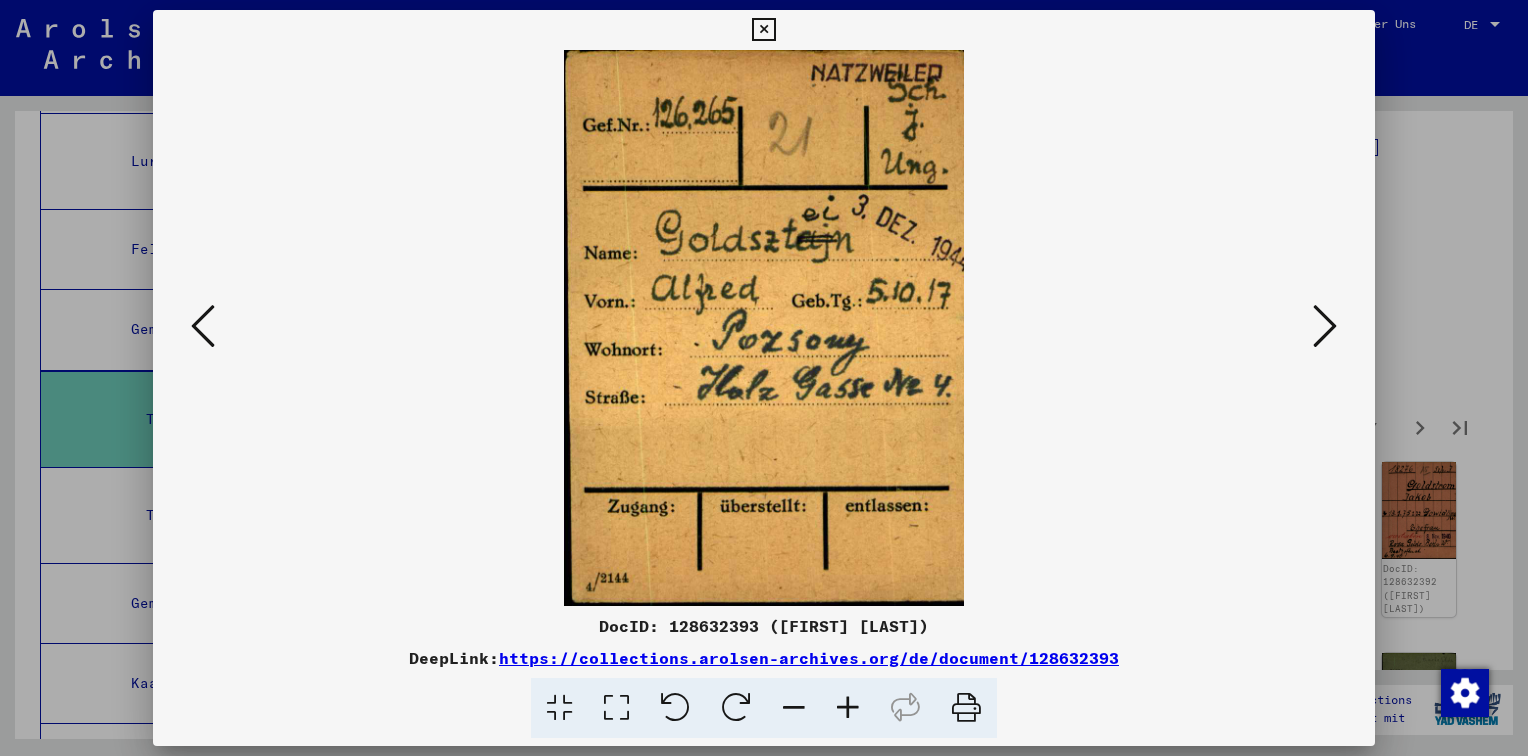 click at bounding box center [1325, 326] 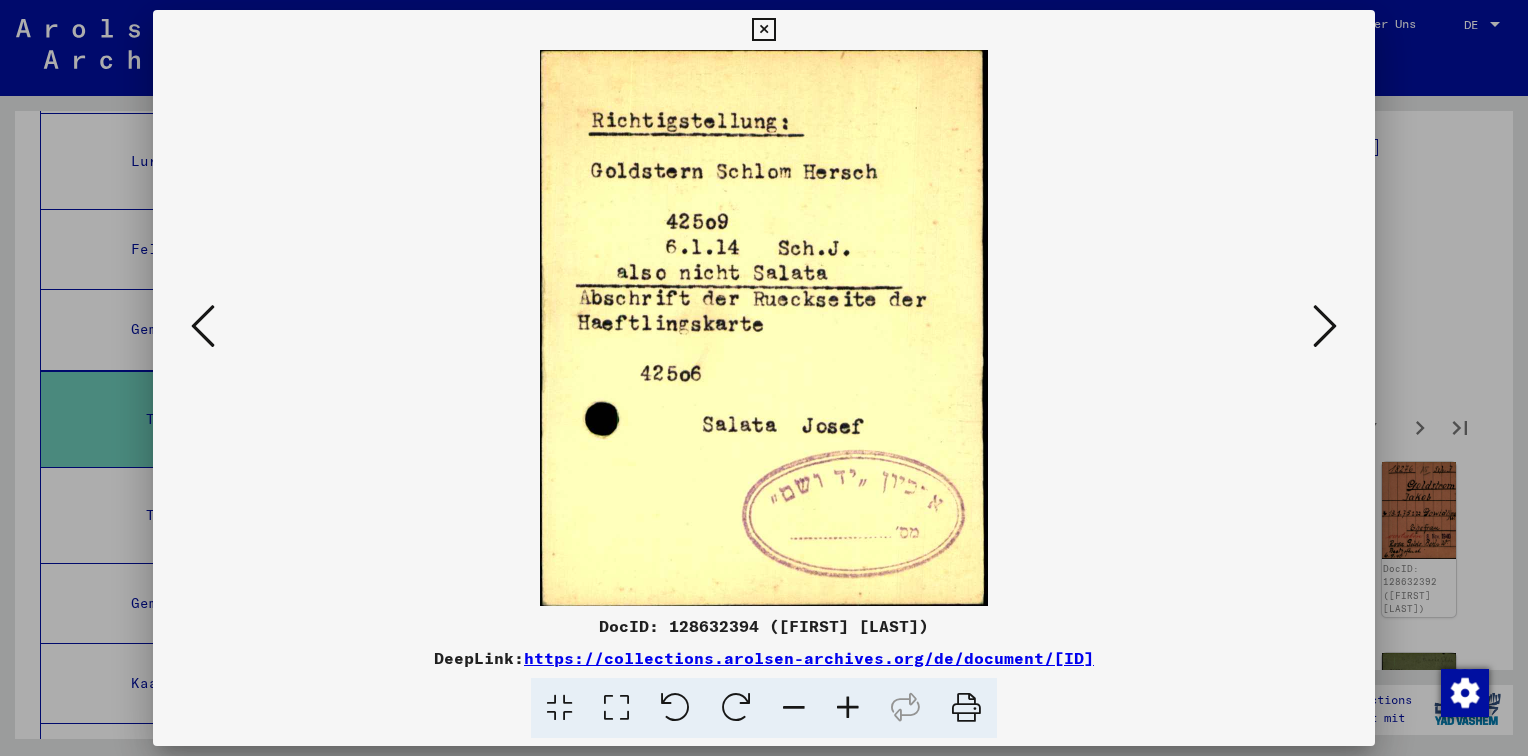 click at bounding box center (1325, 326) 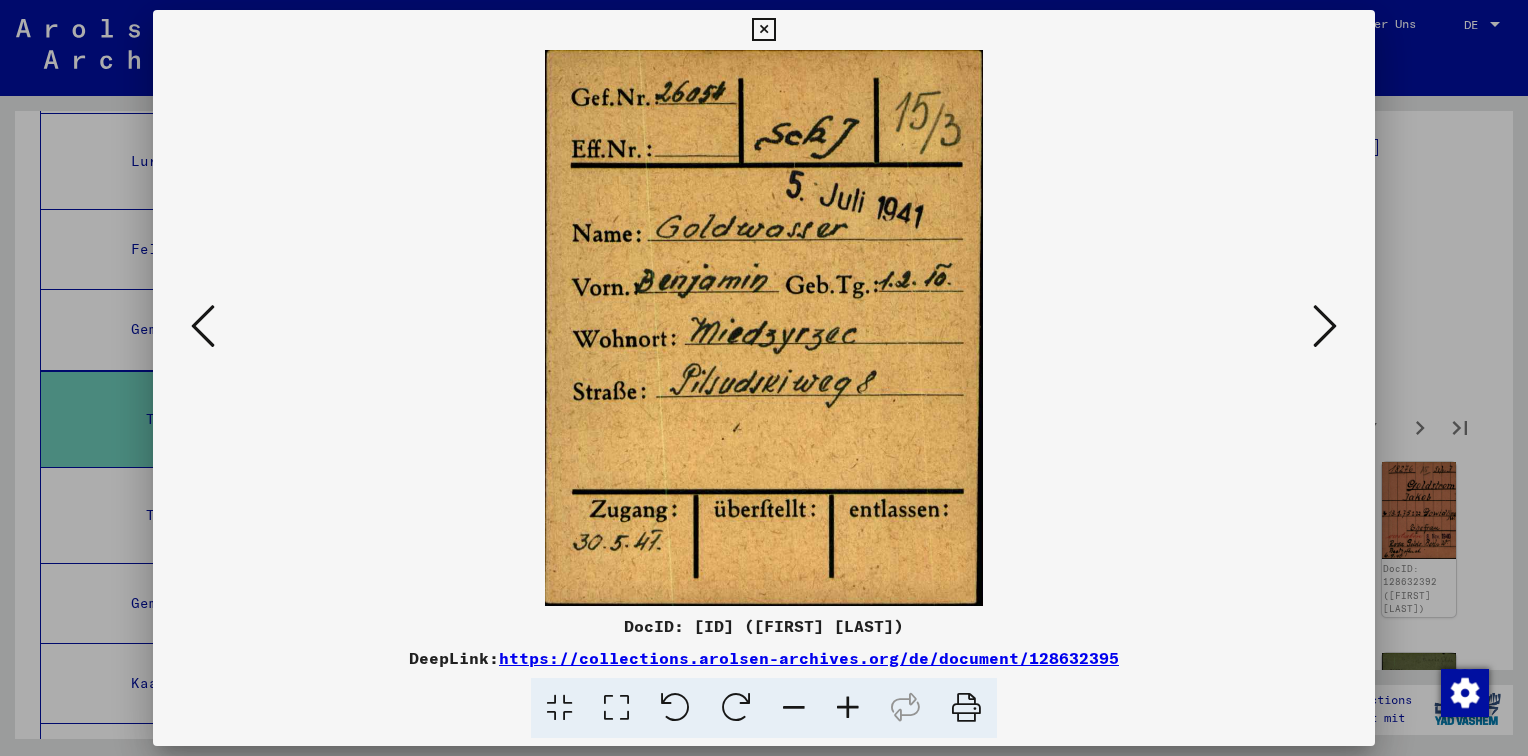 click at bounding box center [1325, 326] 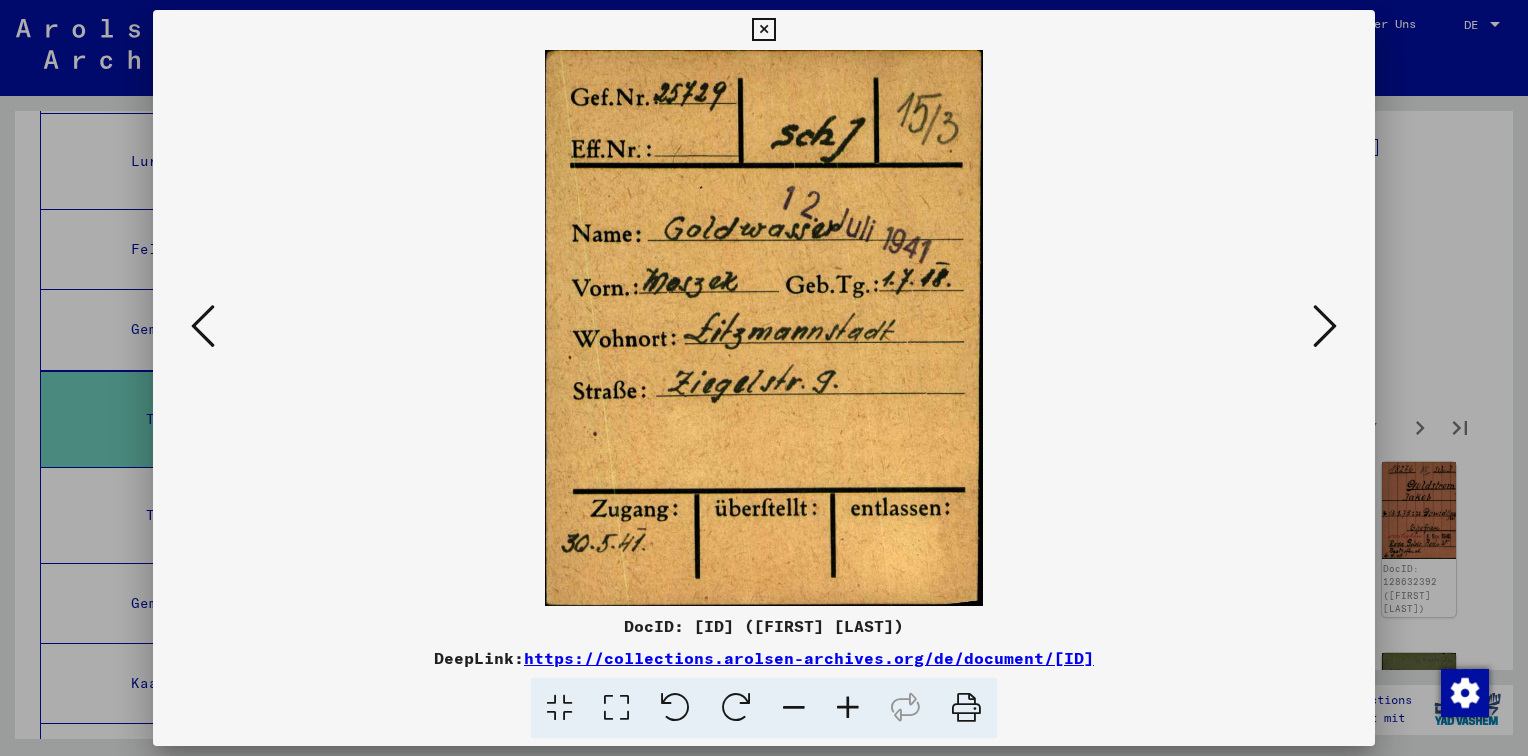 click at bounding box center [1325, 326] 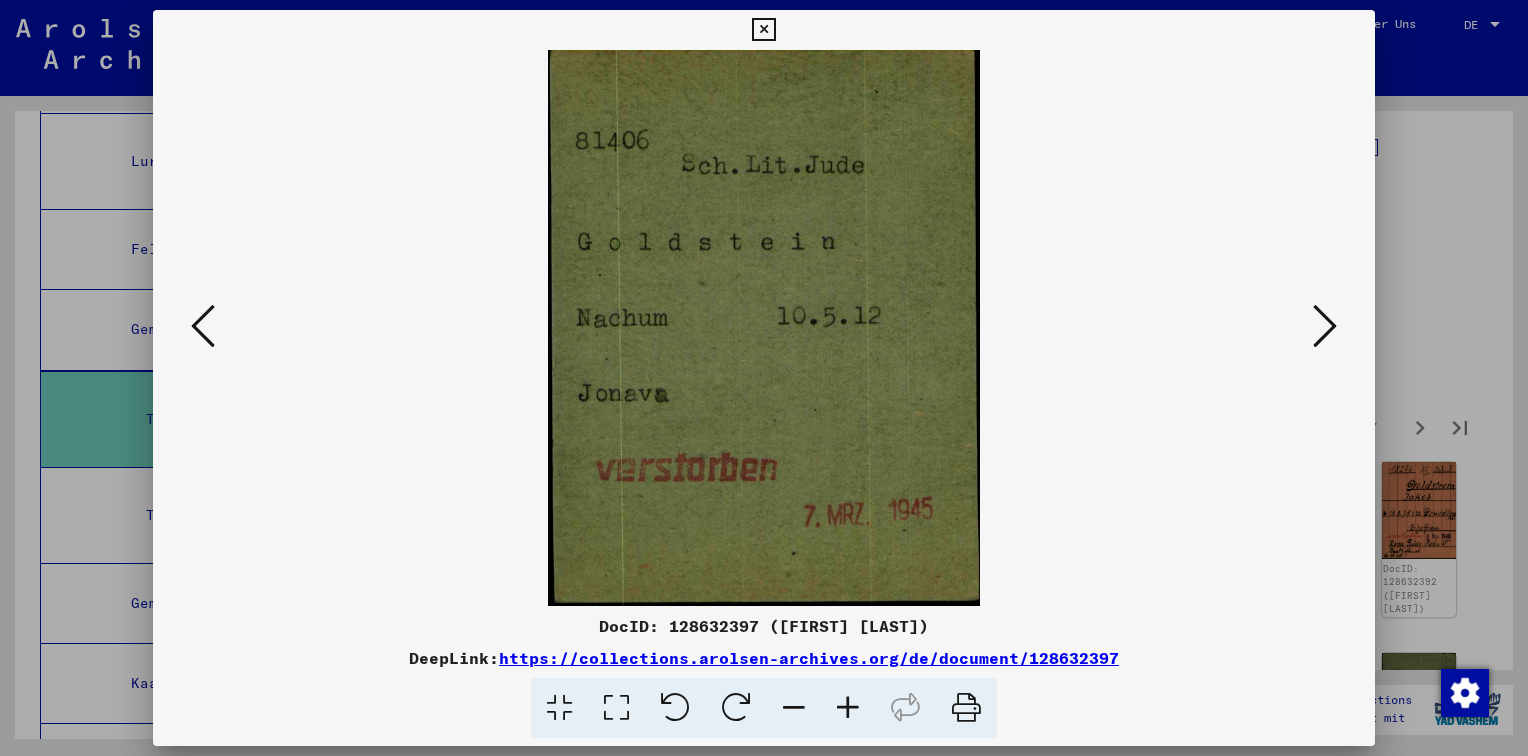 click at bounding box center [1325, 326] 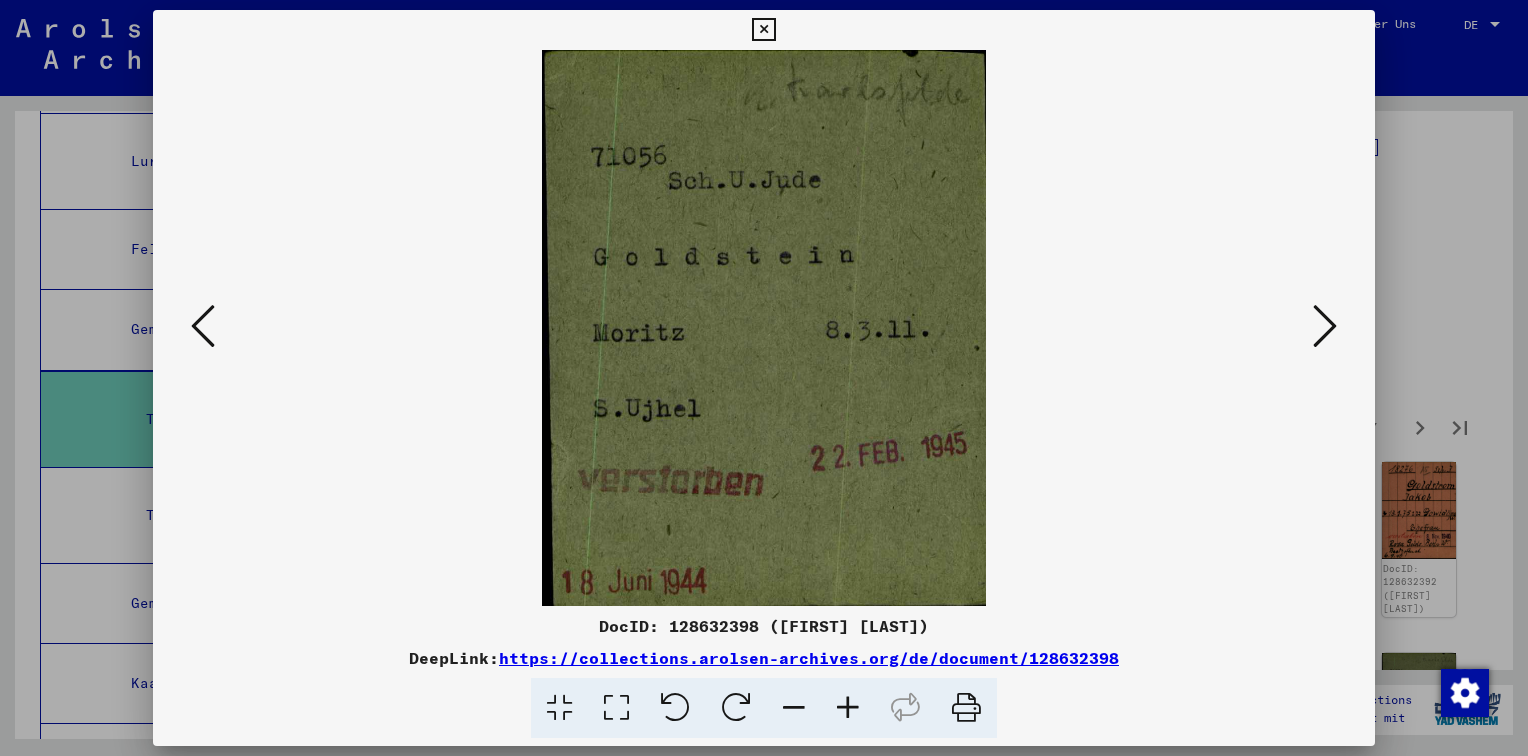 click at bounding box center [1325, 326] 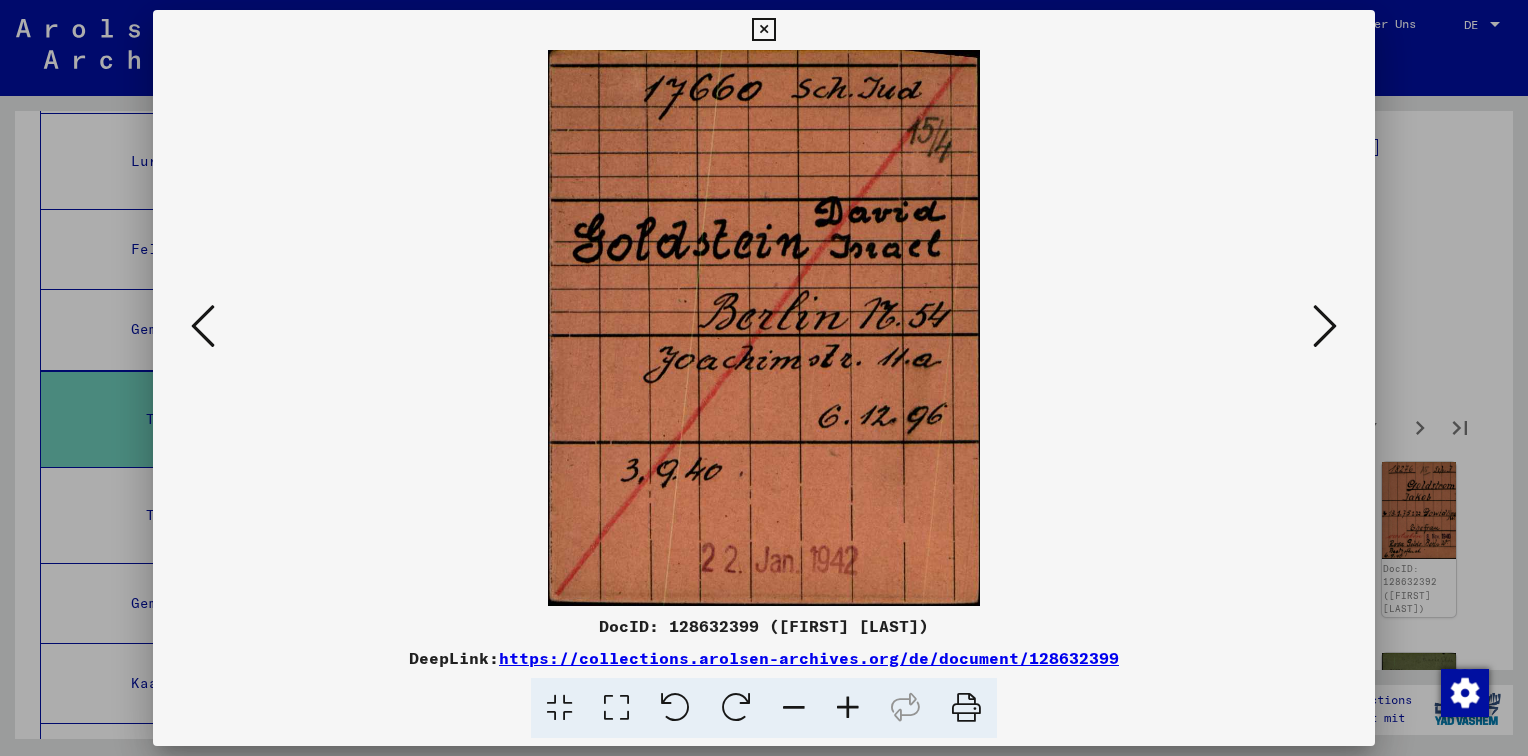 click at bounding box center [203, 326] 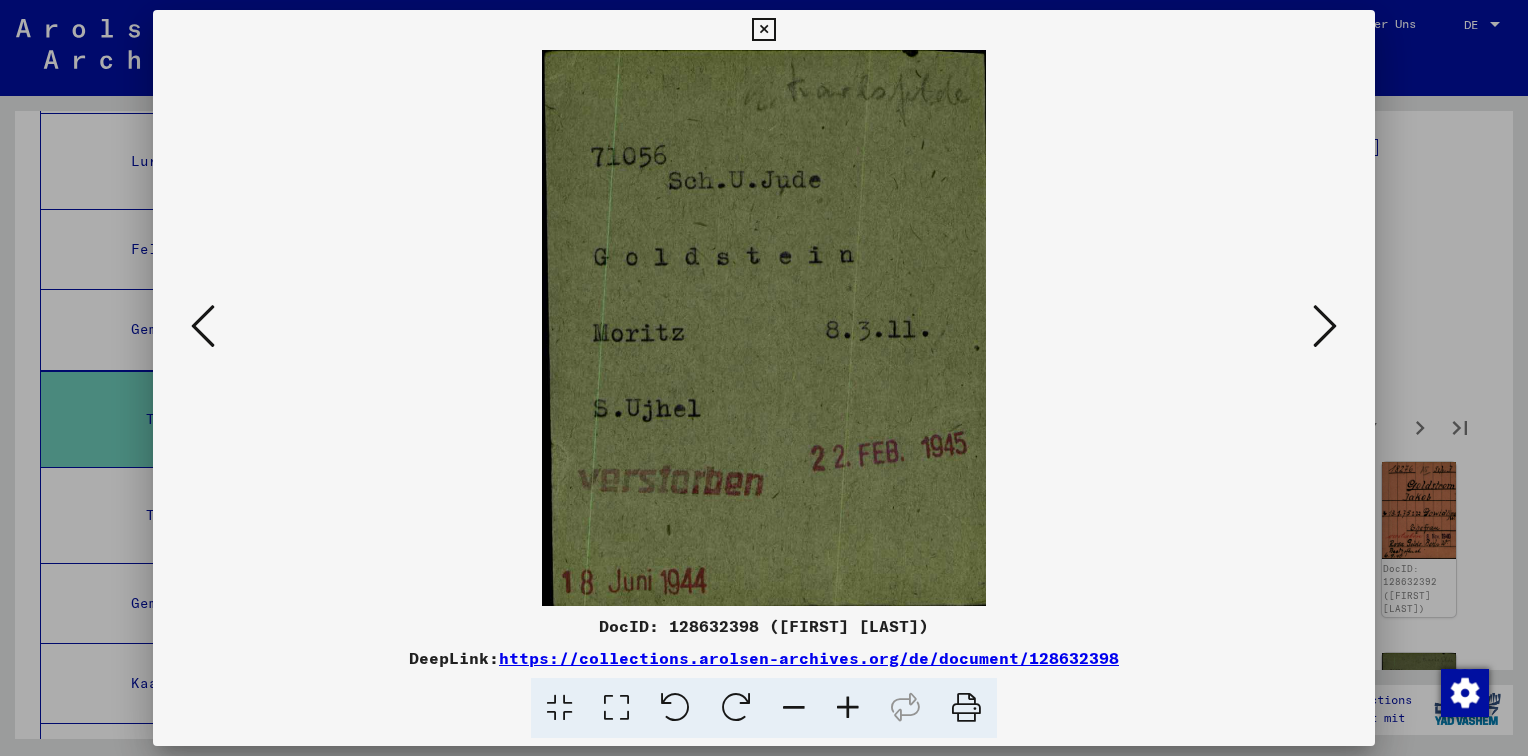 click at bounding box center [1325, 326] 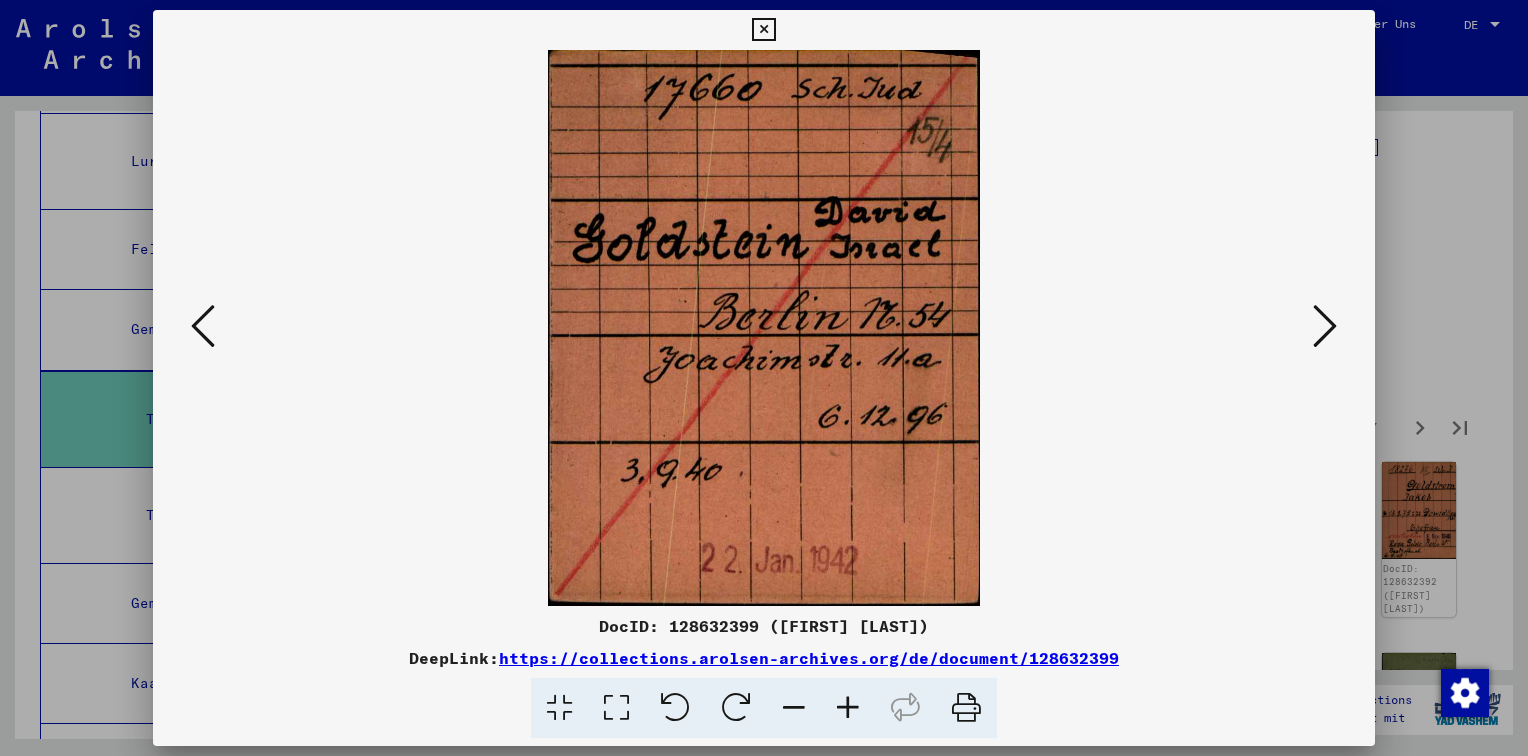 click at bounding box center (1325, 326) 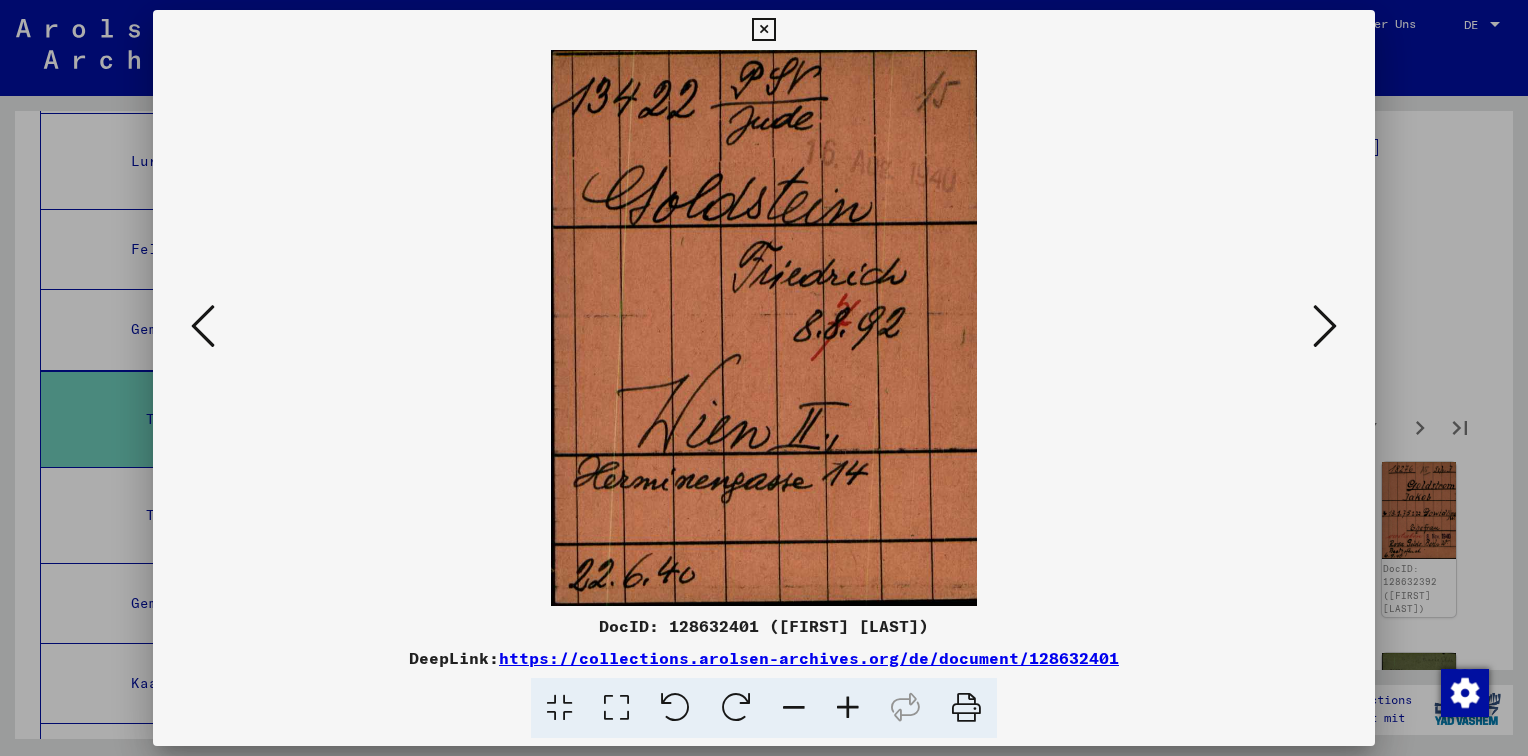 click at bounding box center [1325, 326] 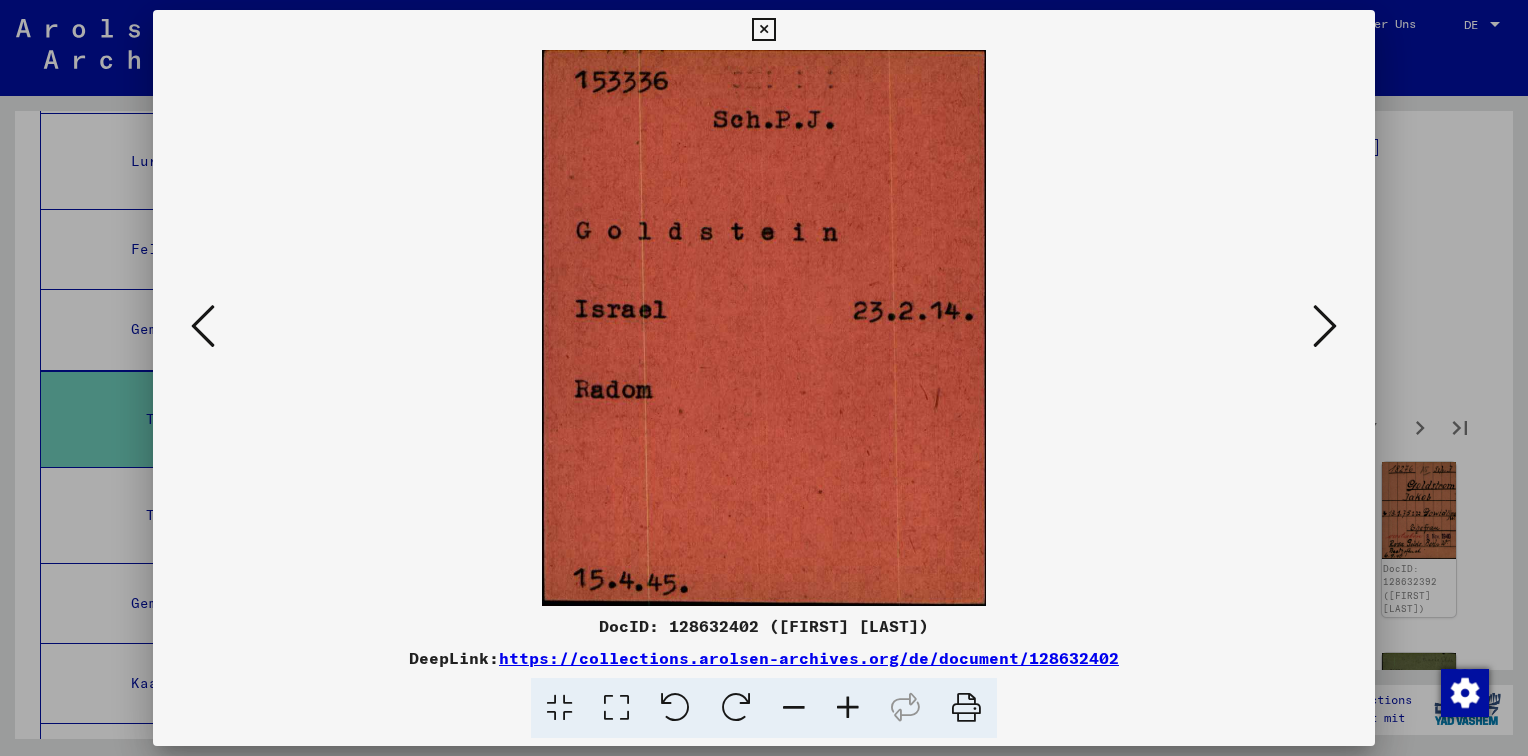click at bounding box center [1325, 326] 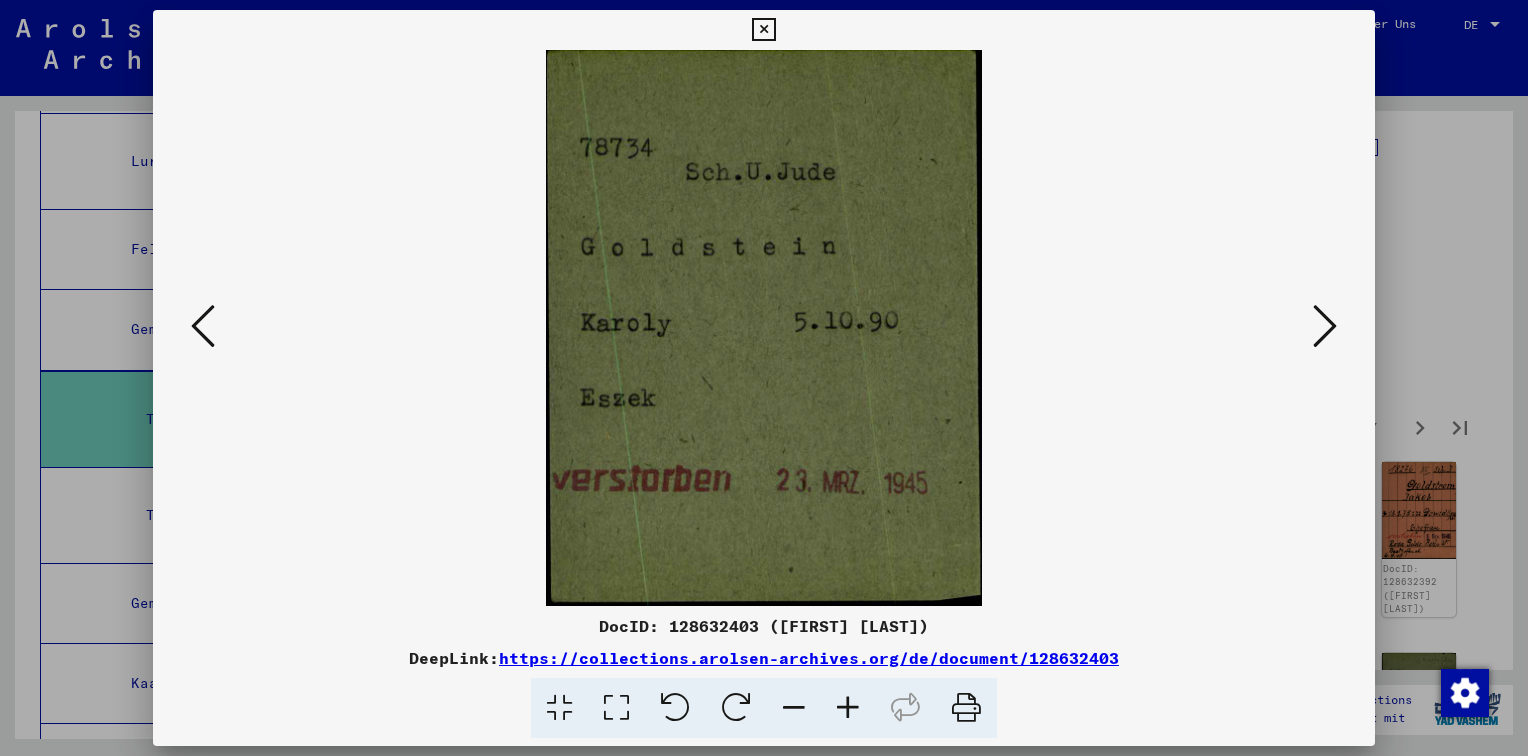 click at bounding box center (1325, 326) 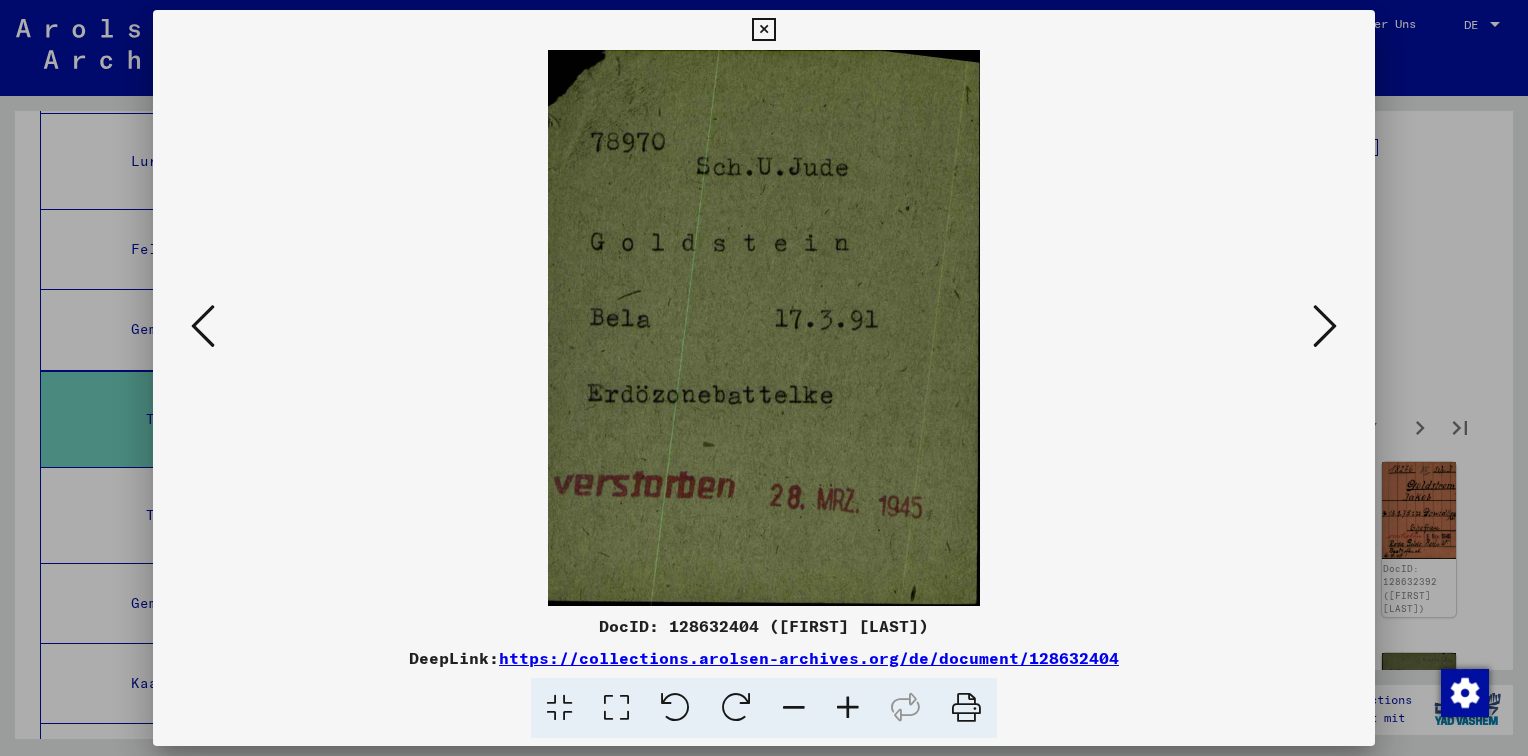 click at bounding box center [203, 326] 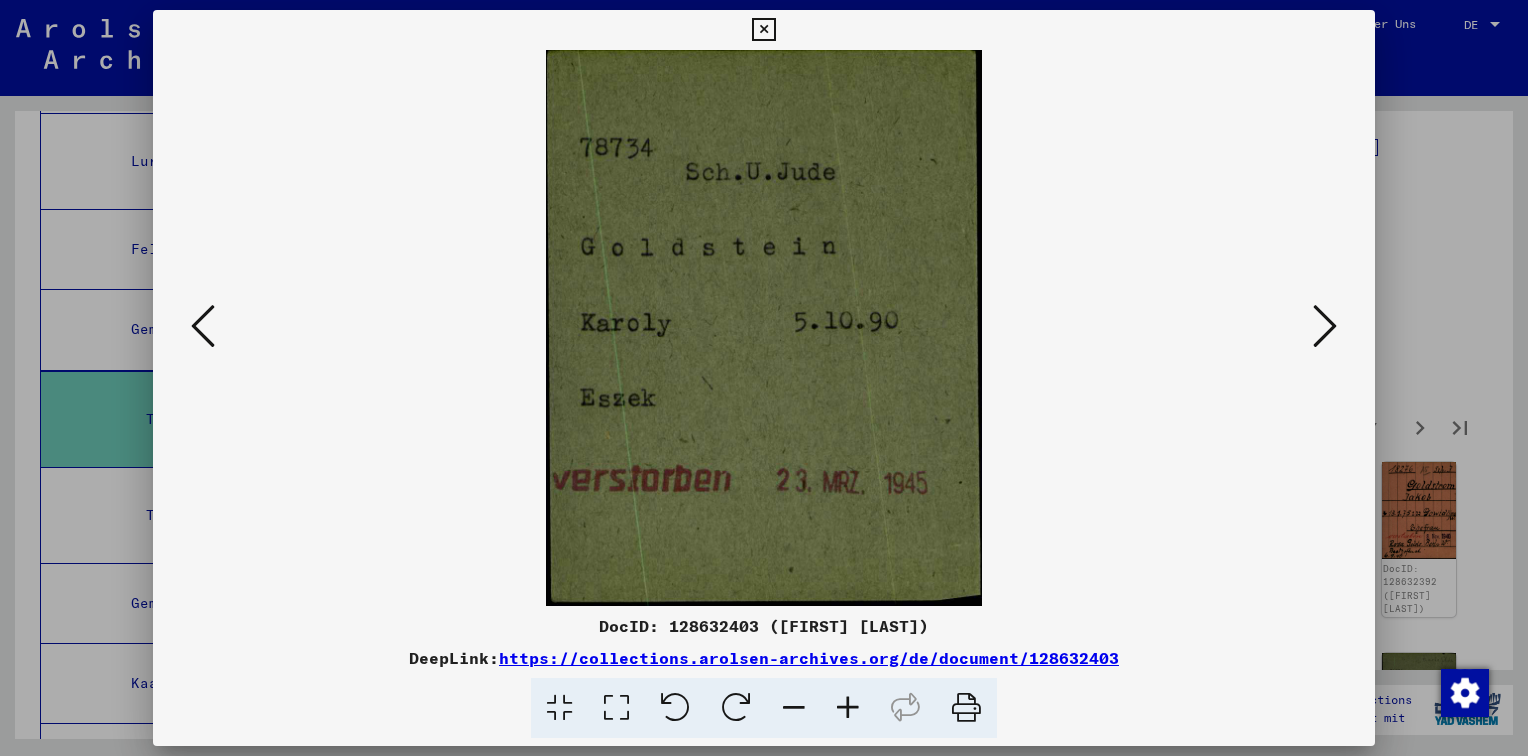 click at bounding box center [1325, 326] 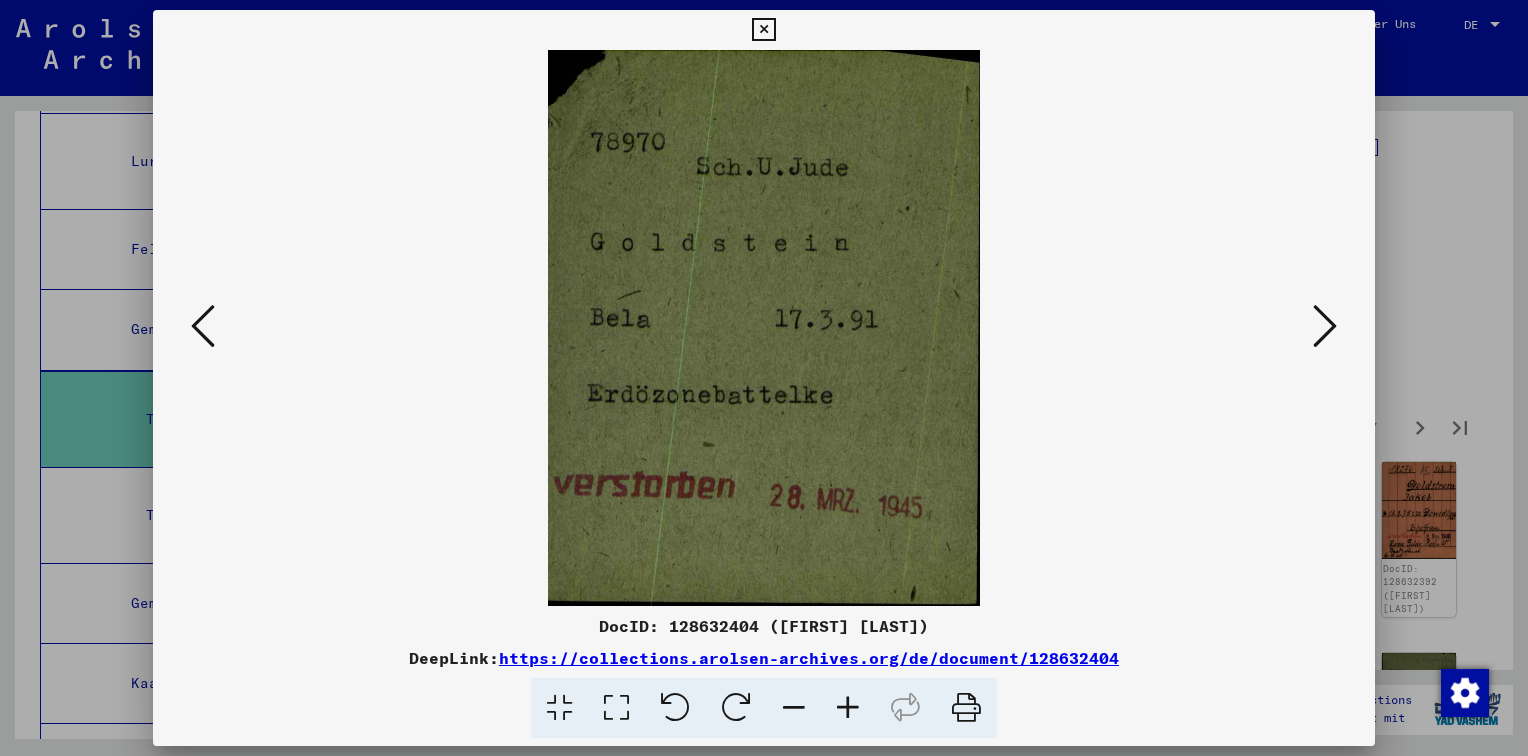 click at bounding box center [1325, 326] 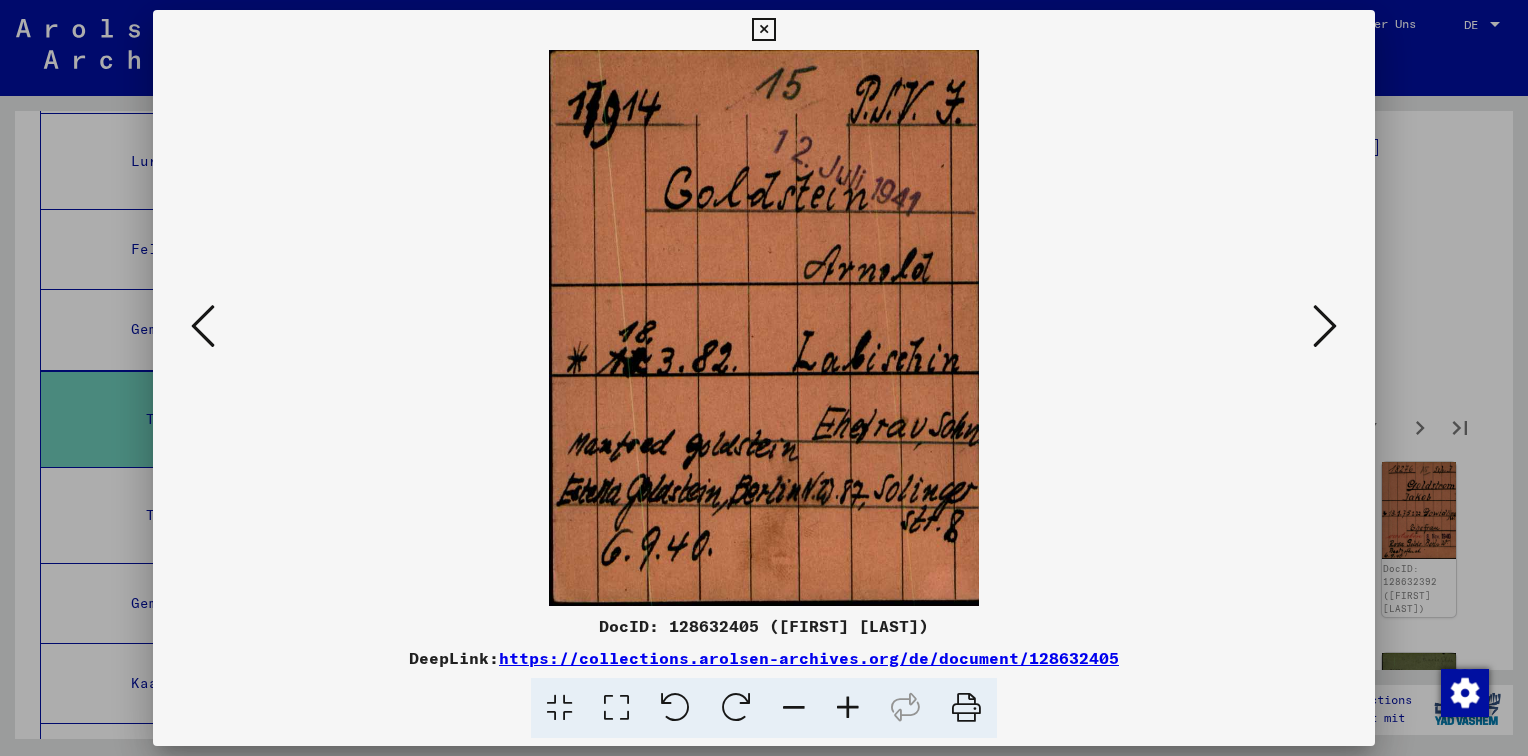 click at bounding box center (1325, 326) 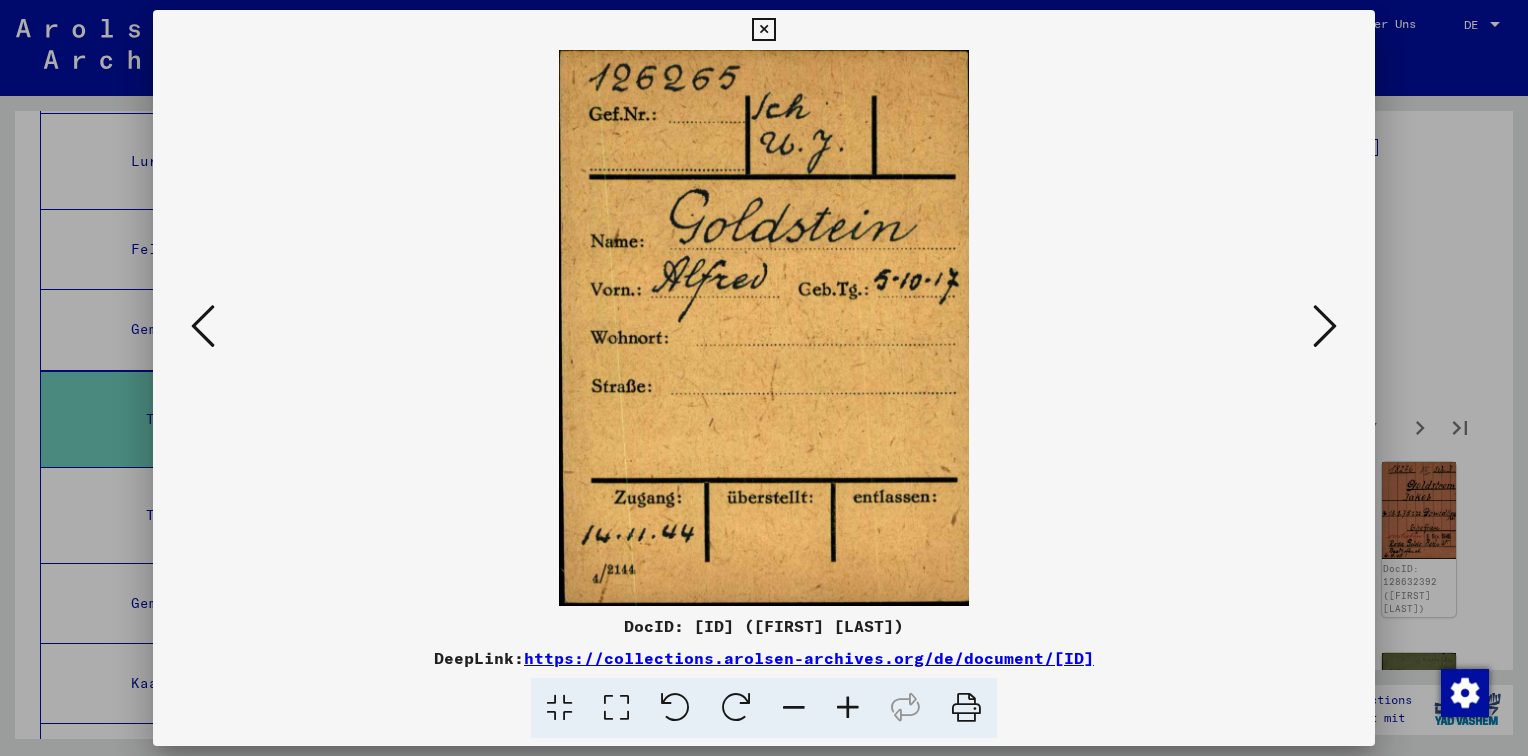 click at bounding box center (1325, 326) 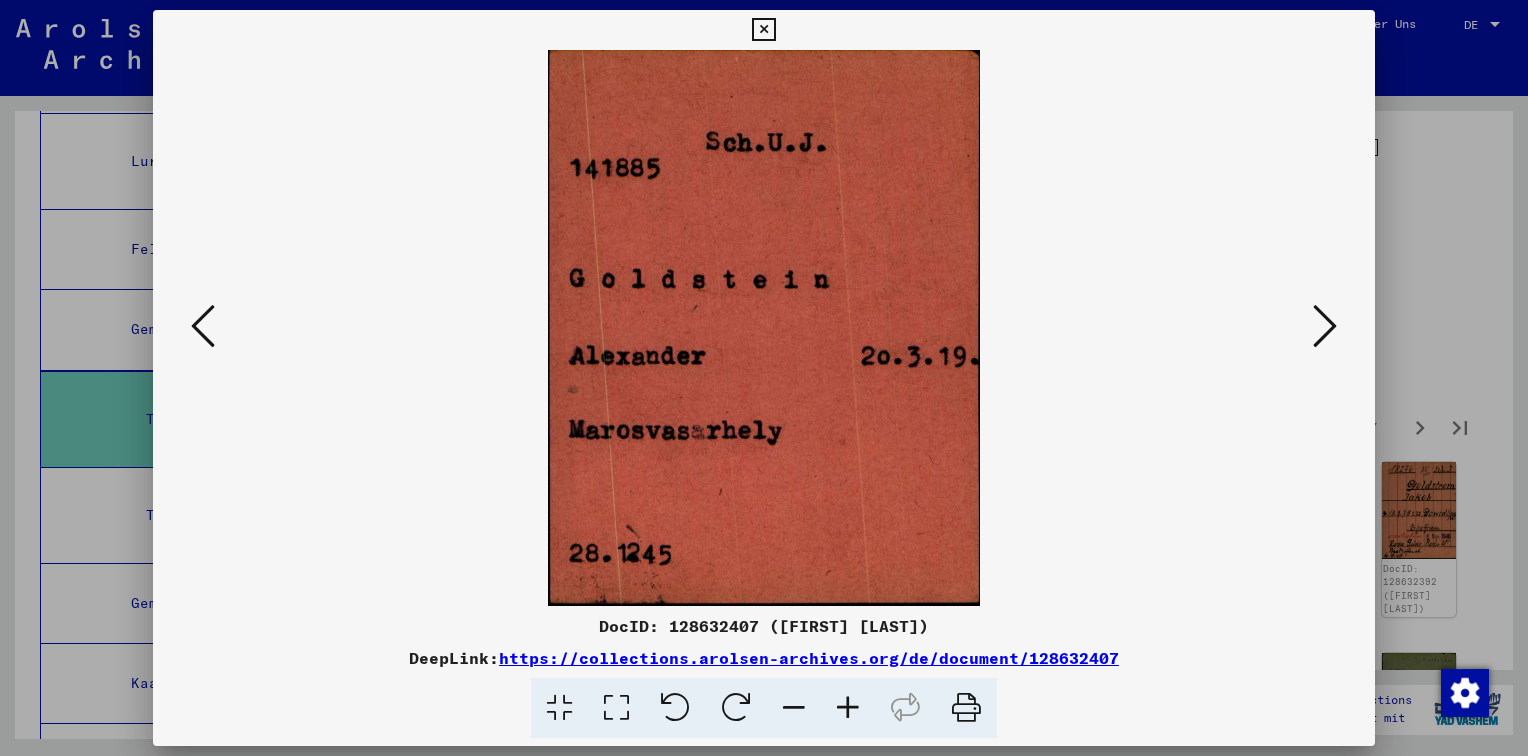 click at bounding box center (1325, 326) 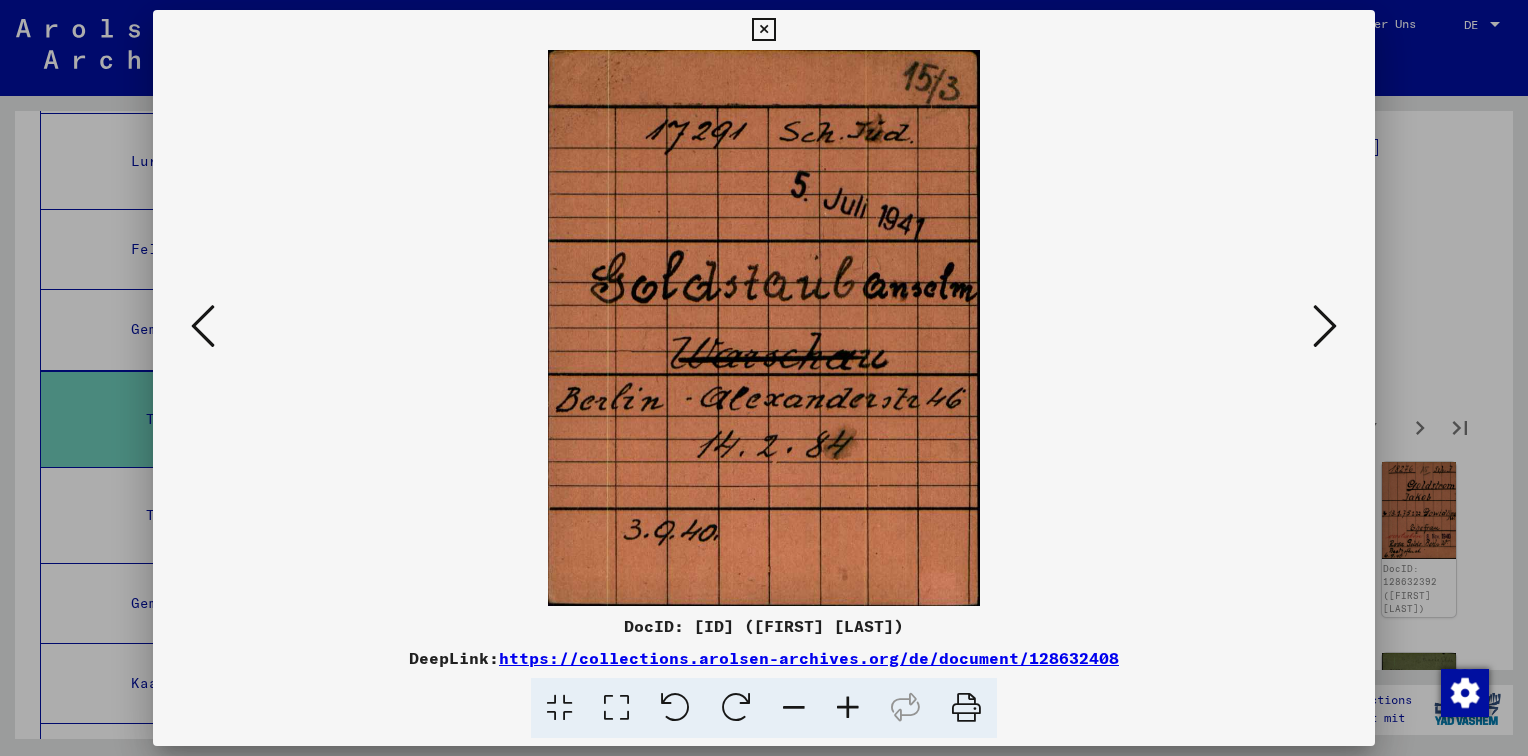 click at bounding box center [1325, 326] 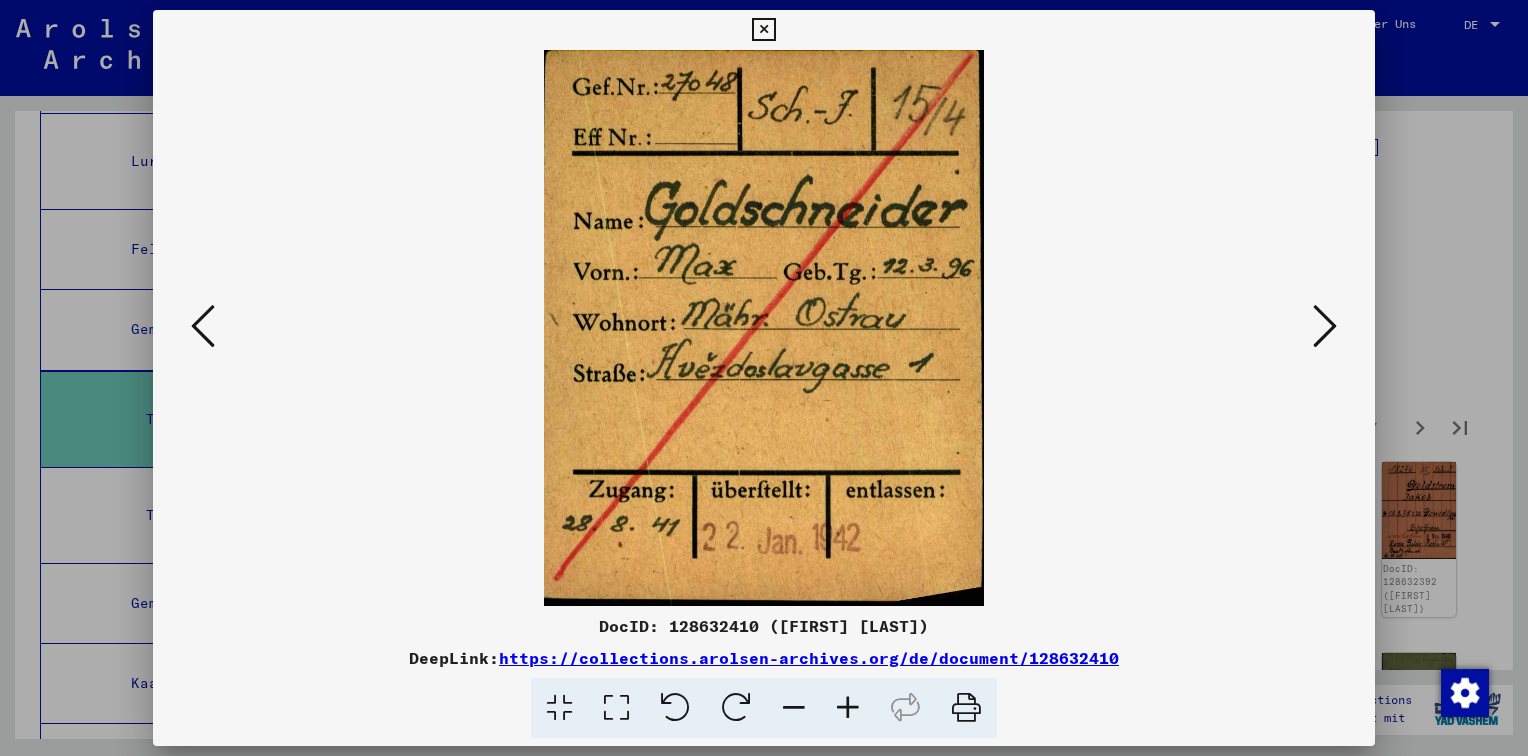 click at bounding box center [1325, 326] 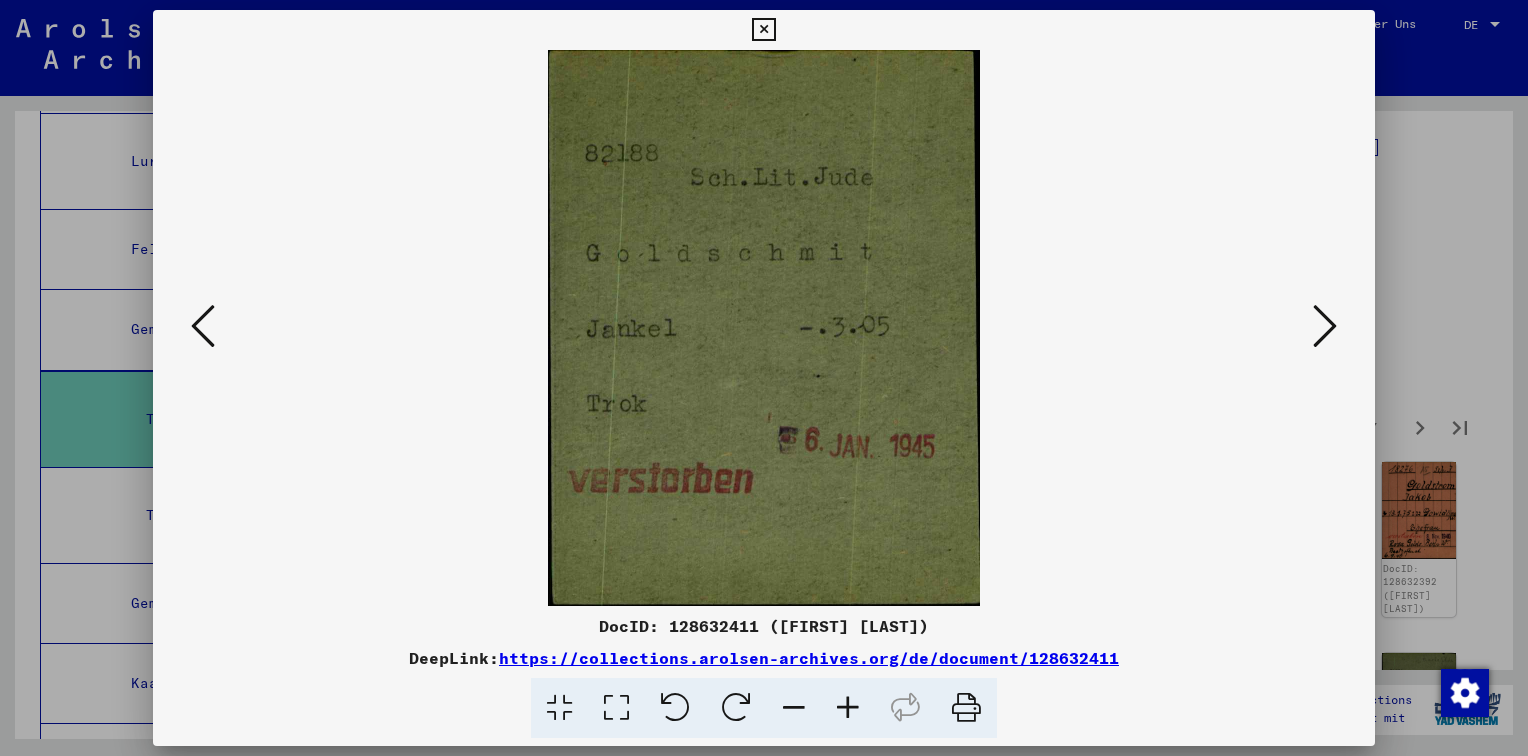 click at bounding box center (1325, 326) 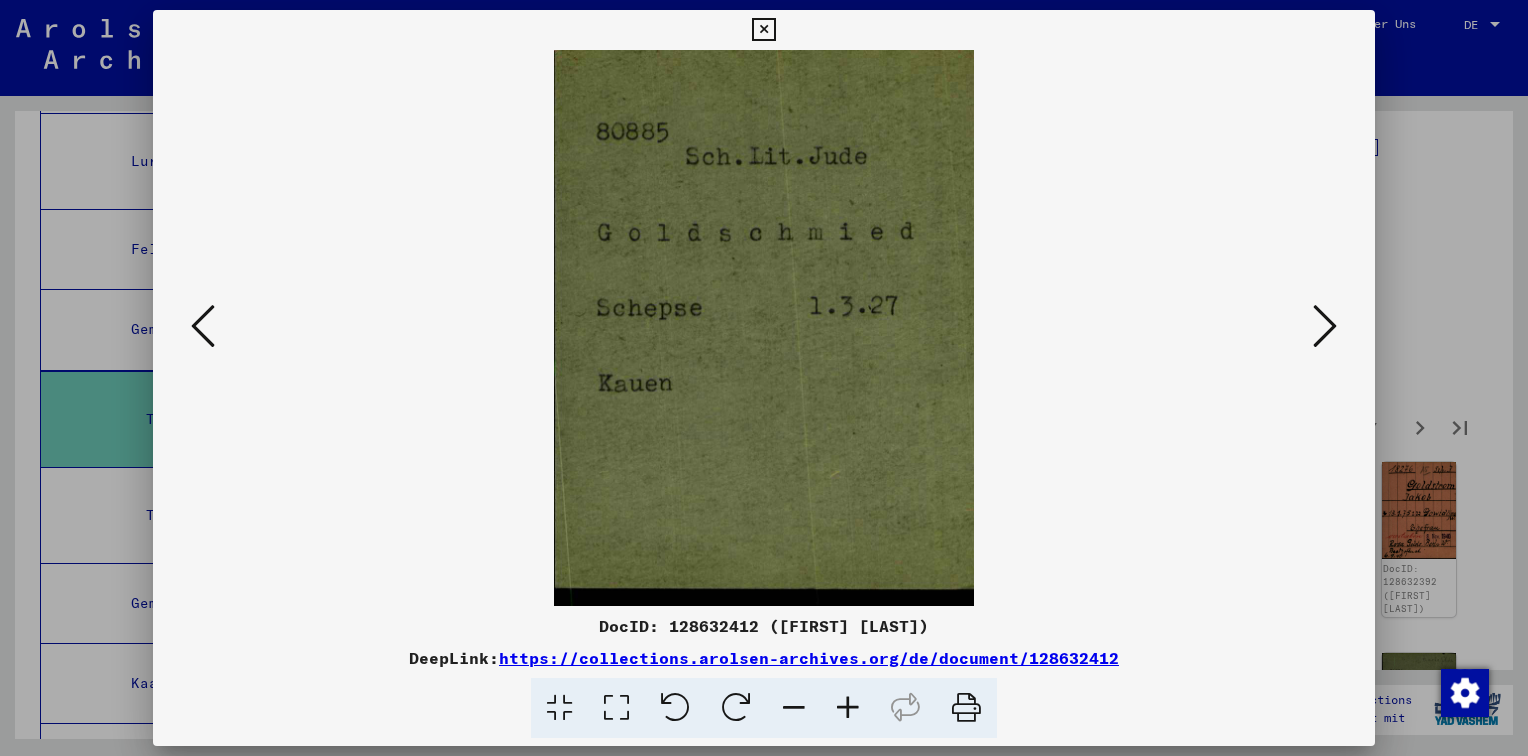 click at bounding box center [1325, 326] 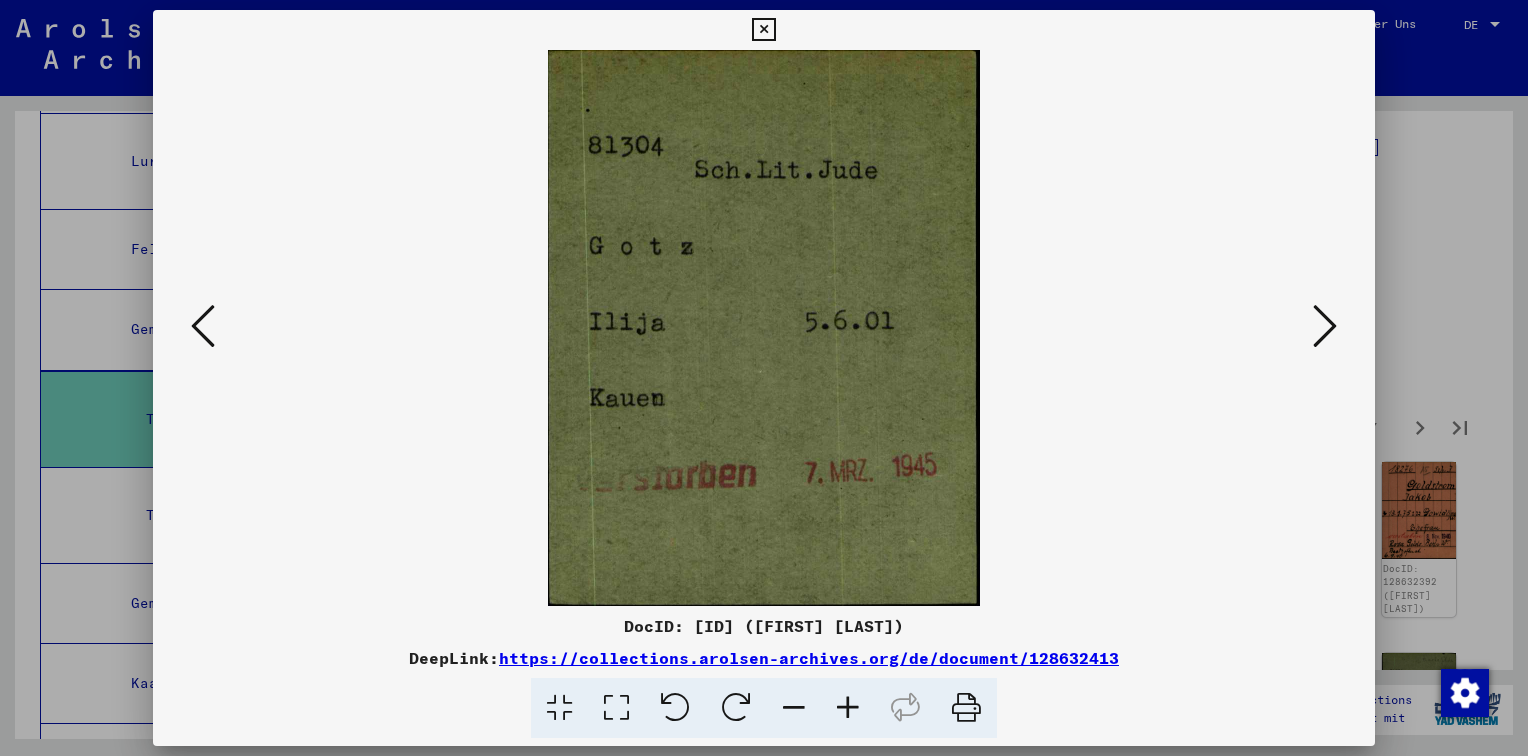 click at bounding box center (1325, 326) 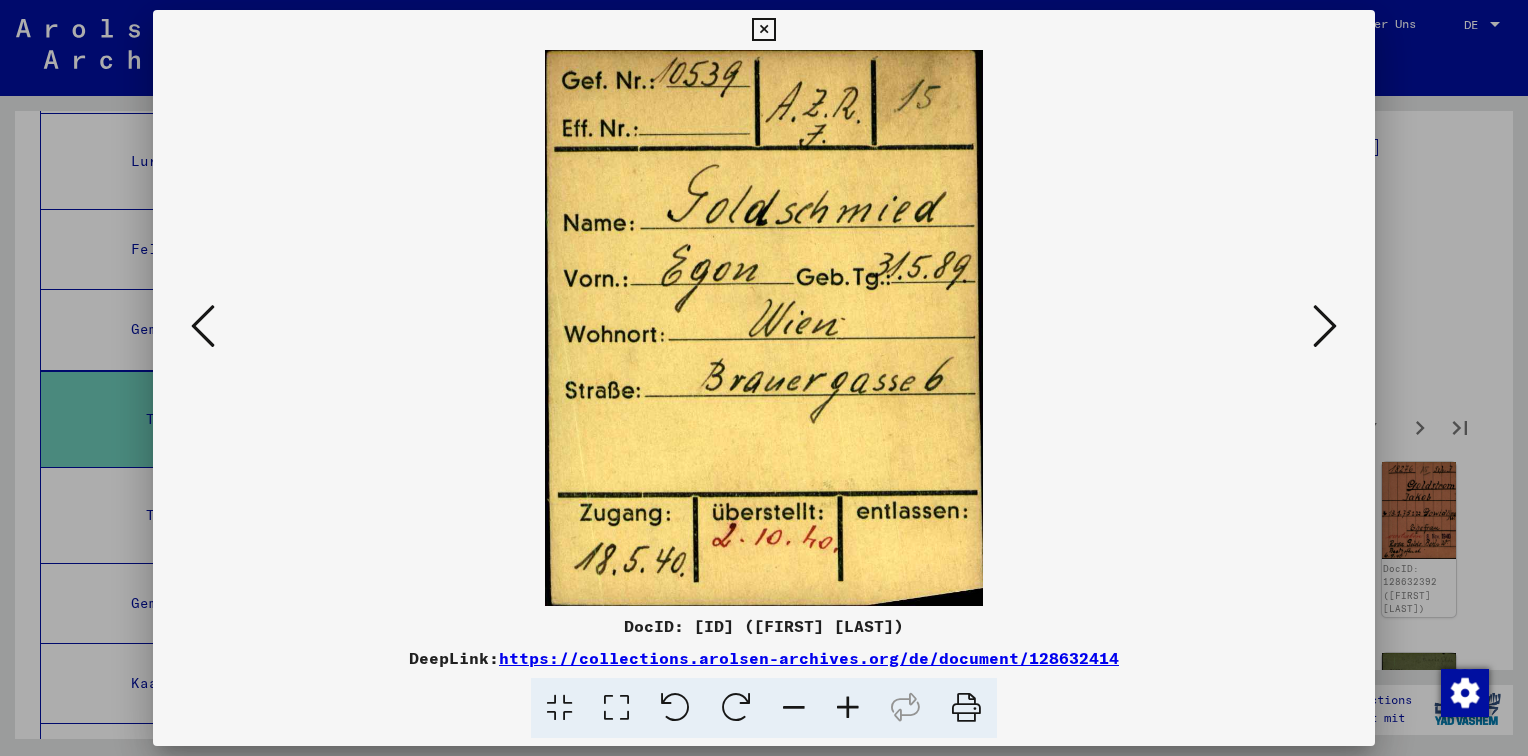 click at bounding box center (1325, 326) 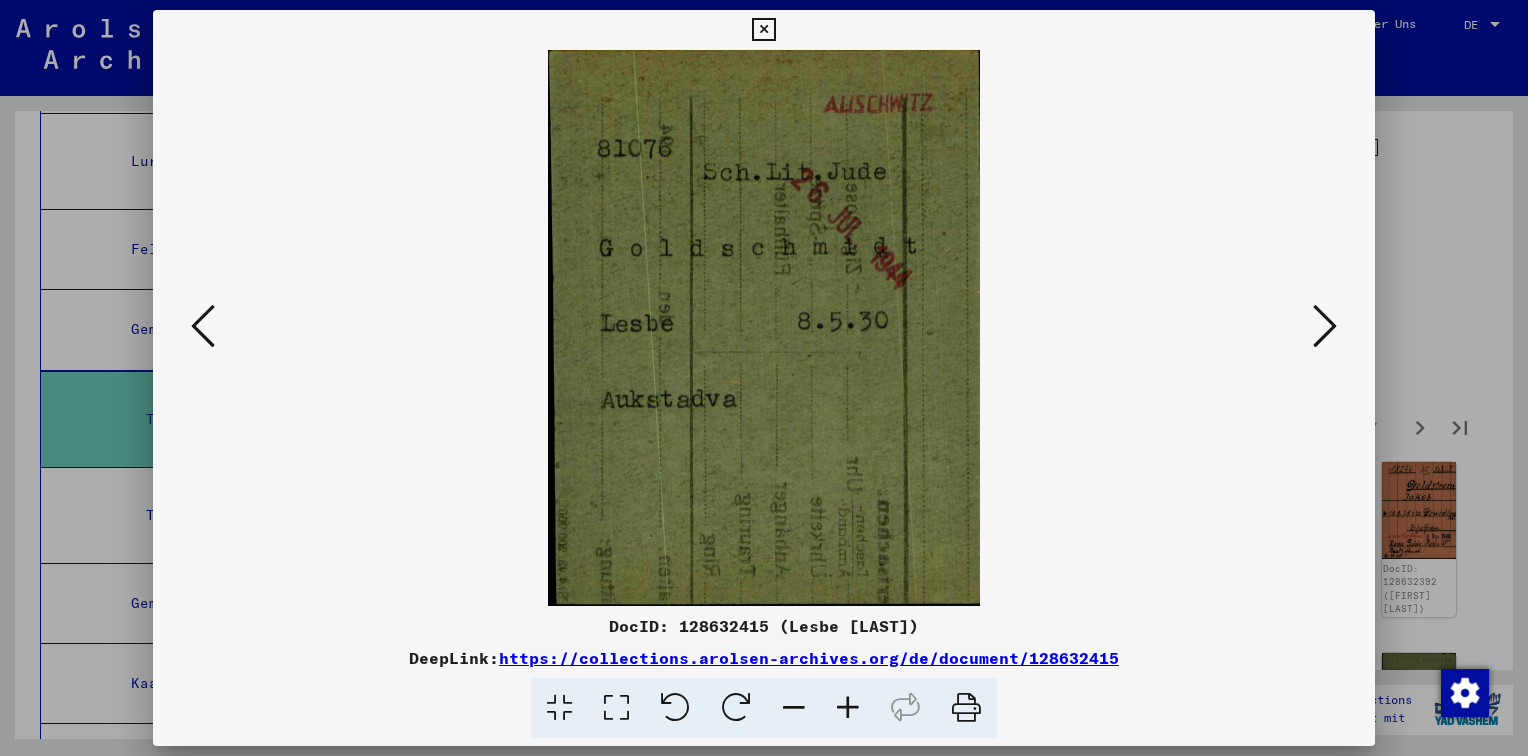click at bounding box center [1325, 326] 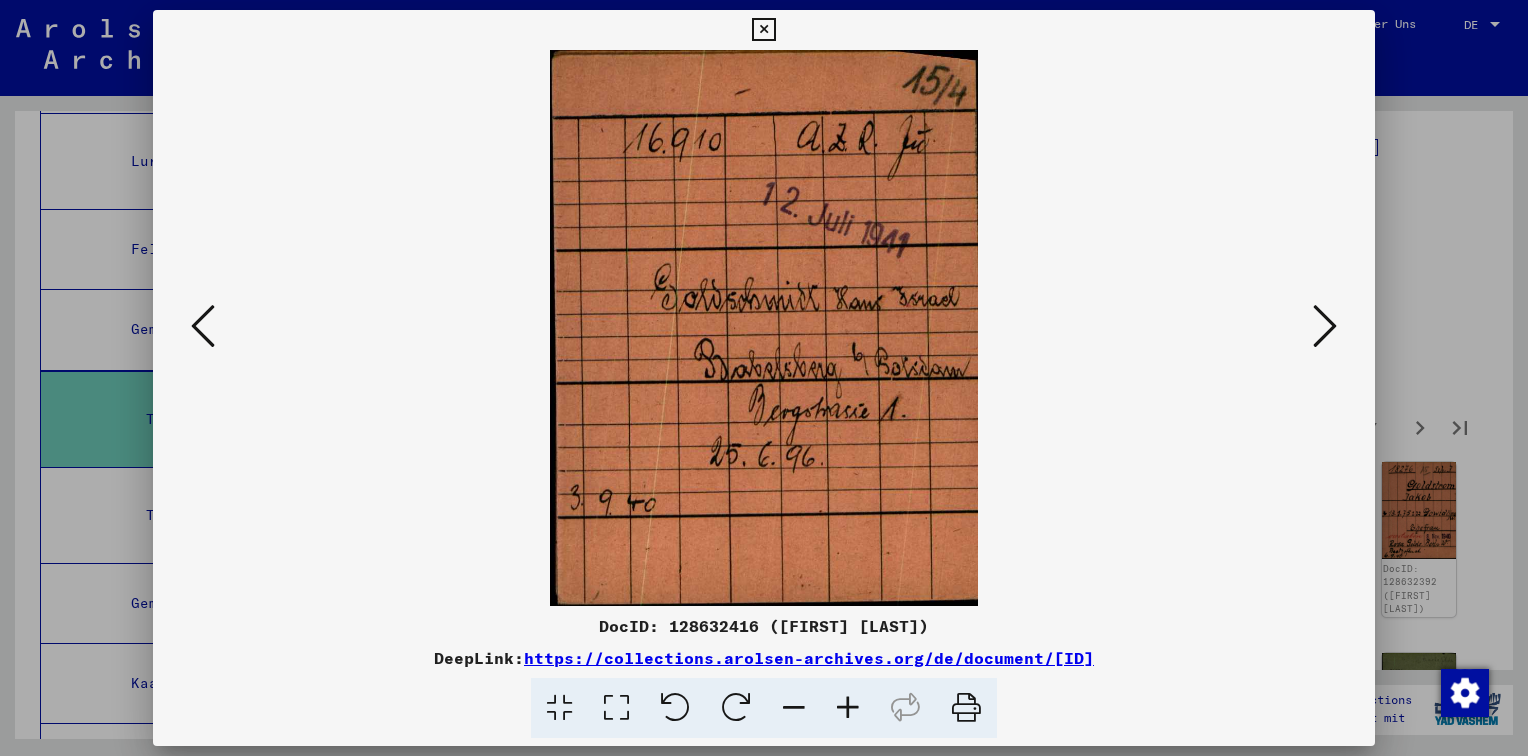 click at bounding box center (1325, 326) 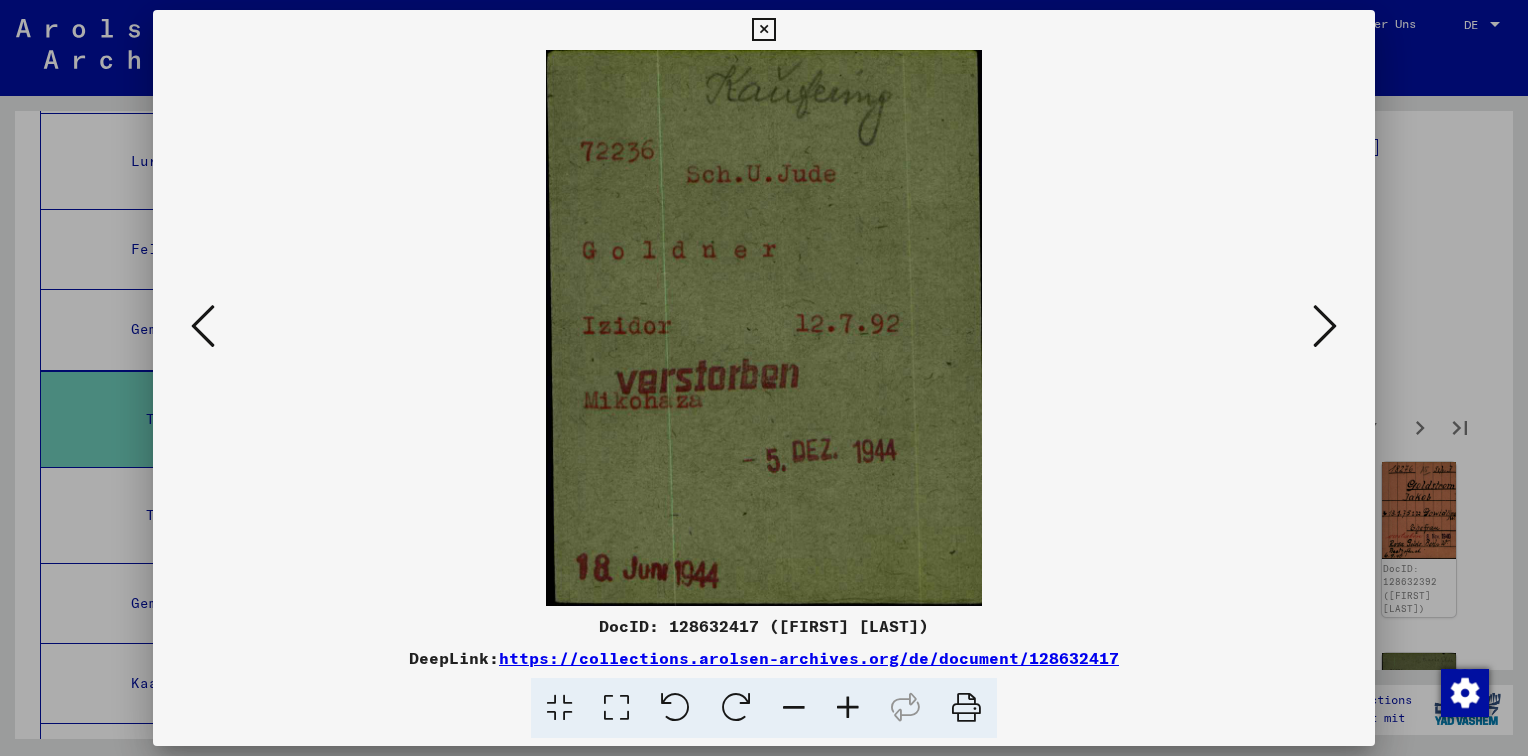 click at bounding box center (1325, 326) 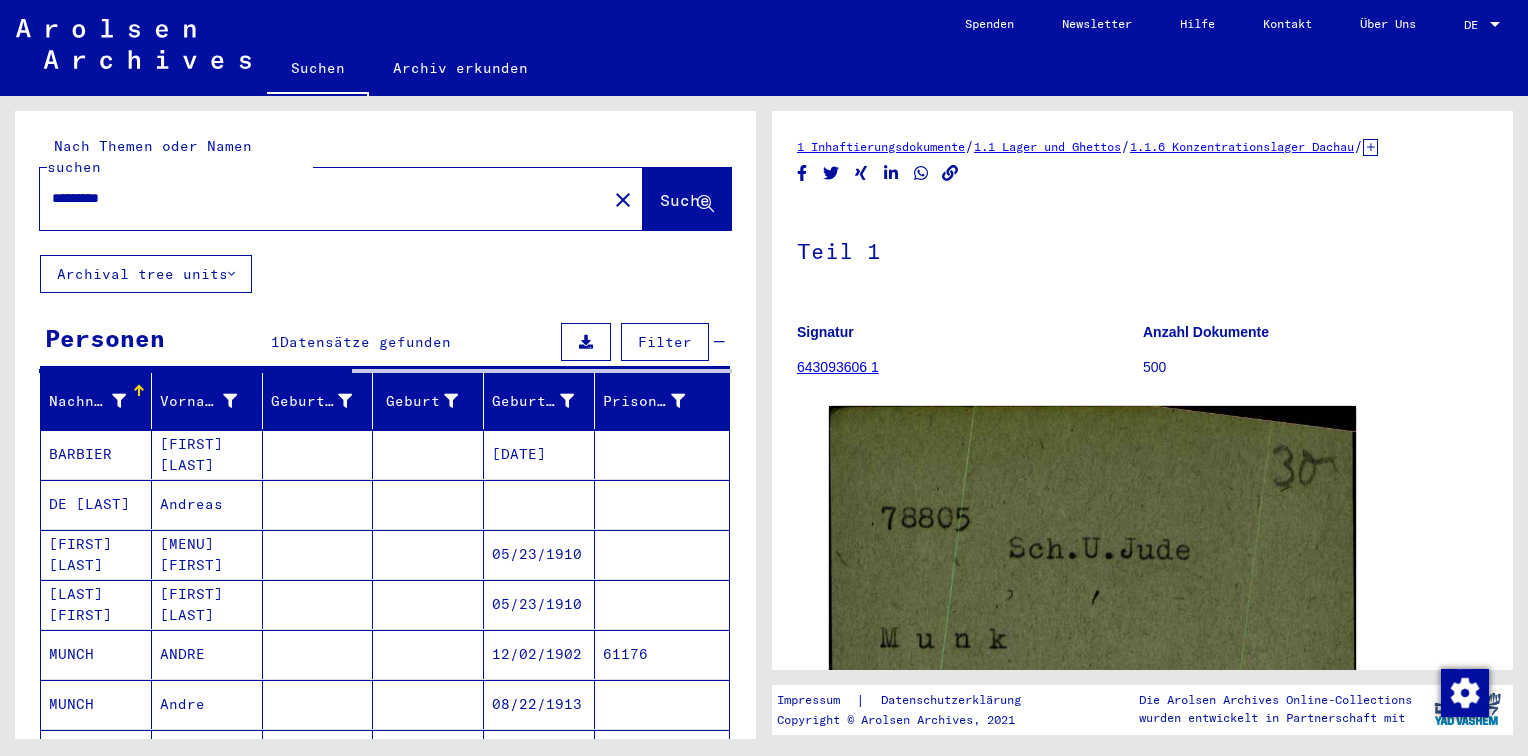 scroll, scrollTop: 0, scrollLeft: 0, axis: both 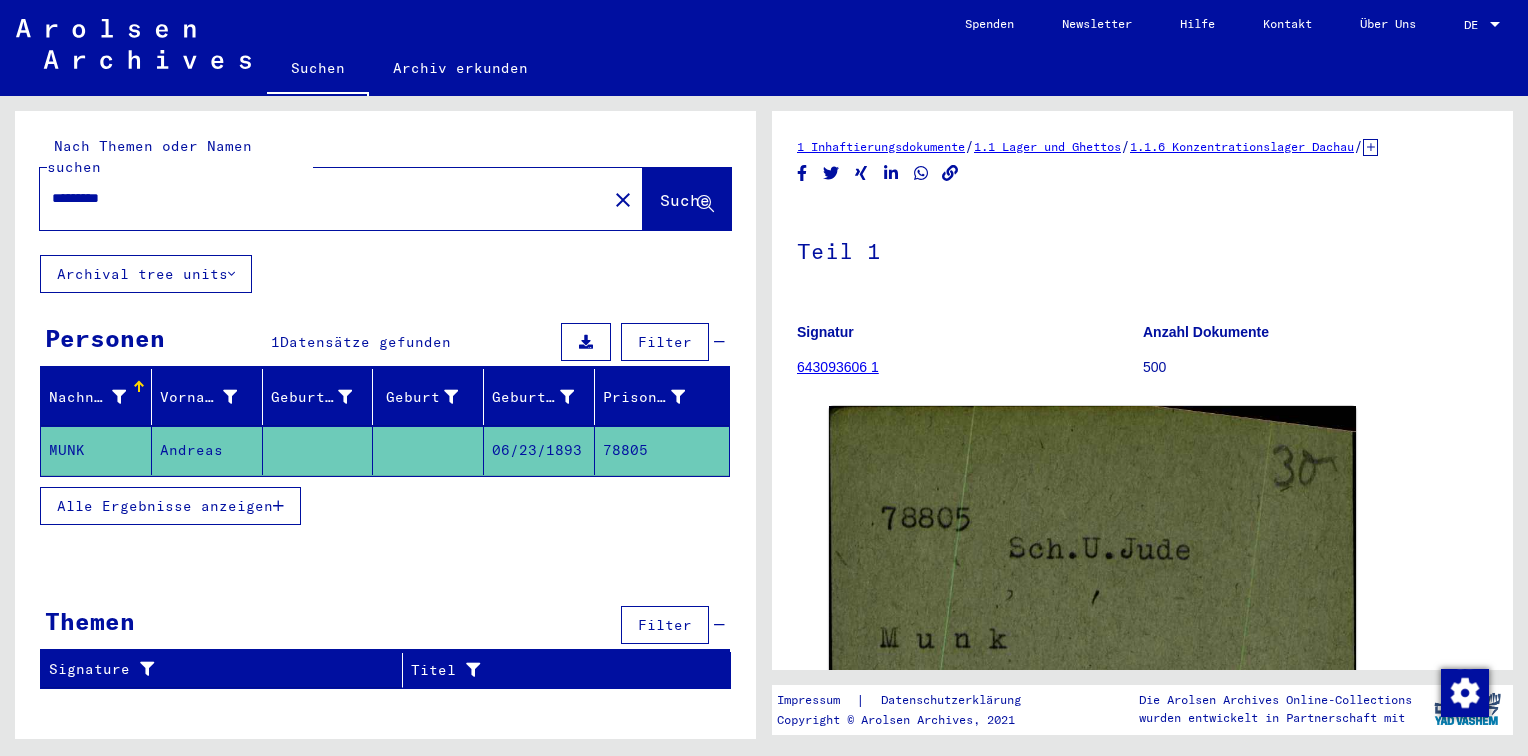 type on "**********" 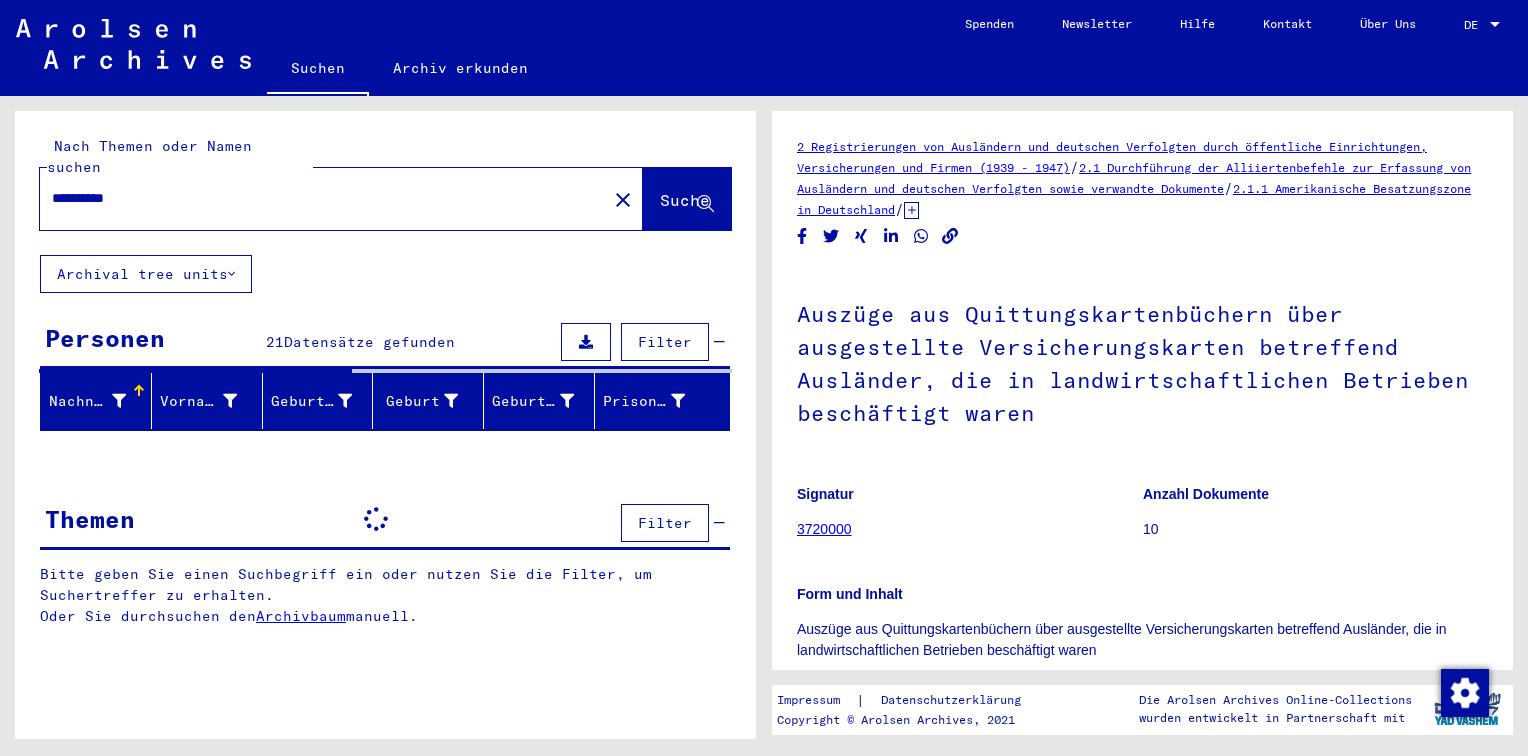 scroll, scrollTop: 0, scrollLeft: 0, axis: both 